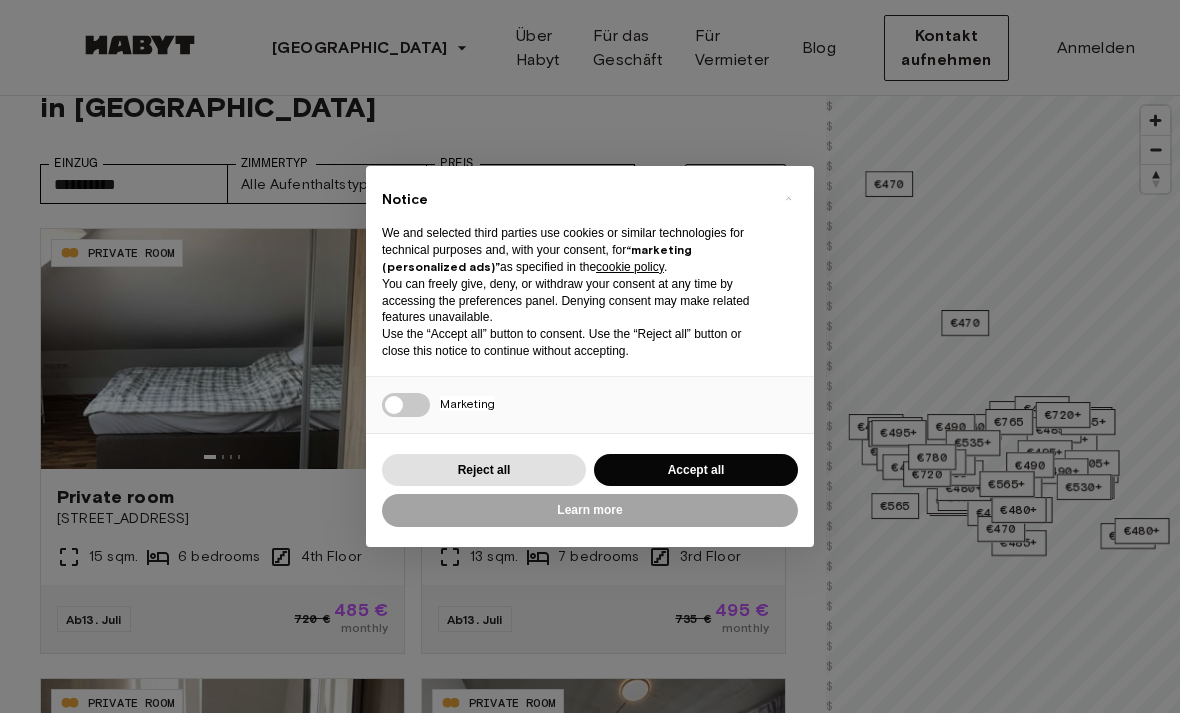 type on "**********" 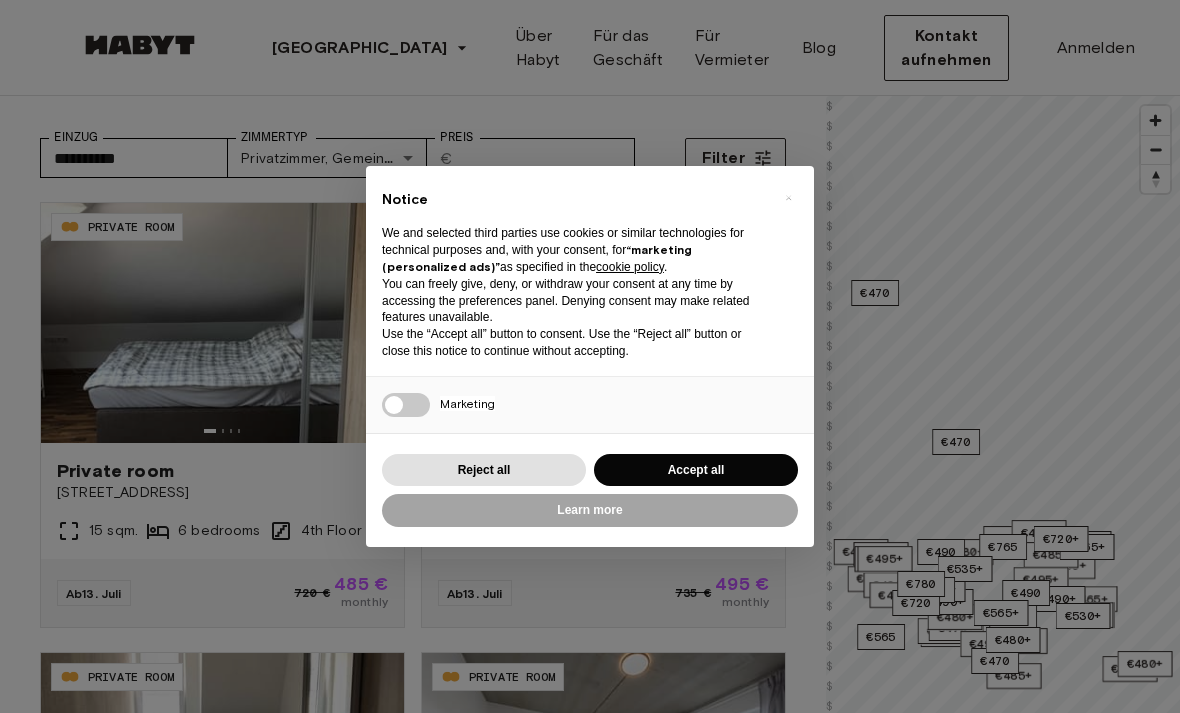 scroll, scrollTop: 136, scrollLeft: 0, axis: vertical 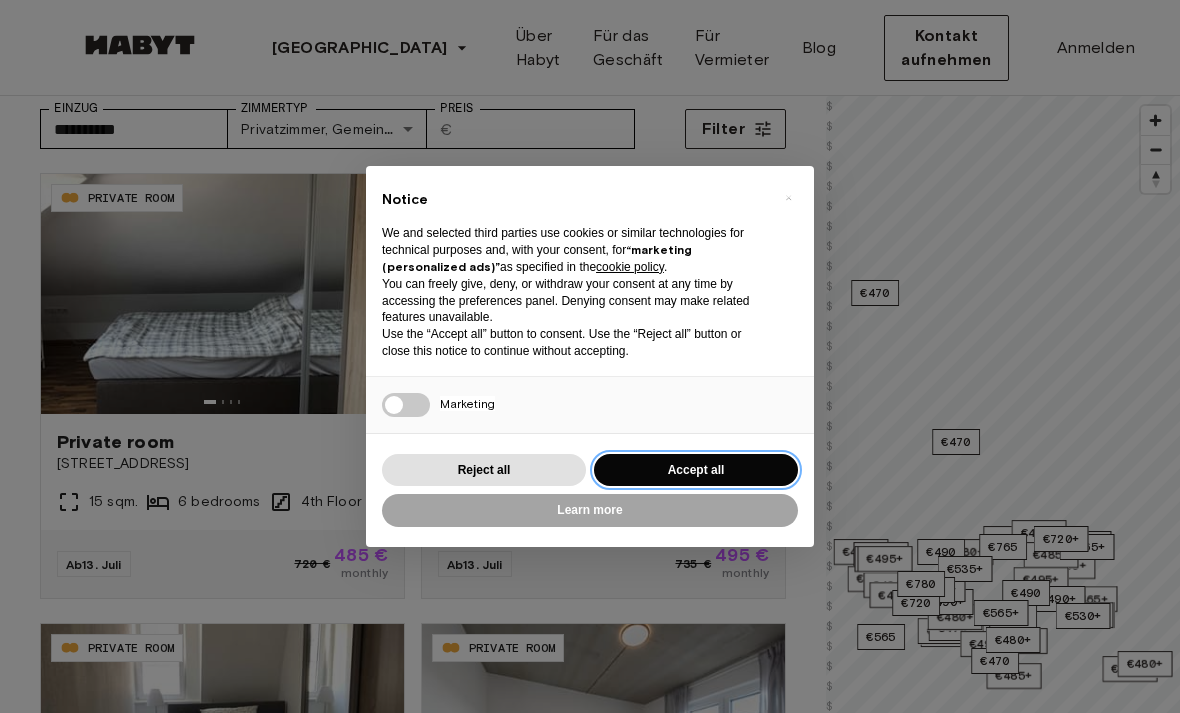 click on "Accept all" at bounding box center [696, 470] 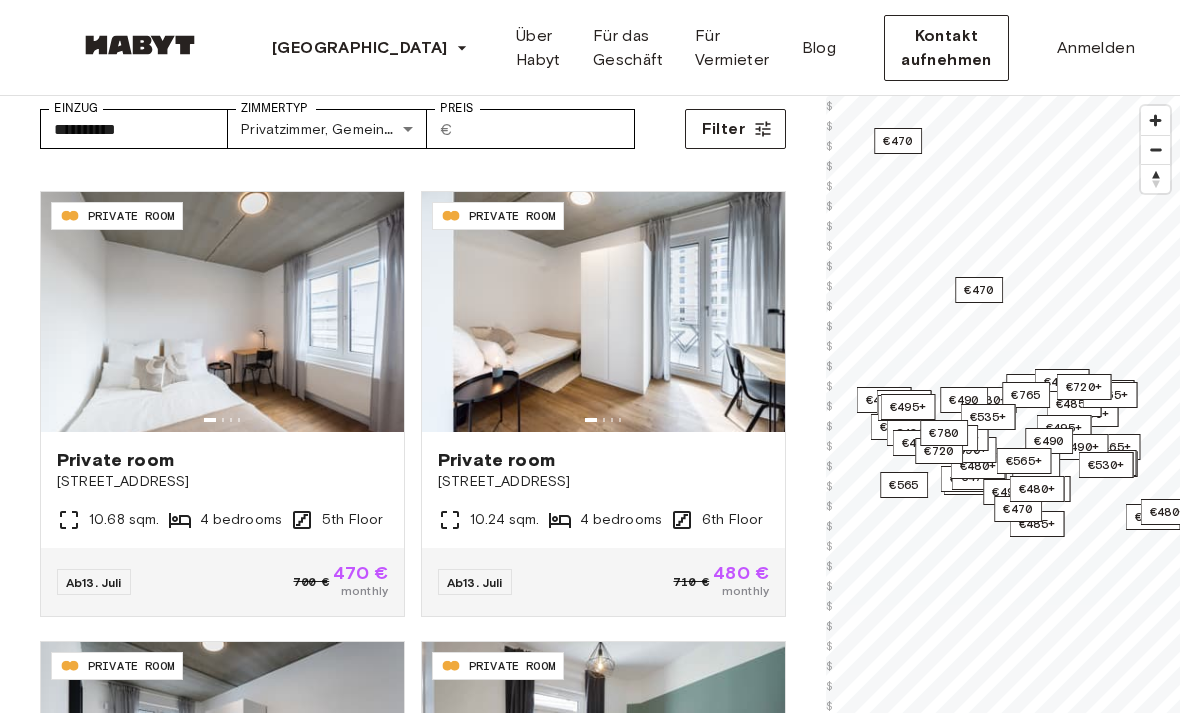 scroll, scrollTop: 865, scrollLeft: 0, axis: vertical 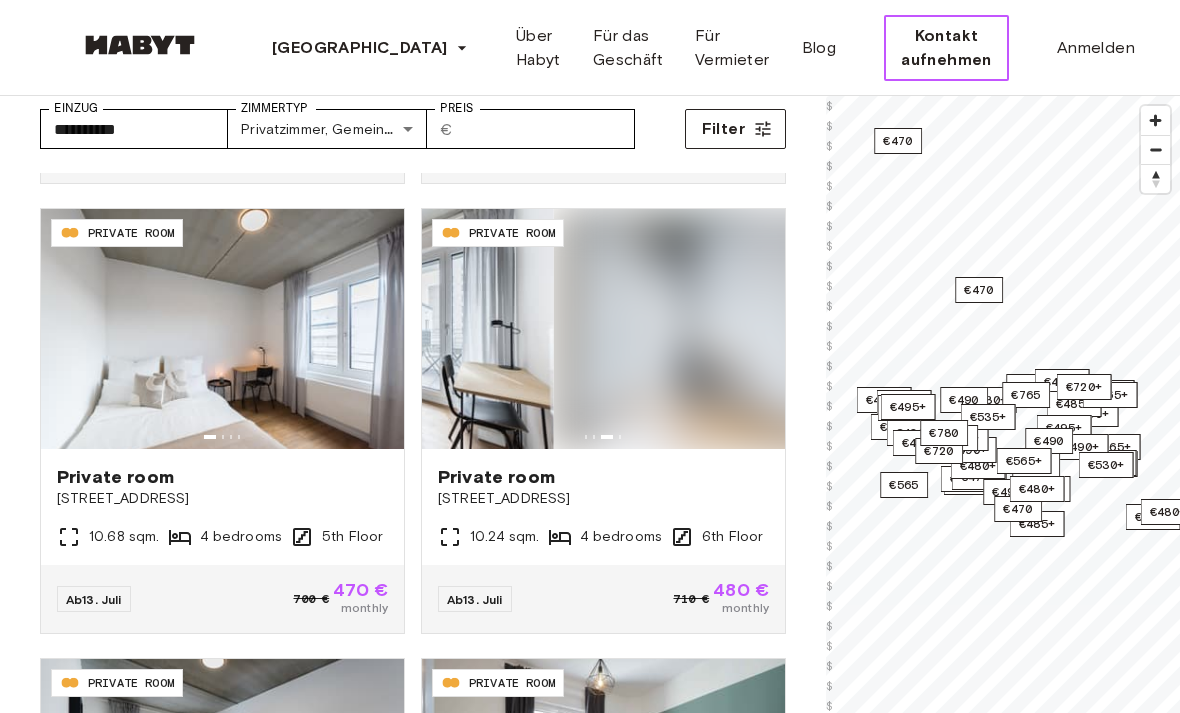 click on "Kontakt aufnehmen" at bounding box center (946, 48) 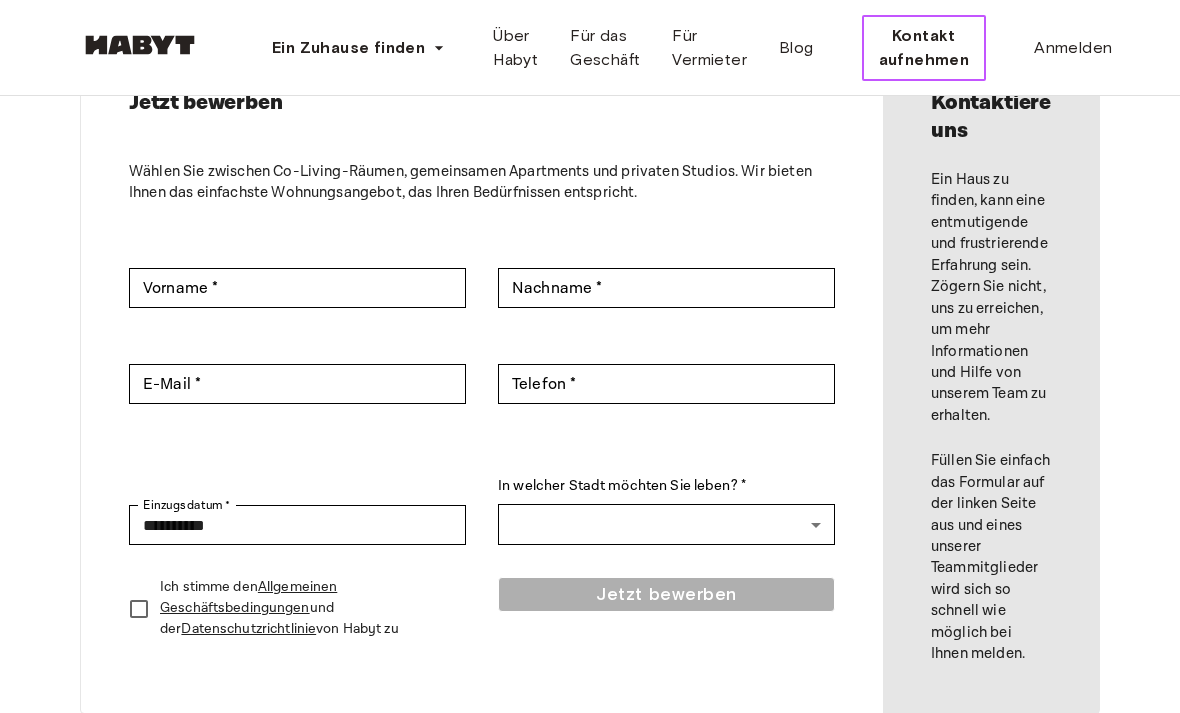 scroll, scrollTop: 0, scrollLeft: 0, axis: both 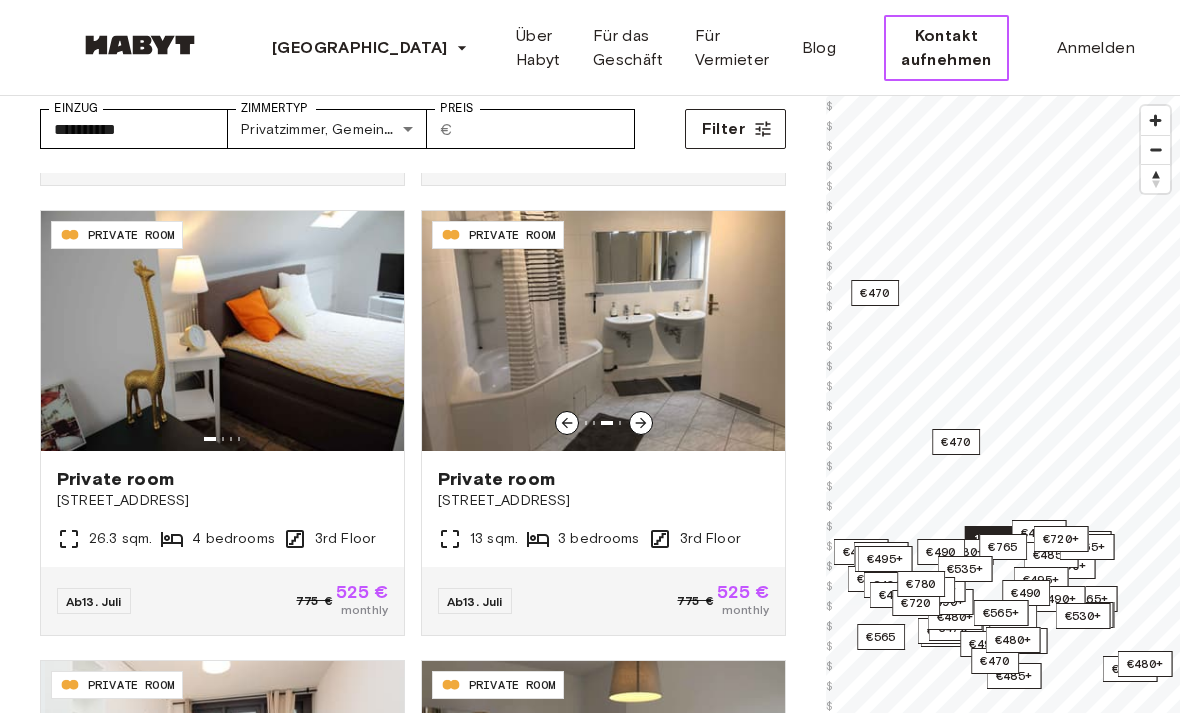click at bounding box center (603, 331) 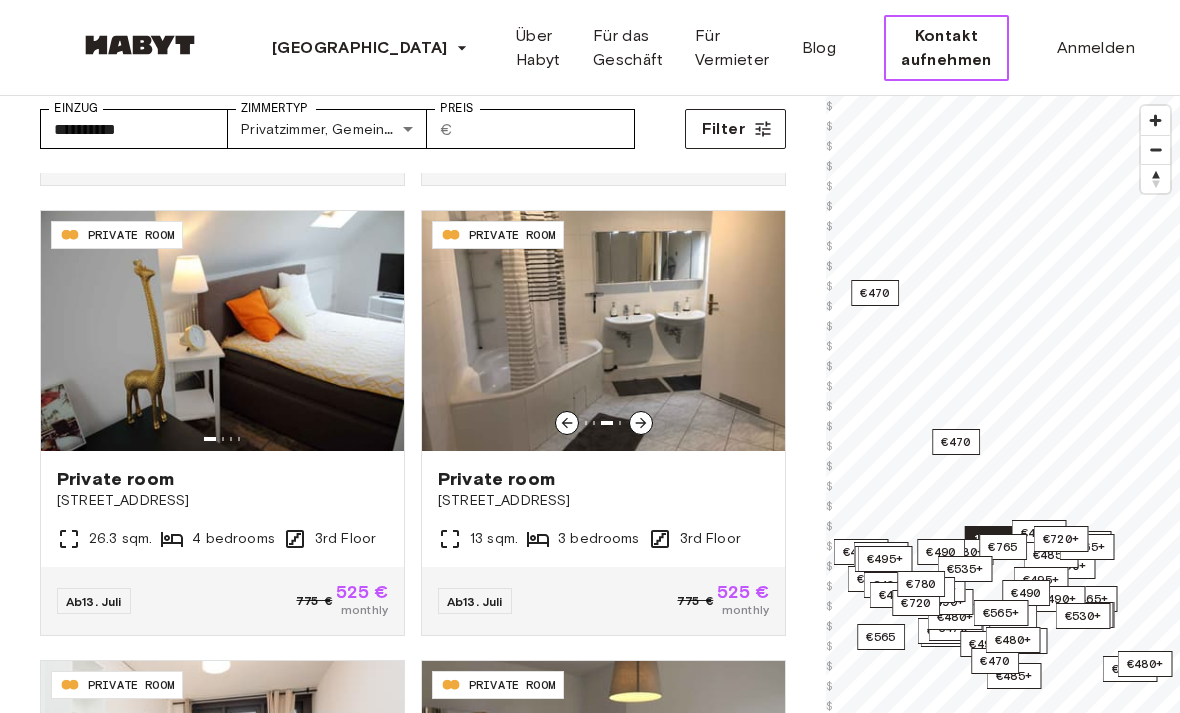 scroll, scrollTop: 168, scrollLeft: 0, axis: vertical 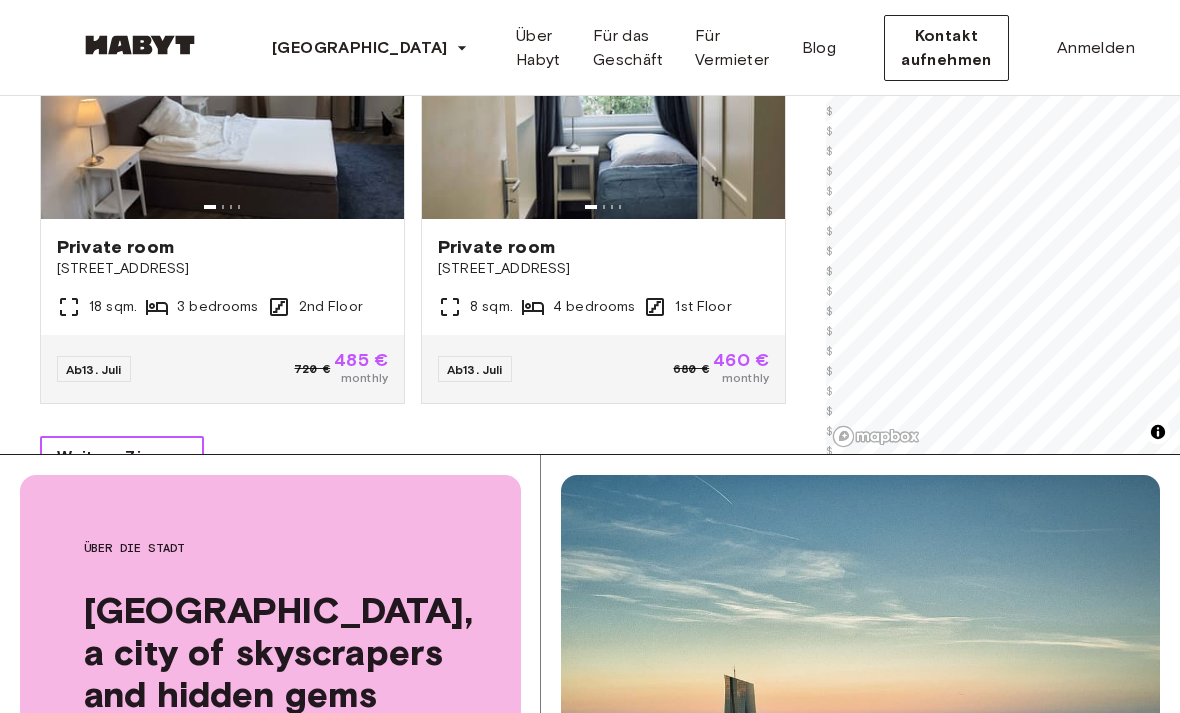 click on "Weitere Zimmer" at bounding box center (122, 458) 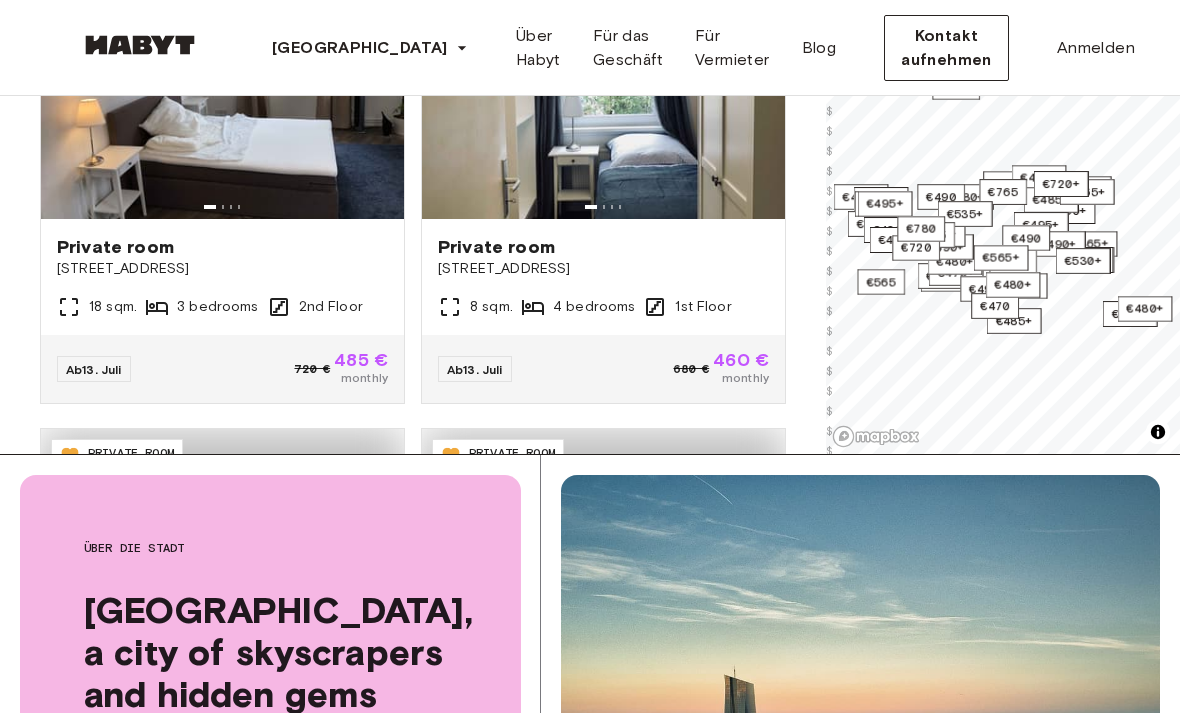 scroll, scrollTop: 568, scrollLeft: 0, axis: vertical 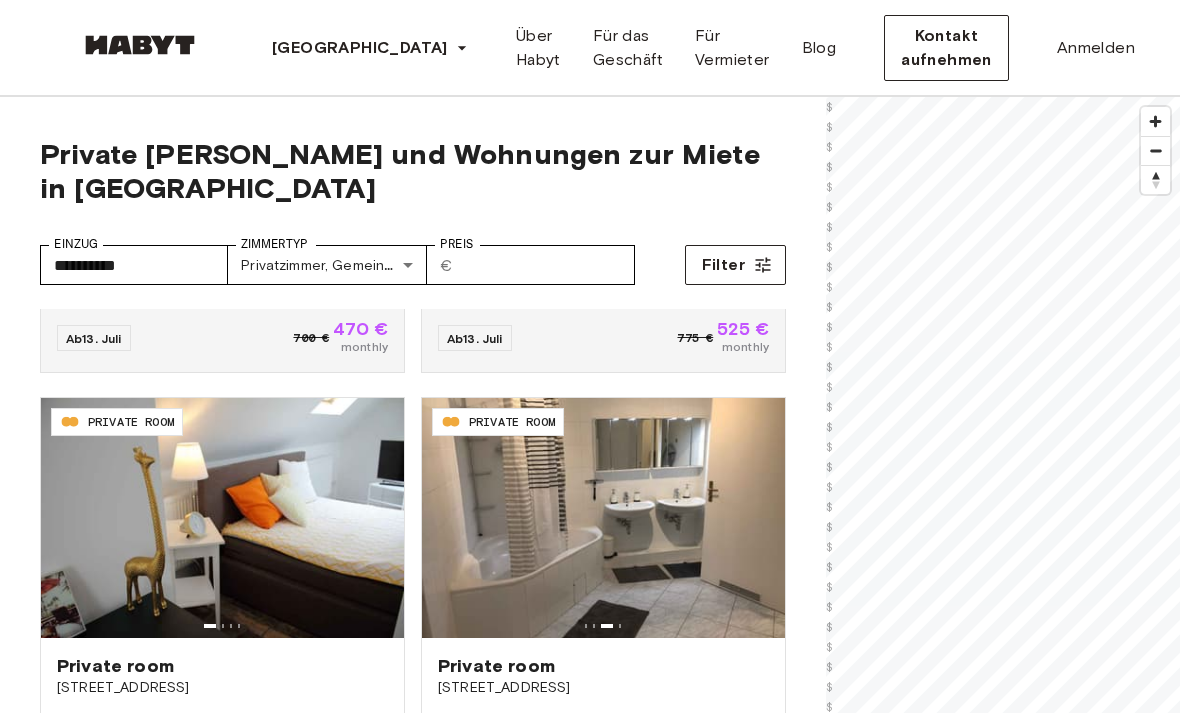 click on "**********" at bounding box center [590, 2548] 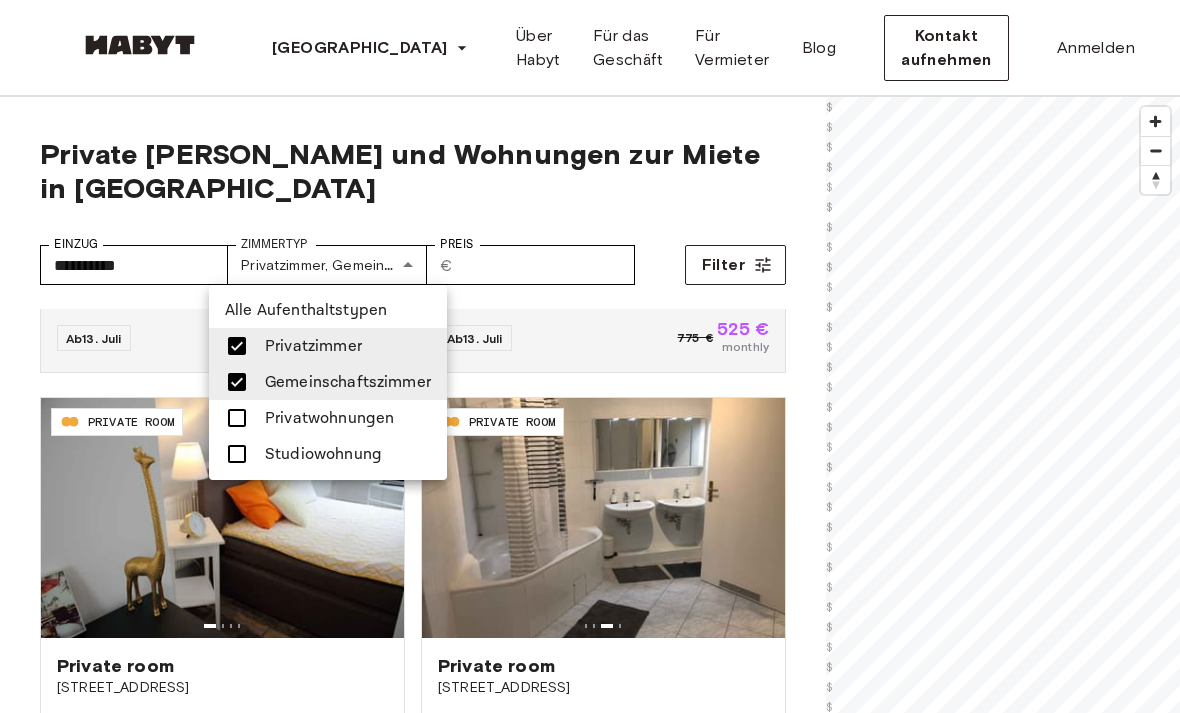 click at bounding box center (237, 418) 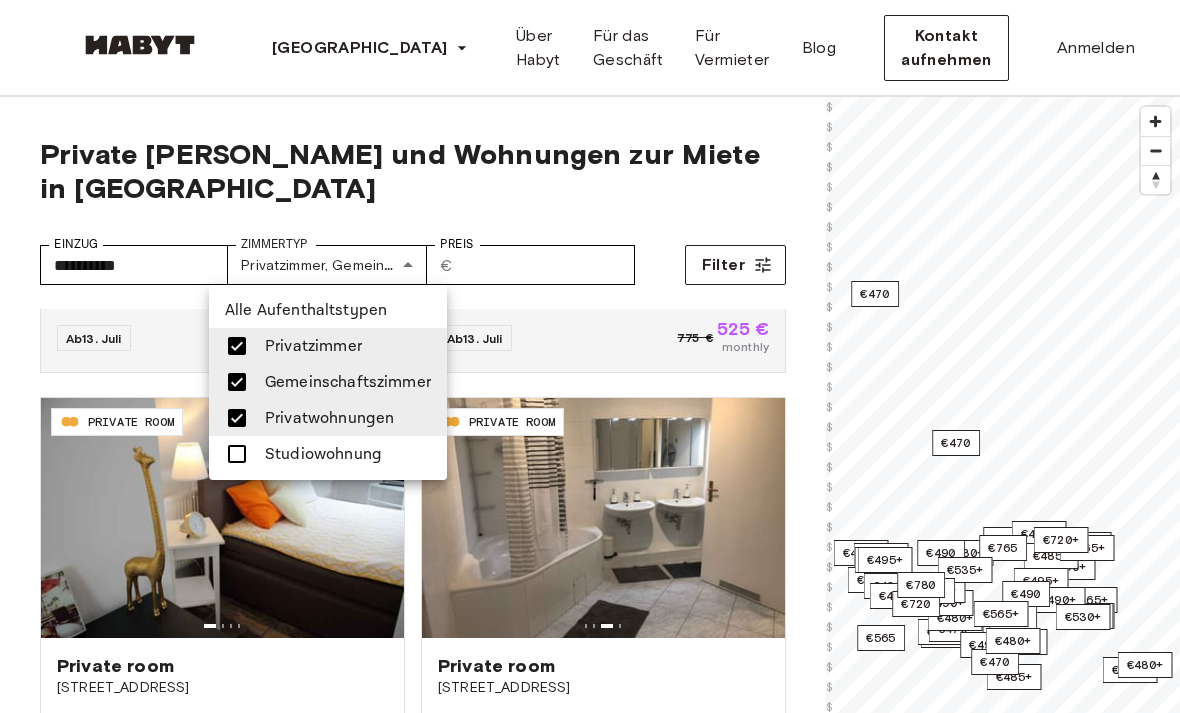 click at bounding box center [237, 382] 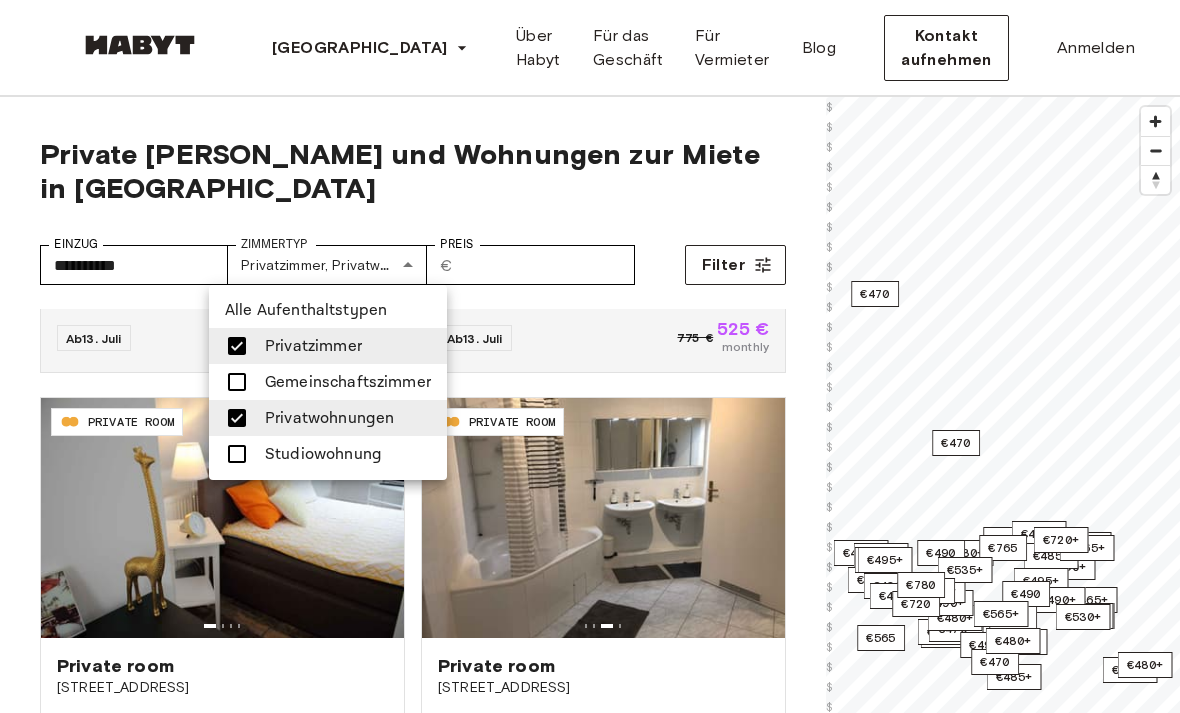 click at bounding box center [237, 346] 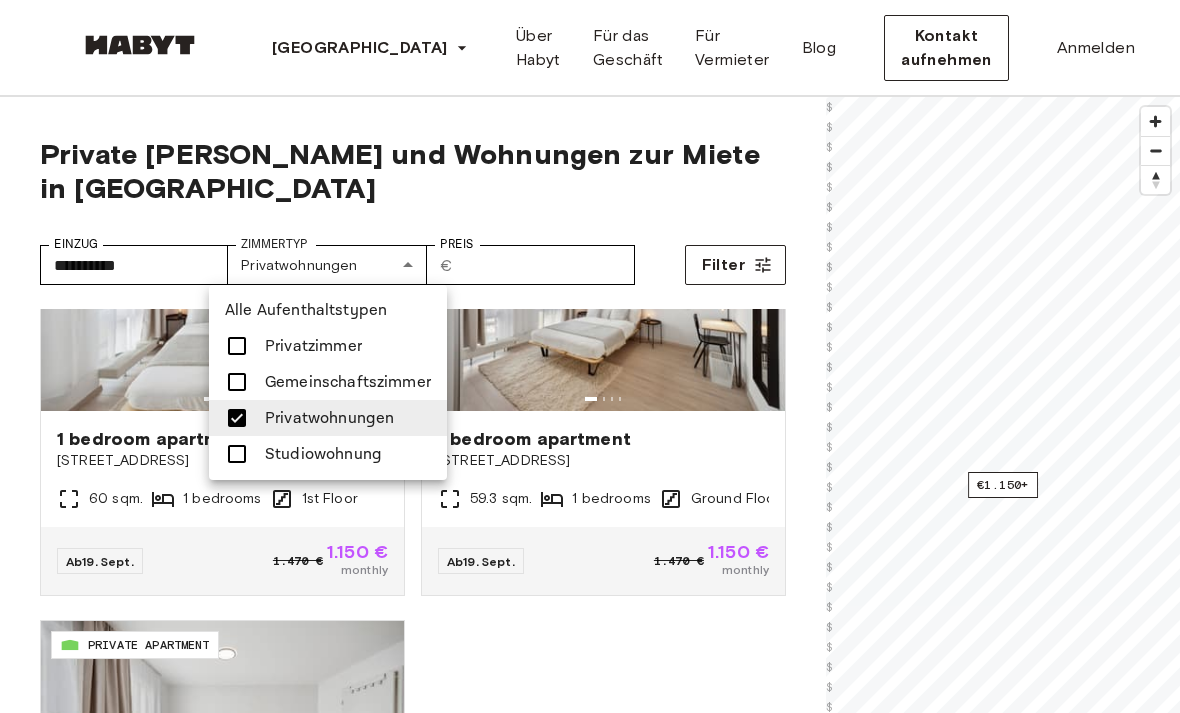 click at bounding box center [590, 356] 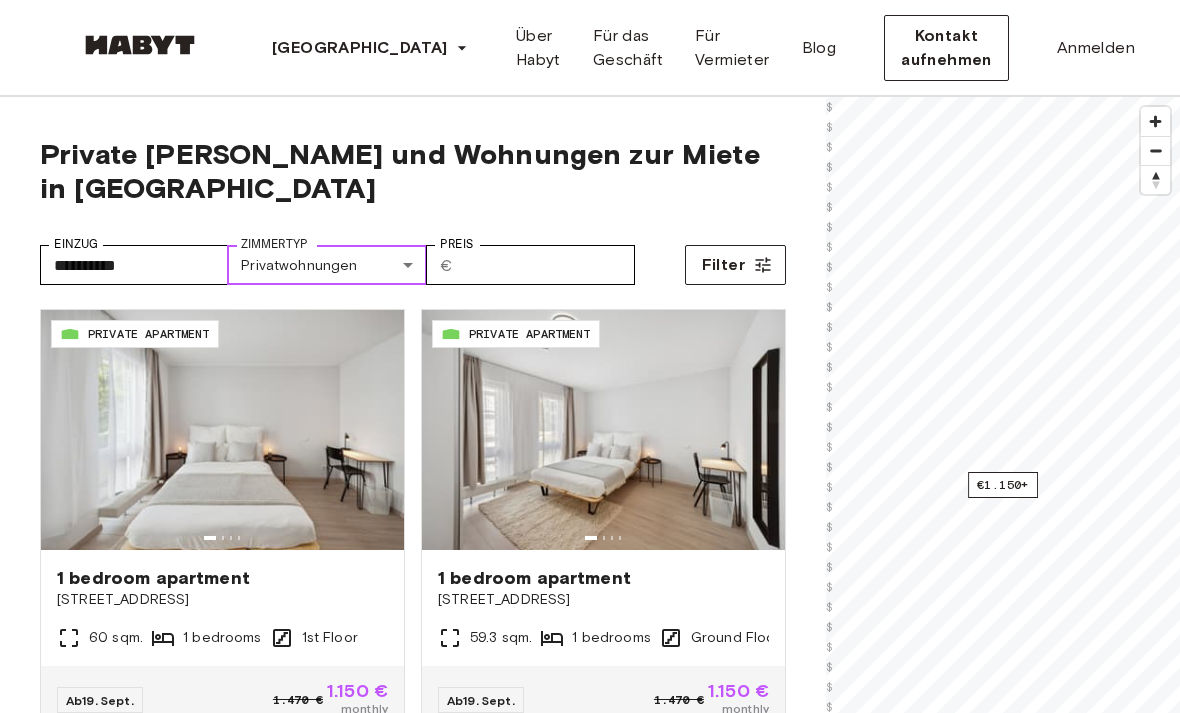 scroll, scrollTop: 0, scrollLeft: 0, axis: both 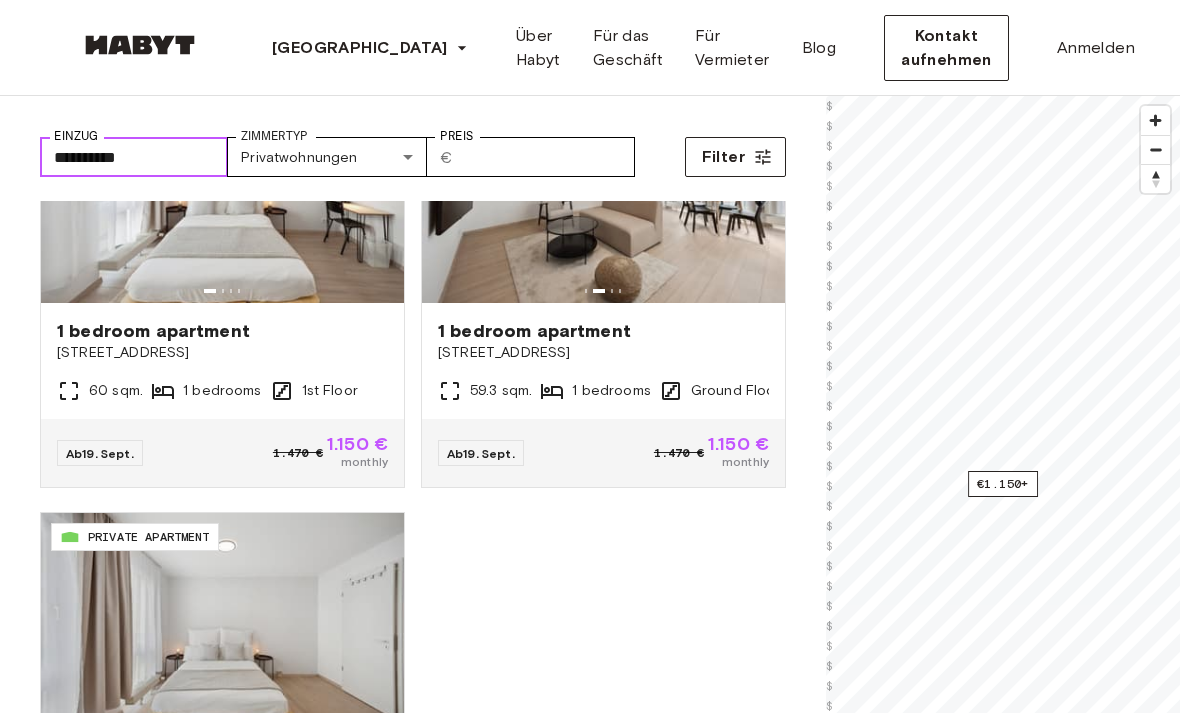 click on "**********" at bounding box center (134, 157) 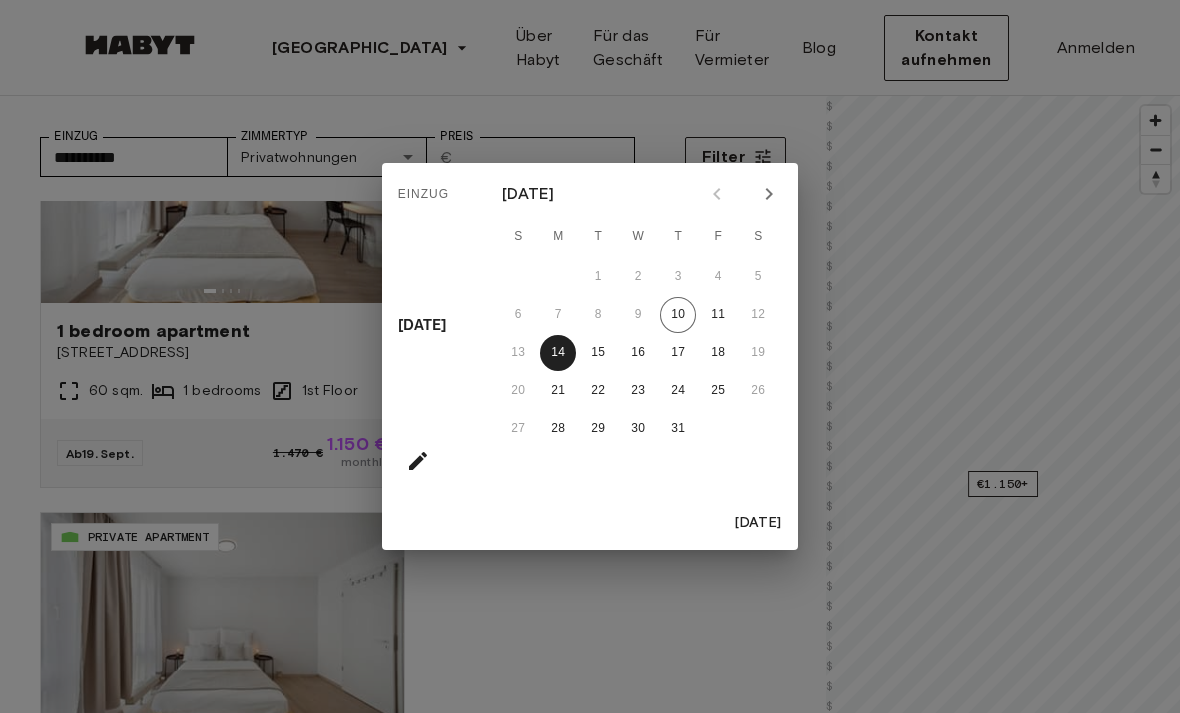 click 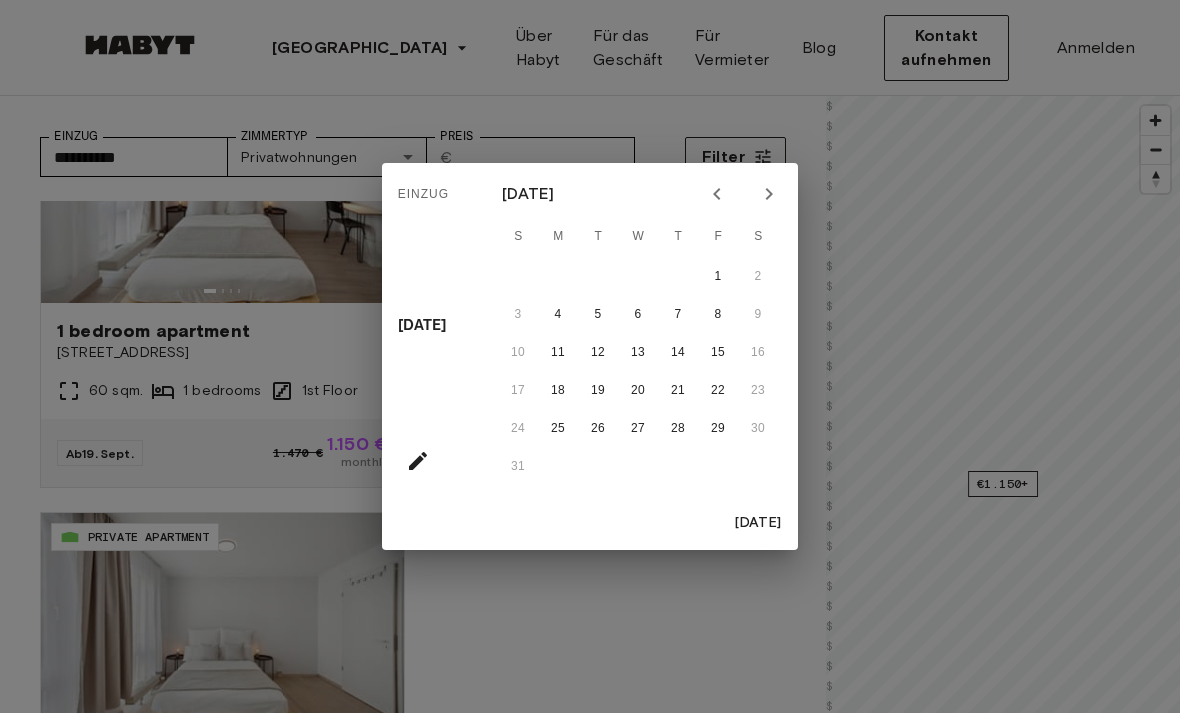 click 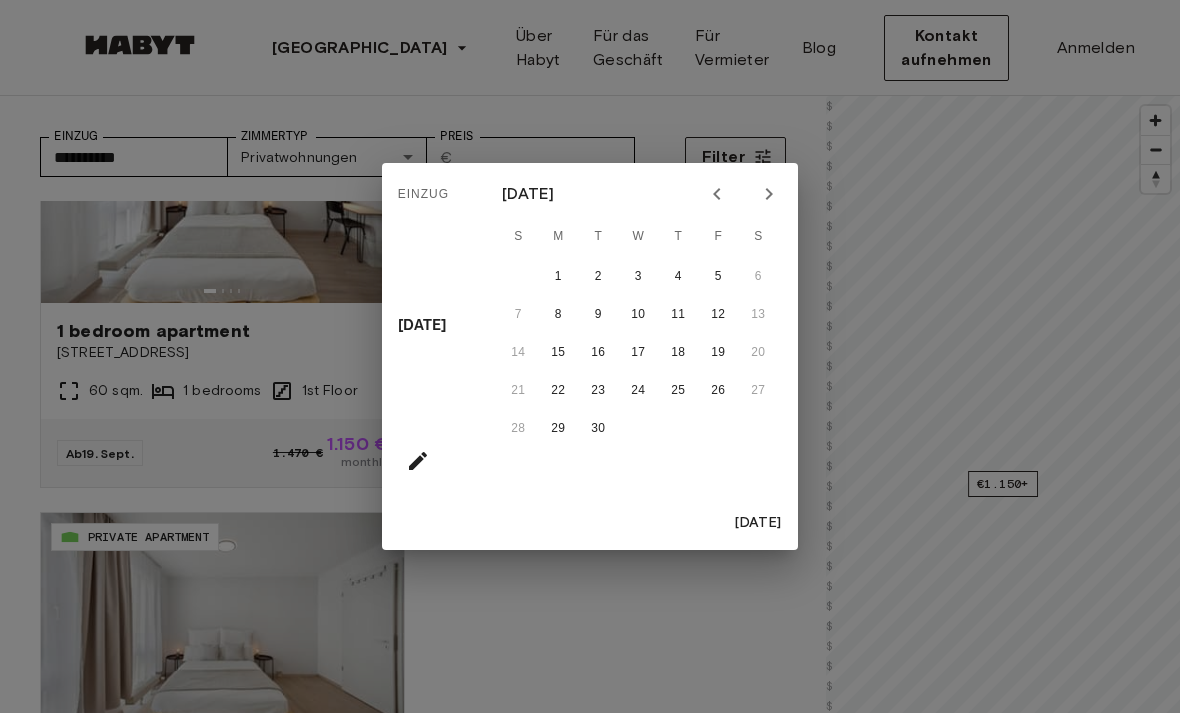 click 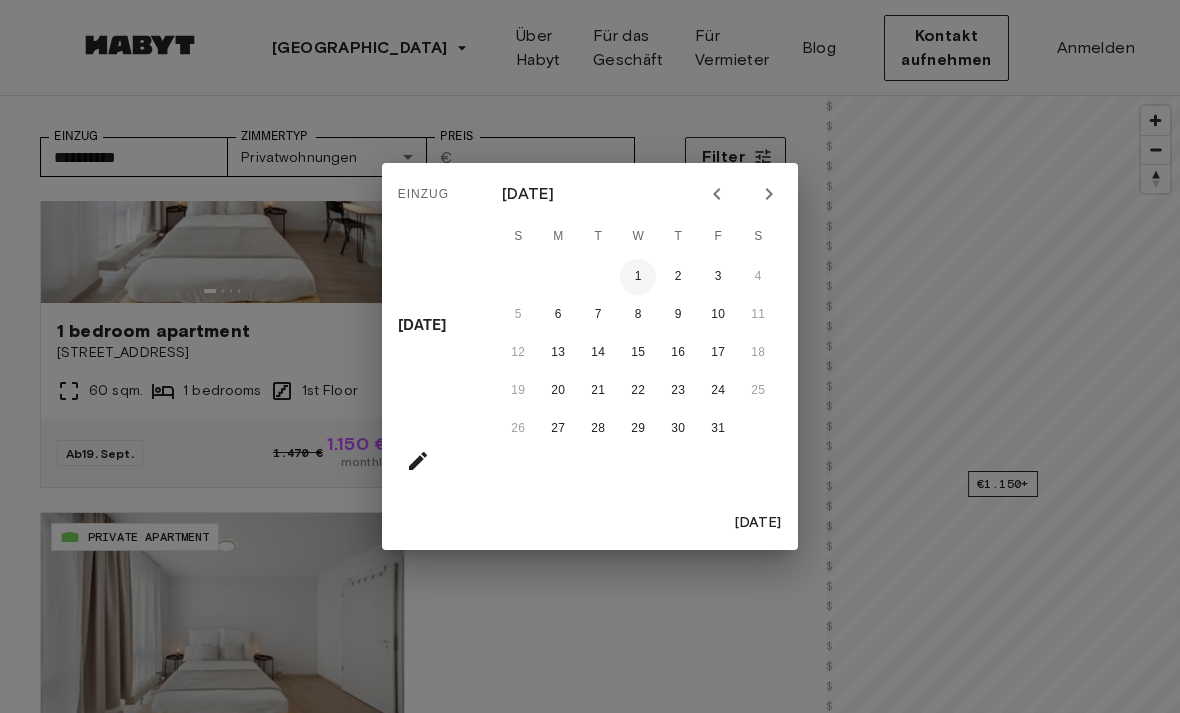 click on "1" at bounding box center [638, 277] 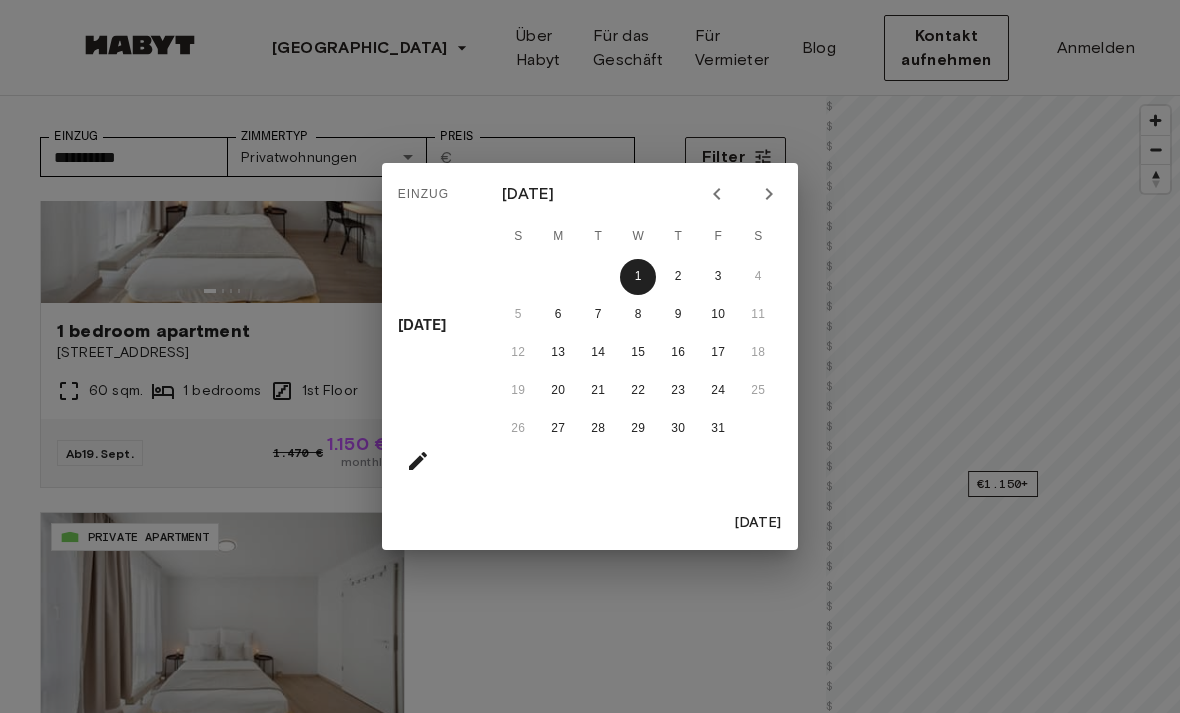 click on "[DATE]" at bounding box center (758, 523) 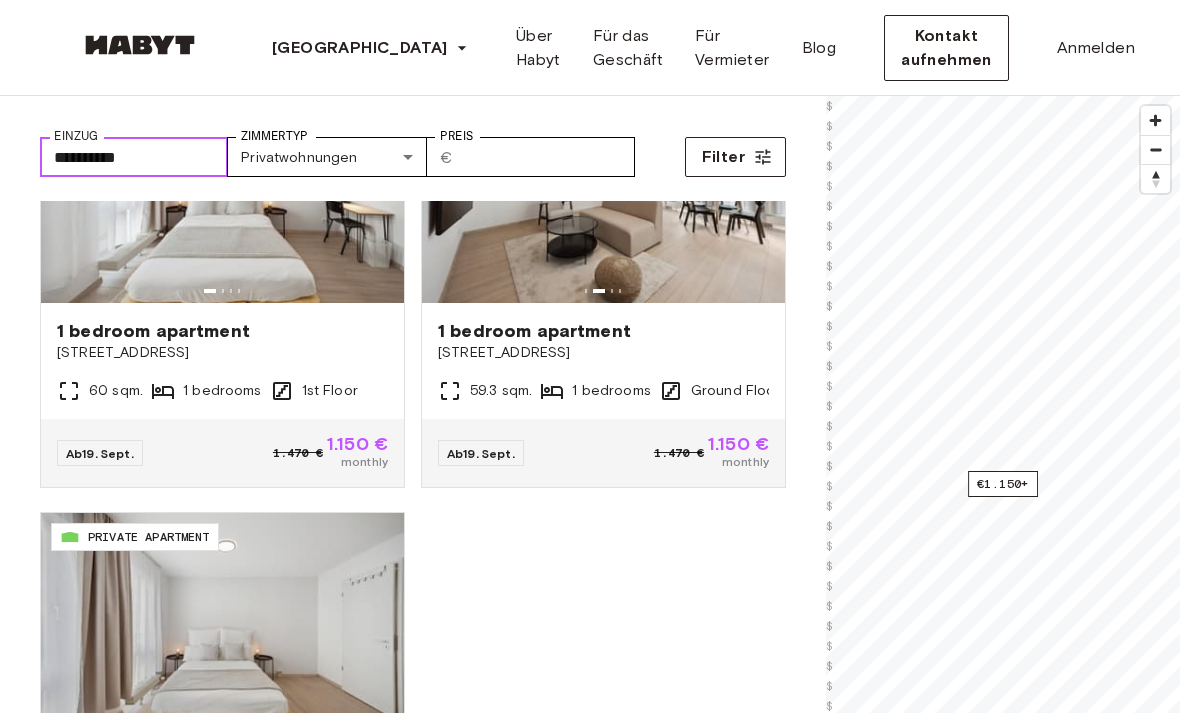 click on "**********" at bounding box center (134, 157) 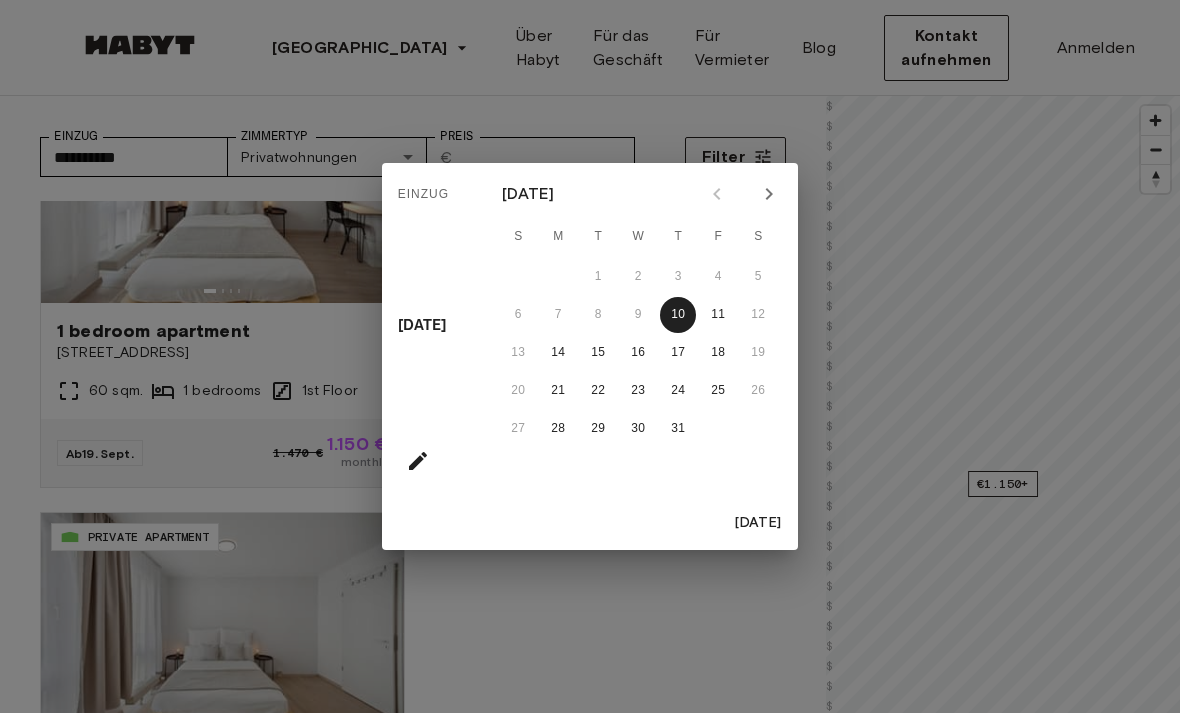 click 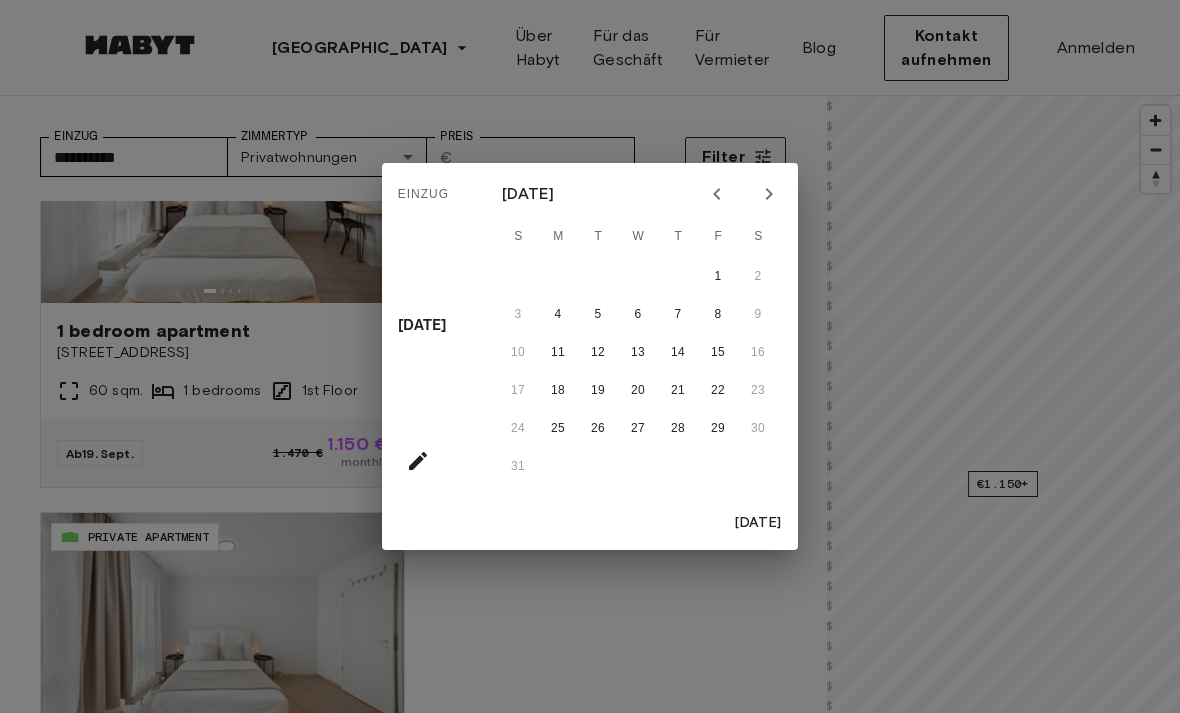 click 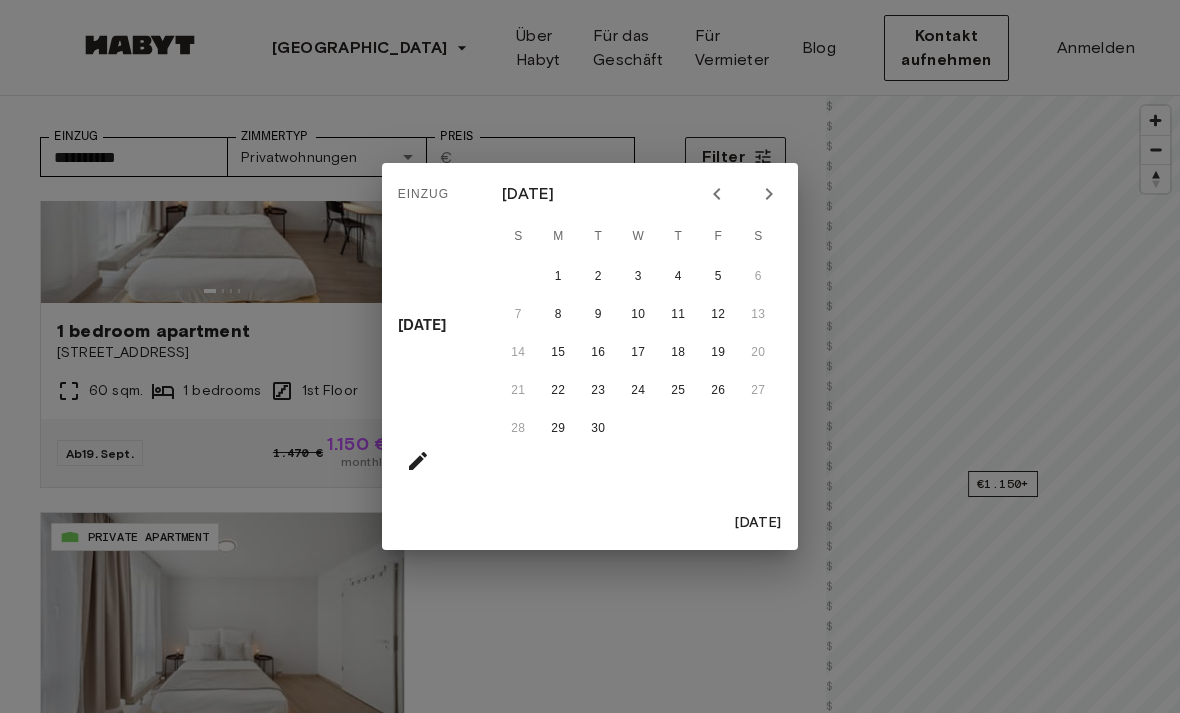 click 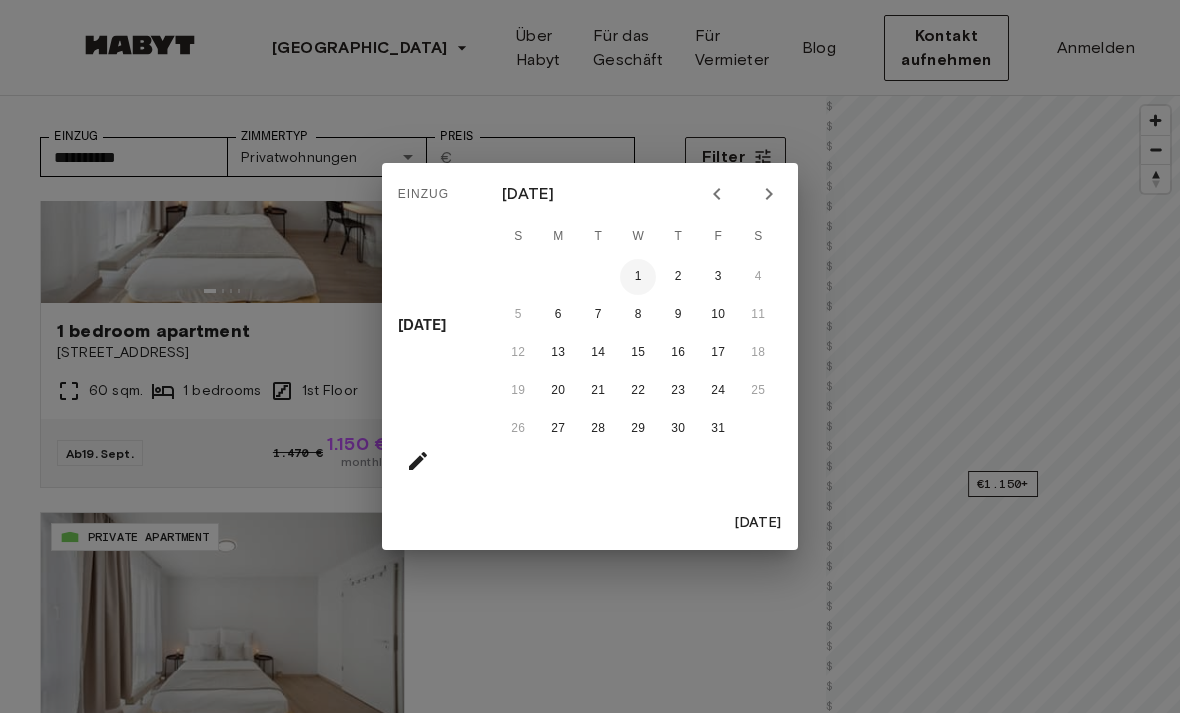 click on "1" at bounding box center (638, 277) 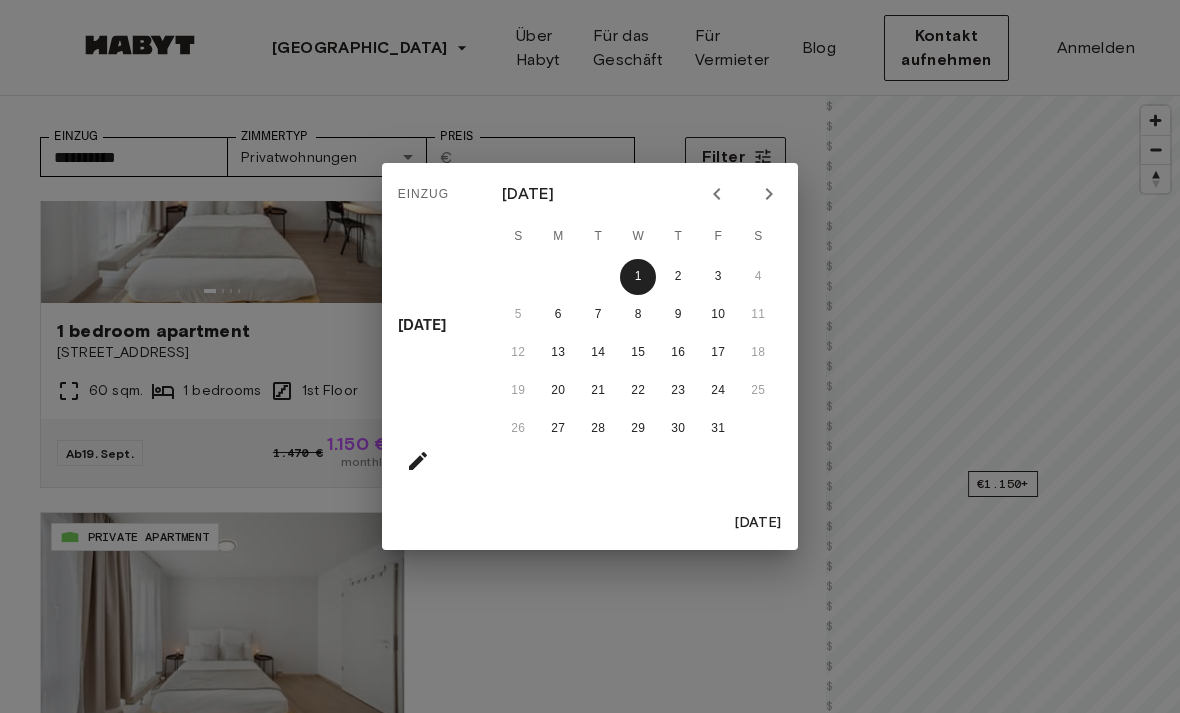 click on "[DATE]" at bounding box center (422, 326) 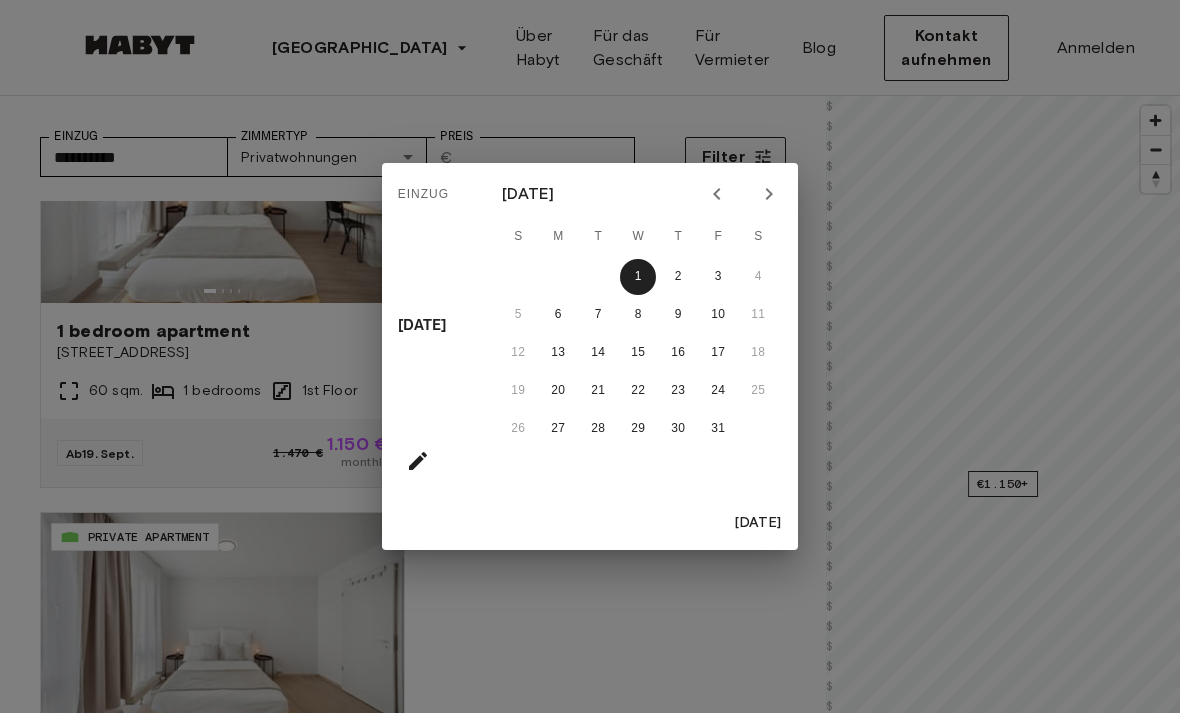 click on "Einzug Wed, Oct [DATE] S M T W T F S 1 2 3 4 5 6 7 8 9 10 11 12 13 14 15 16 17 18 19 20 21 22 23 24 25 26 27 28 29 30 31 [DATE]" at bounding box center [590, 356] 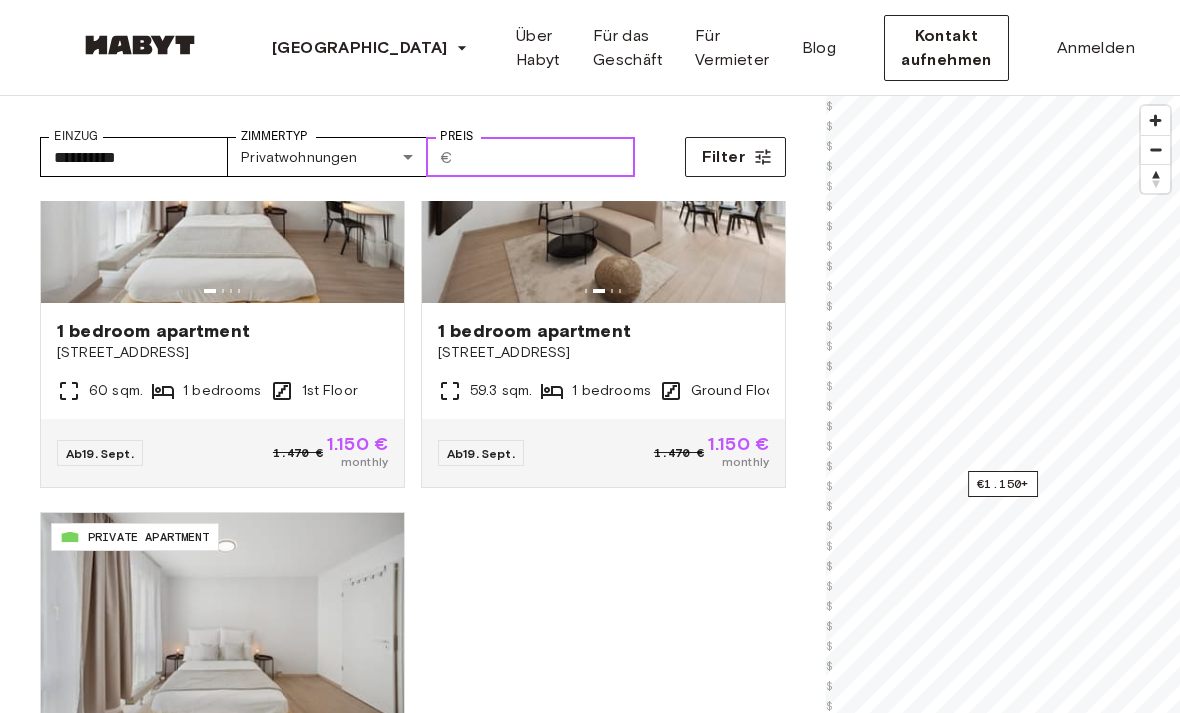 click on "Preis" at bounding box center [548, 157] 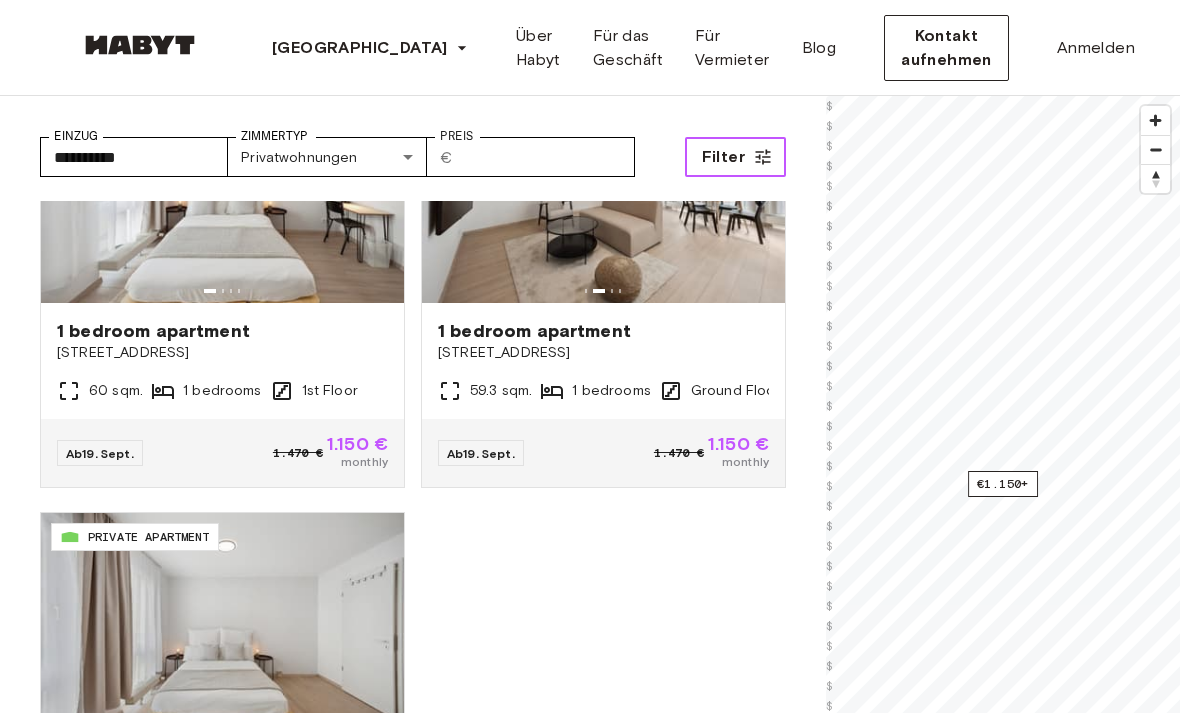 click on "Filter" at bounding box center [735, 157] 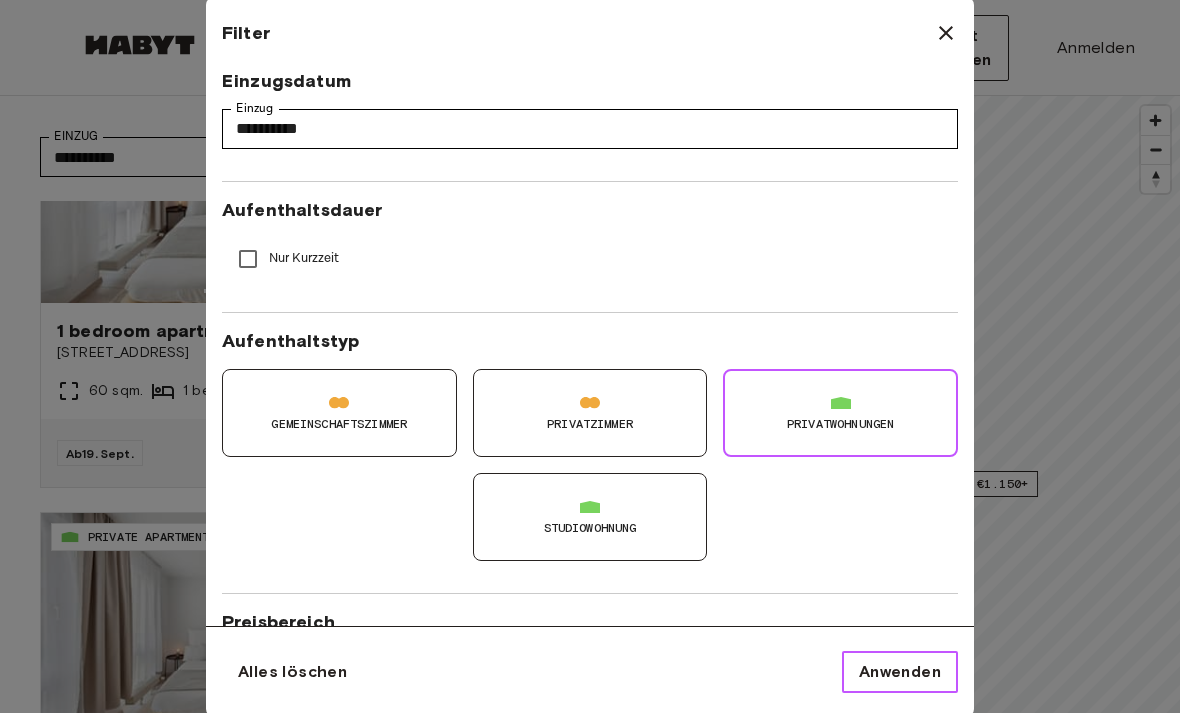 click on "Anwenden" at bounding box center (900, 672) 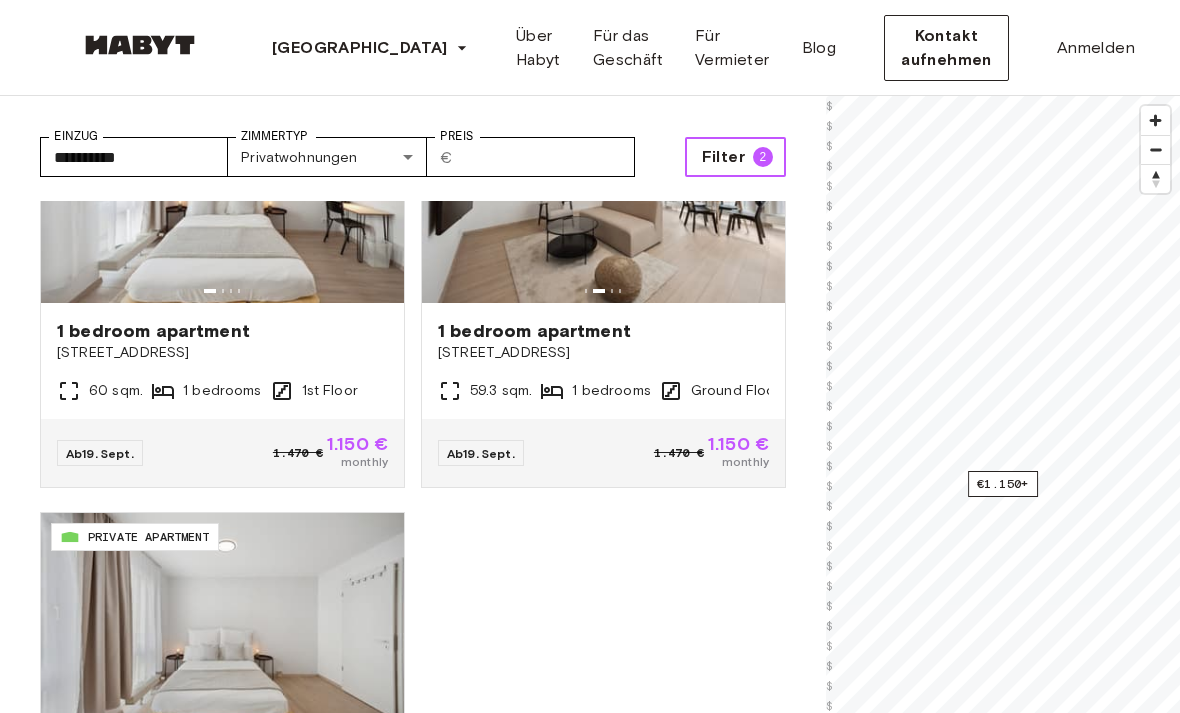 click on "2" at bounding box center [763, 157] 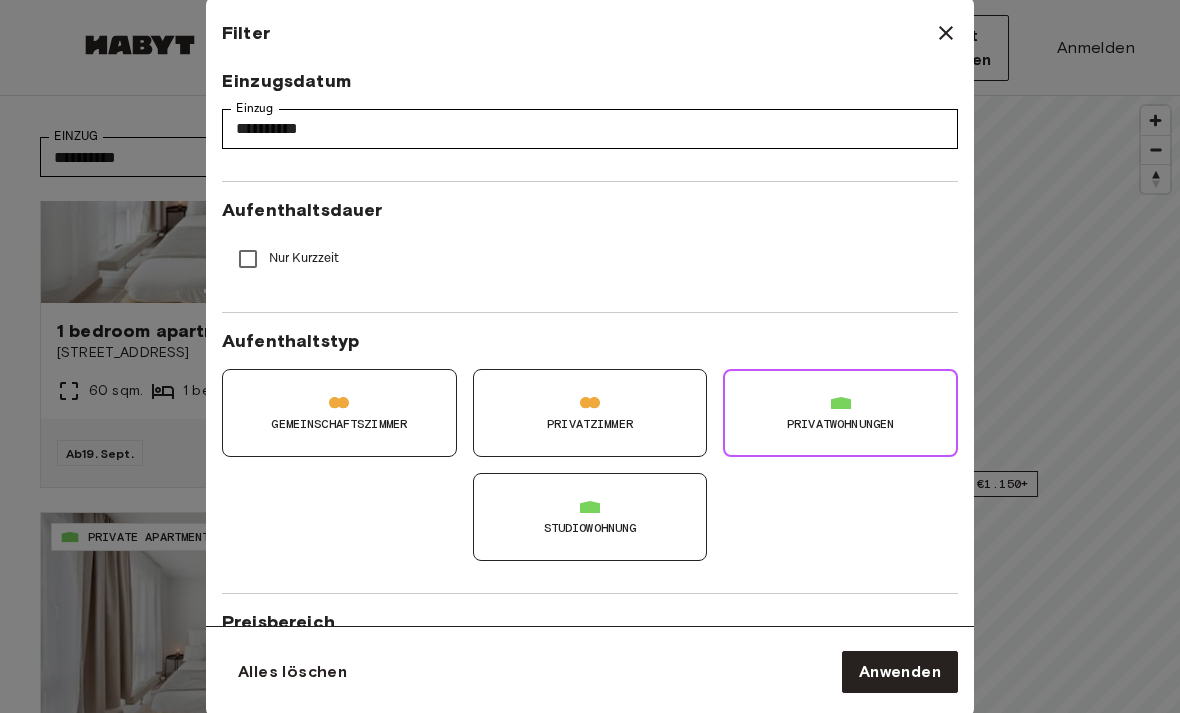 click on "Privatzimmer" at bounding box center [590, 413] 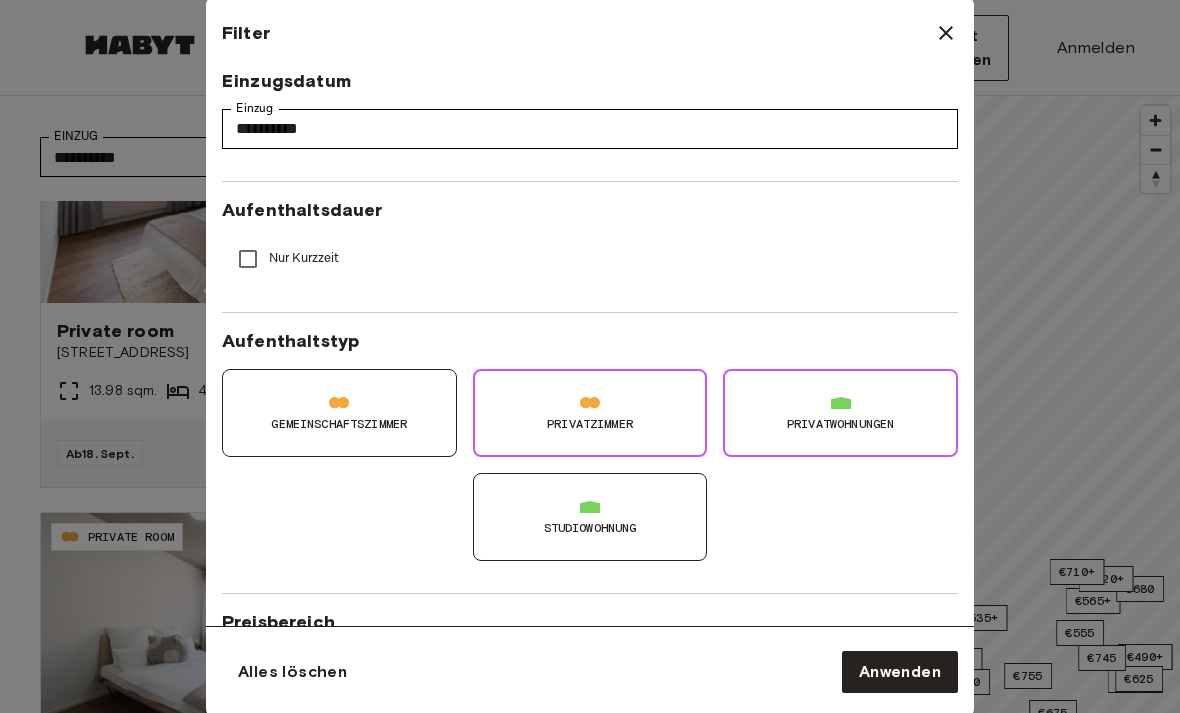 click on "Privatzimmer" at bounding box center [590, 413] 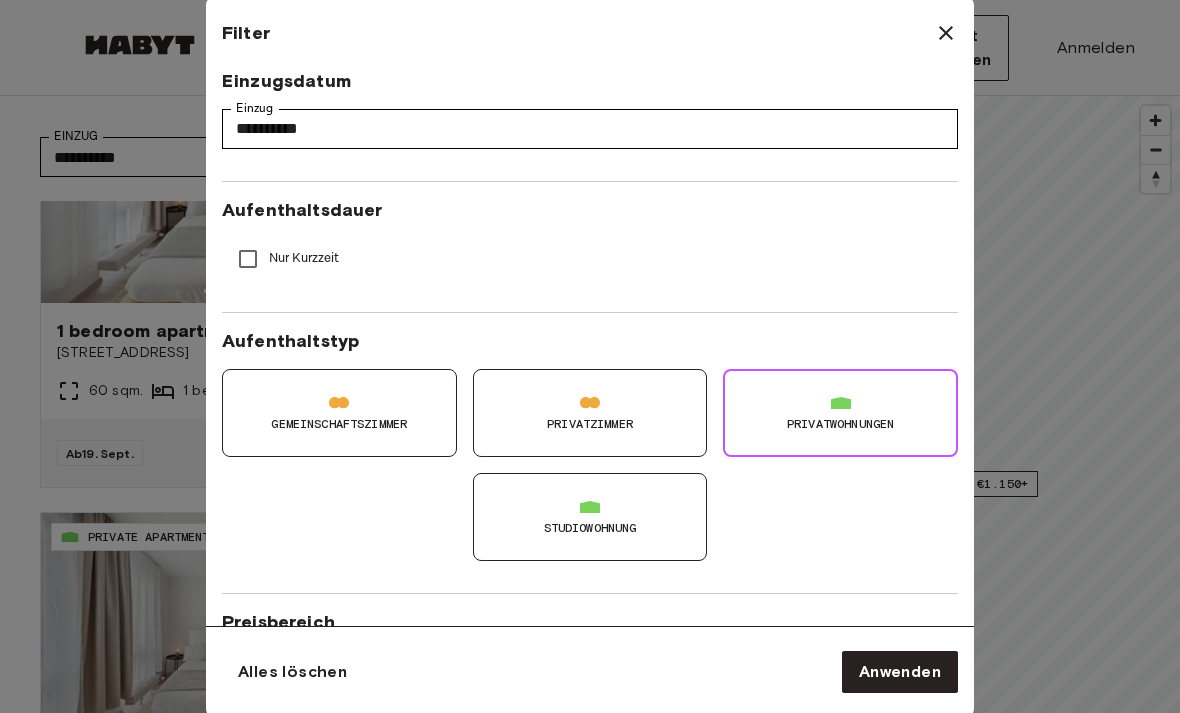 click on "Privatzimmer" at bounding box center (590, 413) 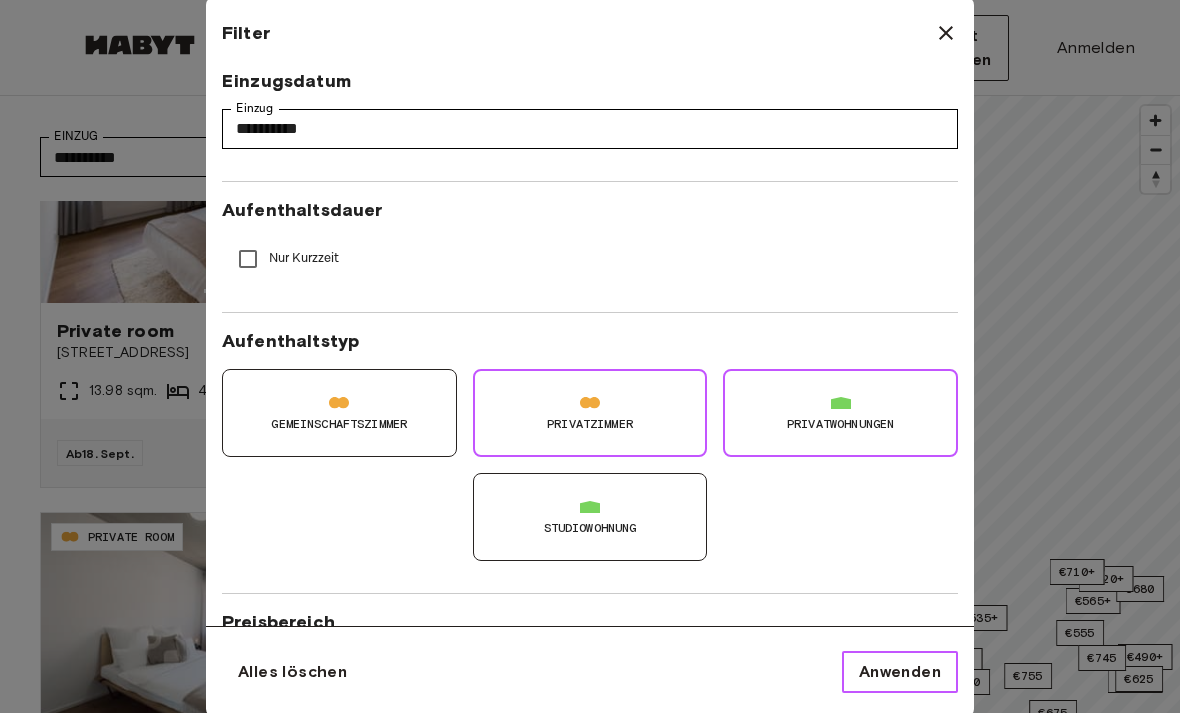 click on "Anwenden" at bounding box center [900, 672] 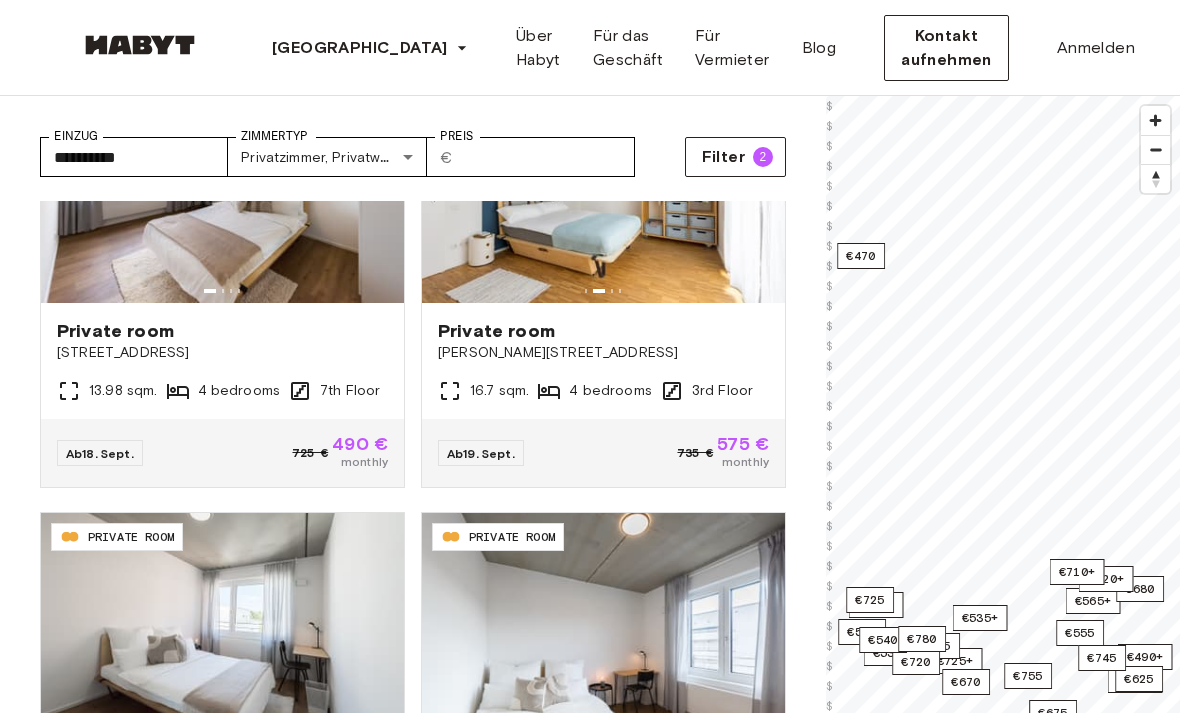 click on "**********" at bounding box center [590, 2440] 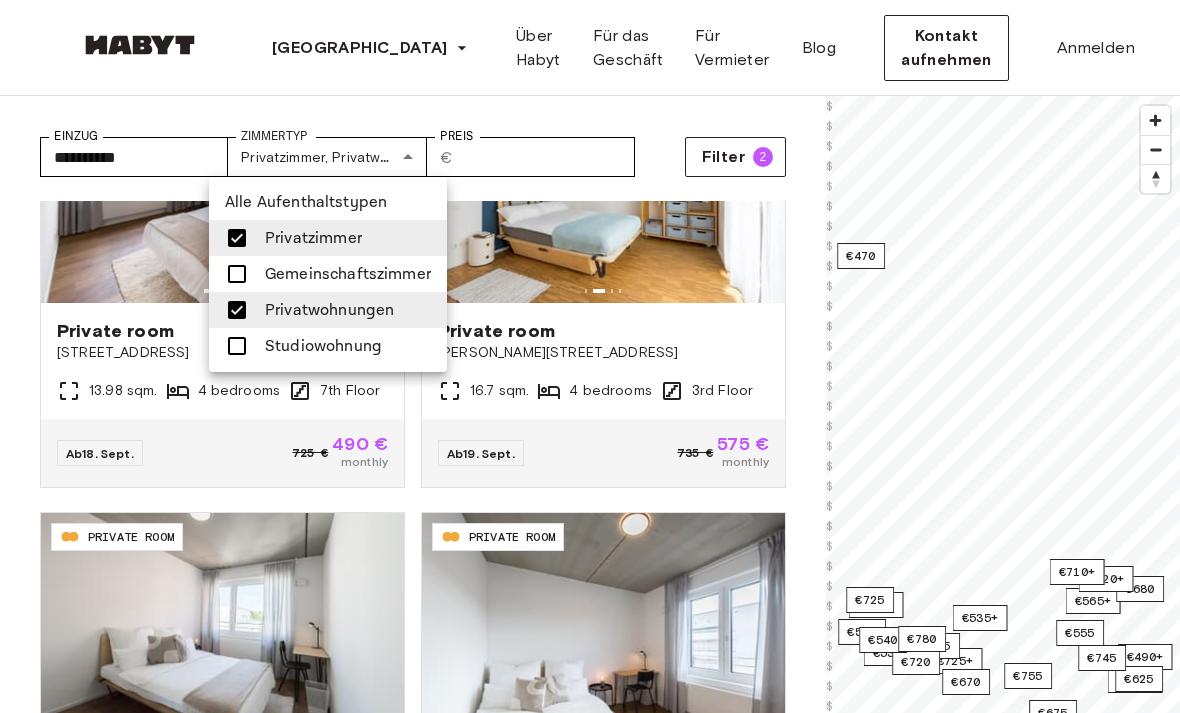 click on "Privatwohnungen" at bounding box center [328, 310] 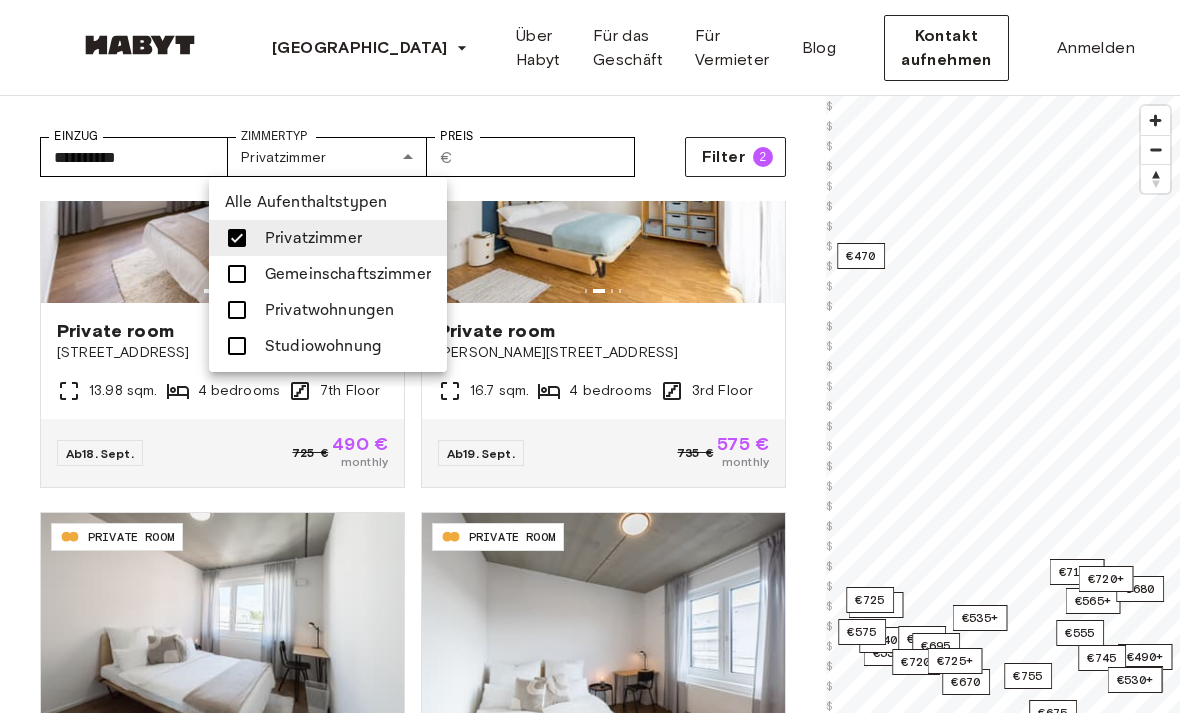 type on "**********" 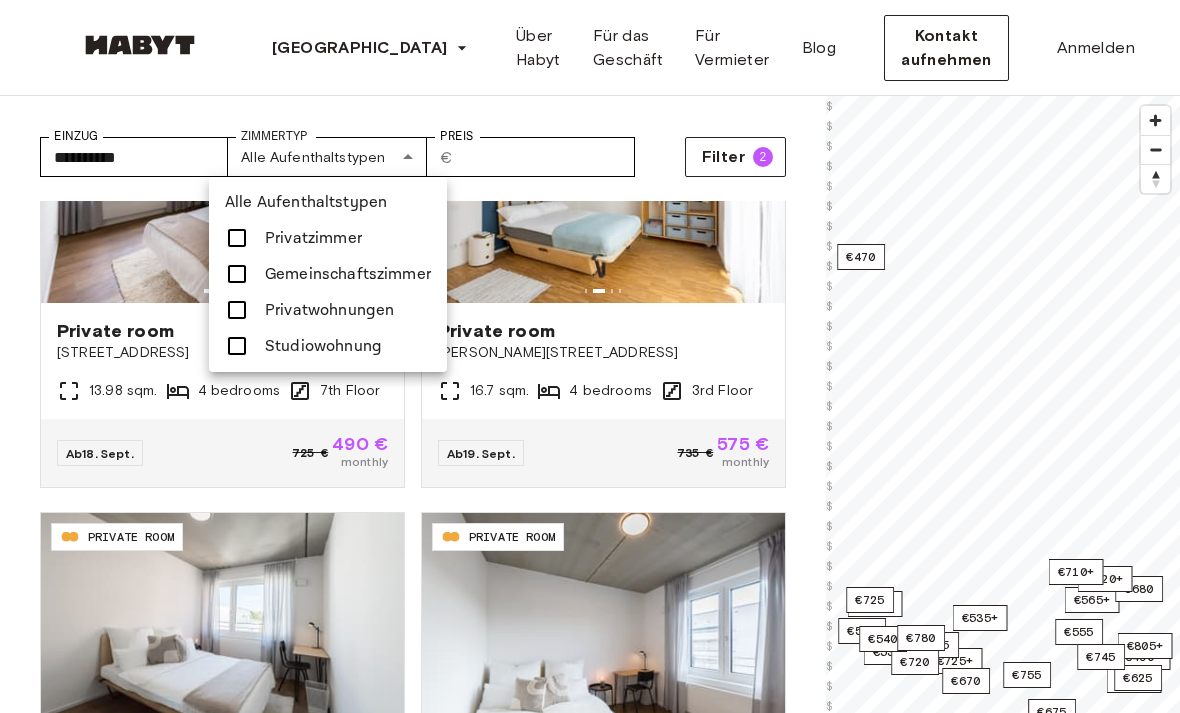 click on "Privatwohnungen" at bounding box center (328, 310) 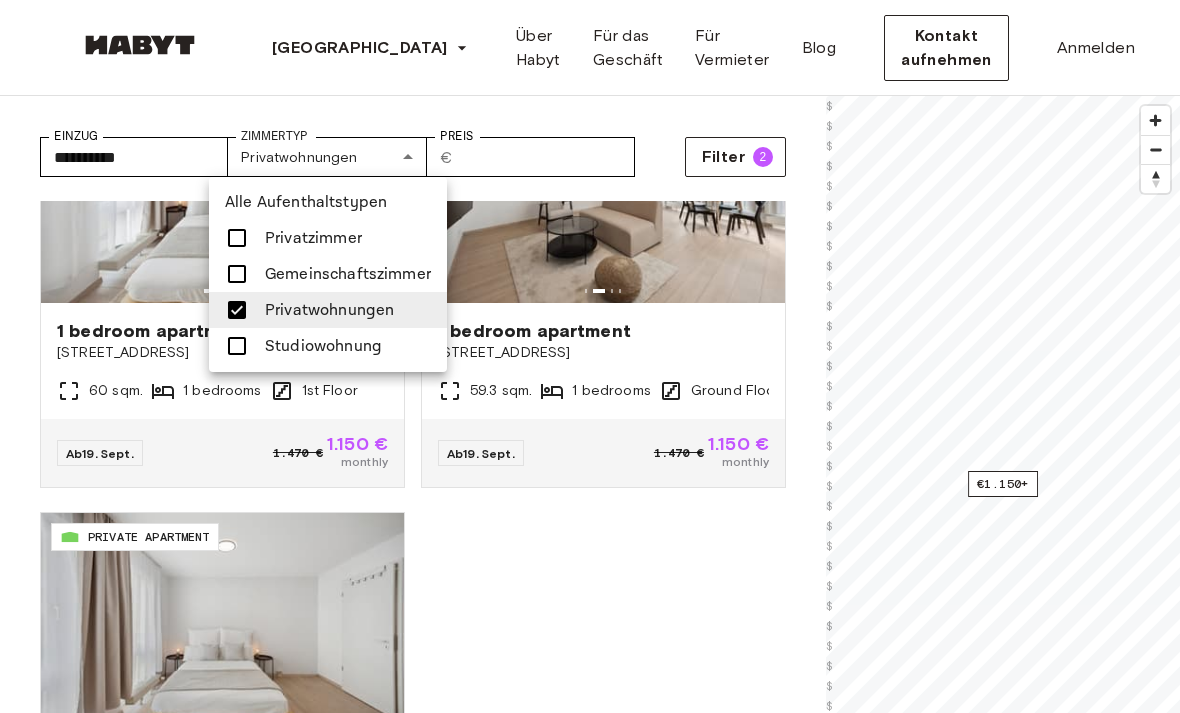 click on "Studiowohnung" at bounding box center [328, 346] 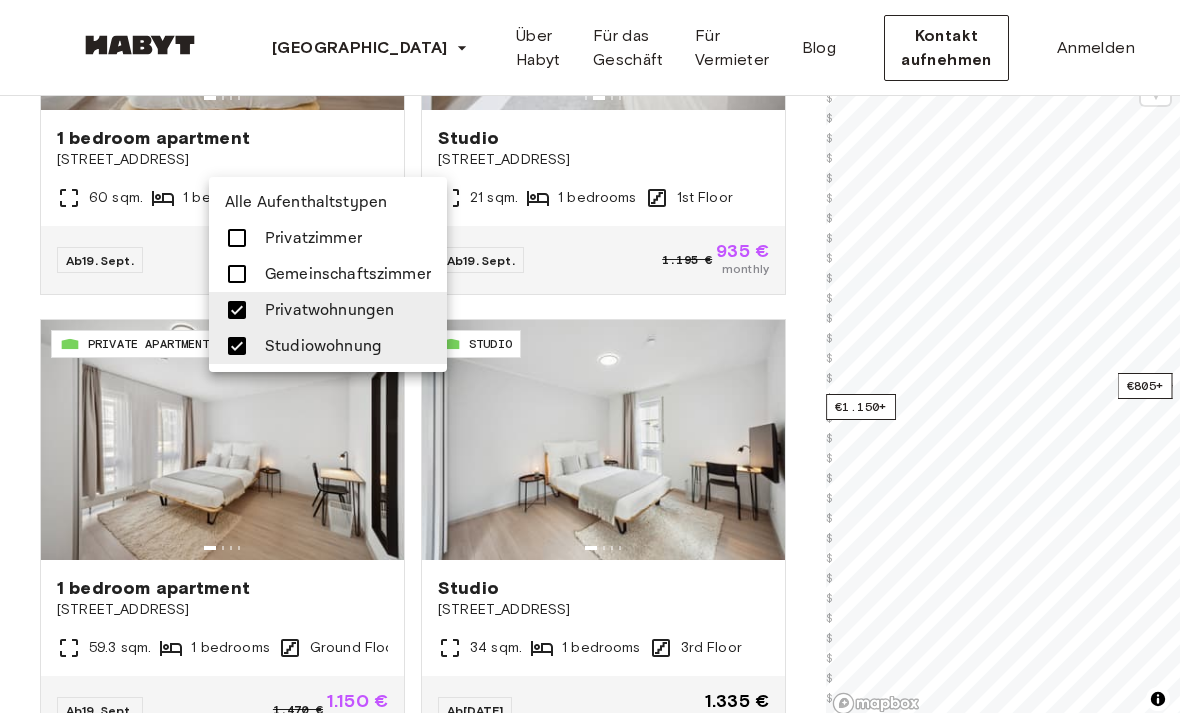 scroll, scrollTop: 358, scrollLeft: 0, axis: vertical 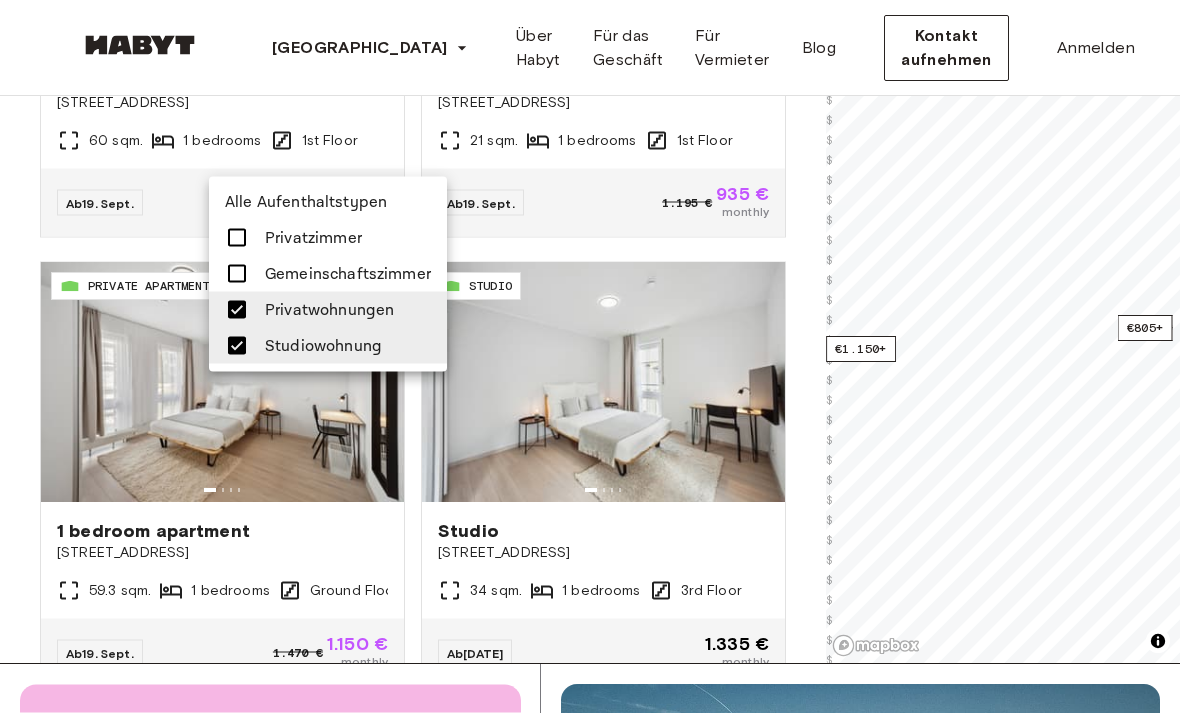 click at bounding box center [590, 356] 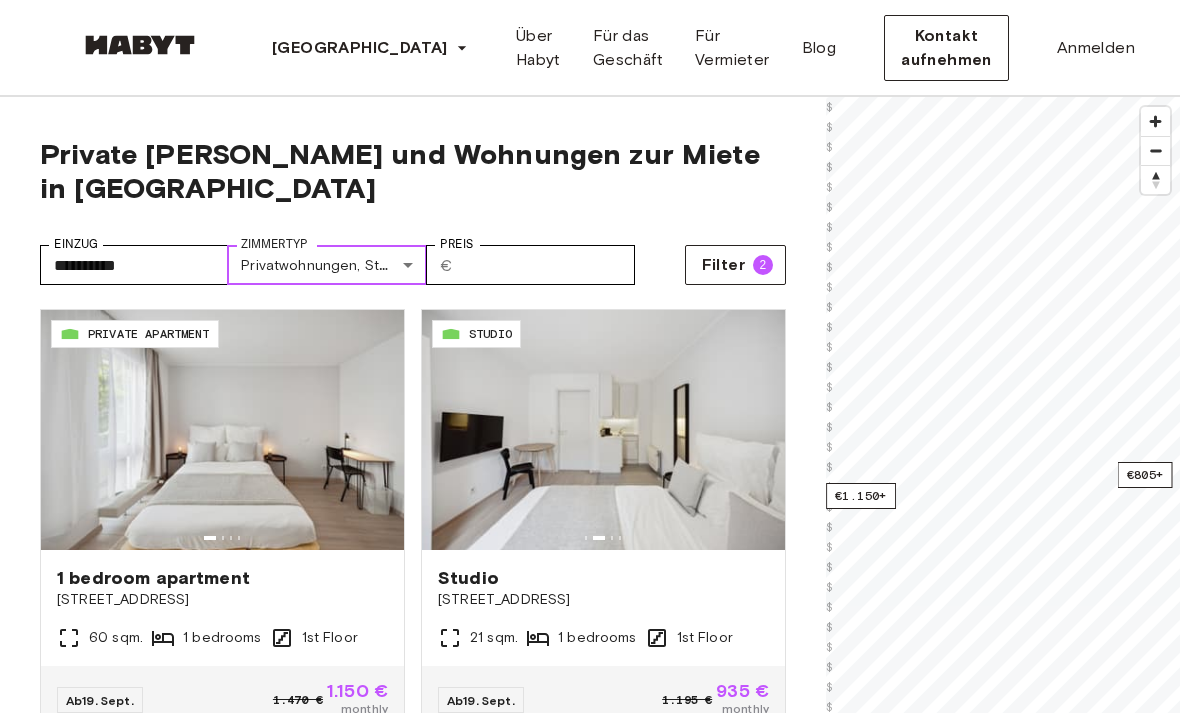 scroll, scrollTop: 0, scrollLeft: 0, axis: both 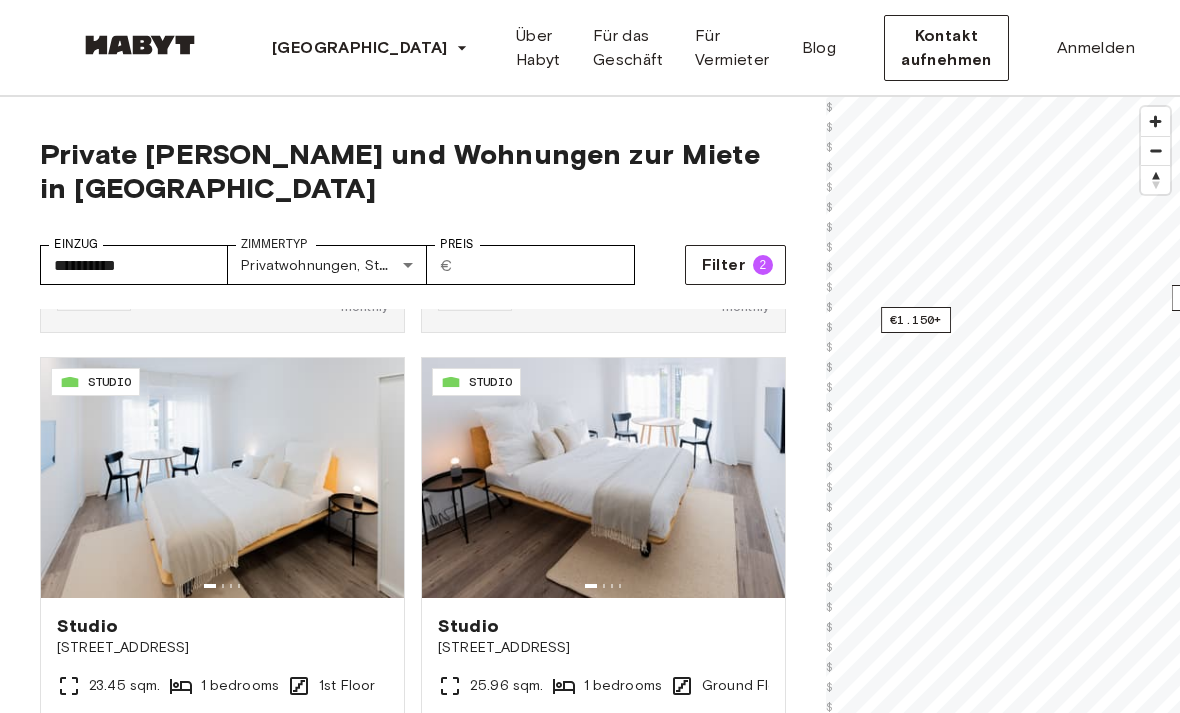 click on "**********" 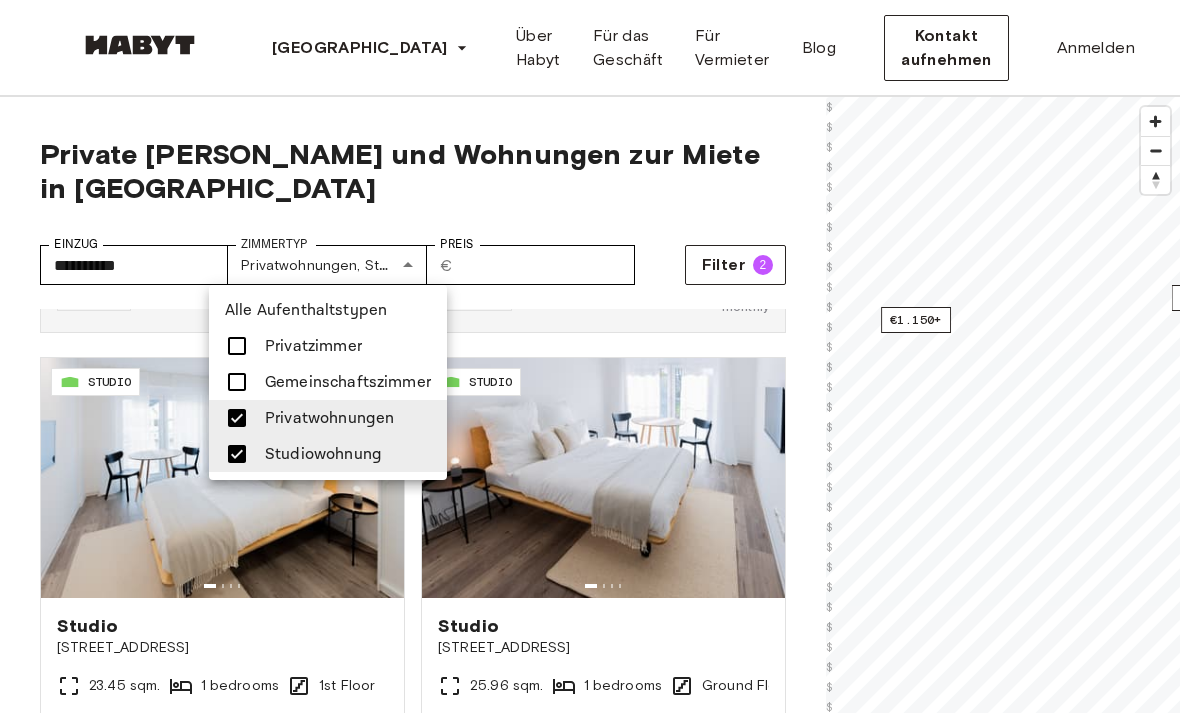 click on "Studiowohnung" 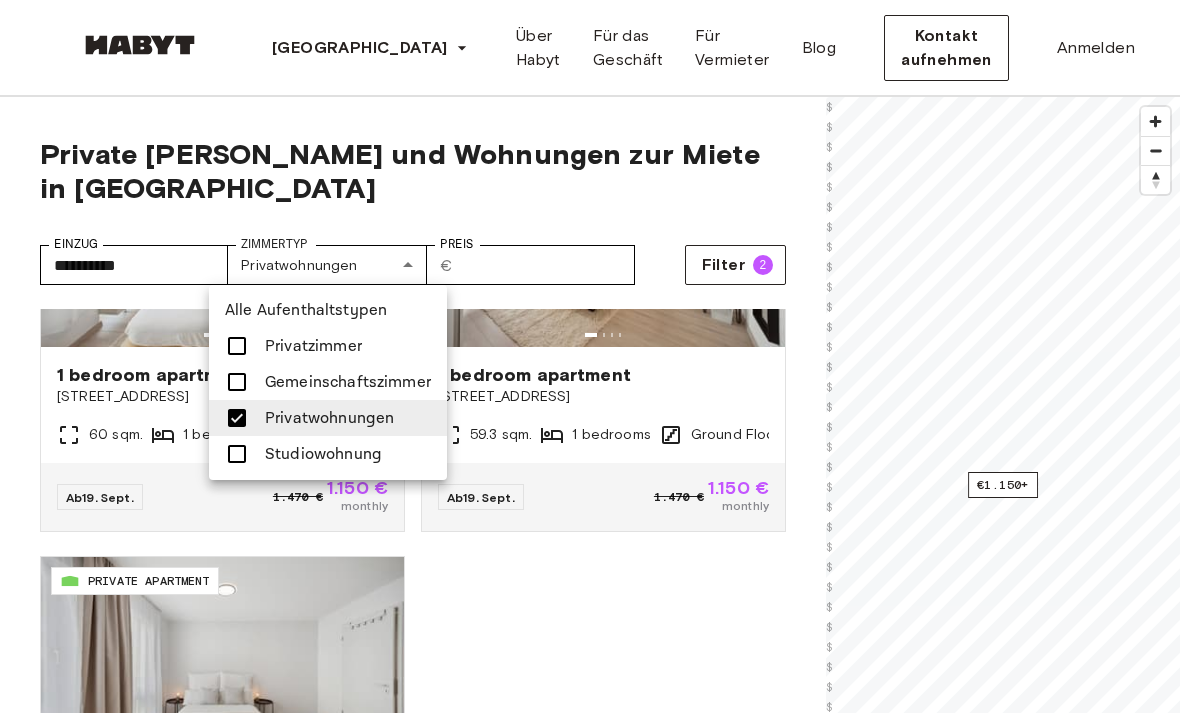 scroll, scrollTop: 139, scrollLeft: 0, axis: vertical 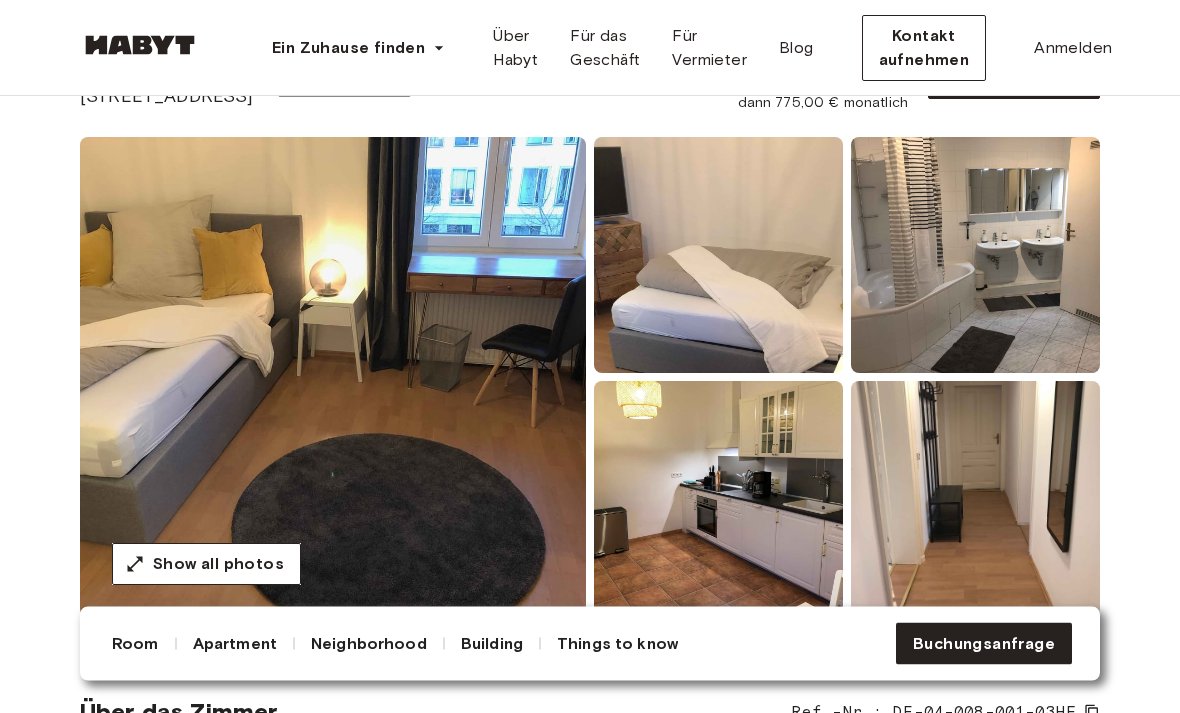 click at bounding box center (333, 378) 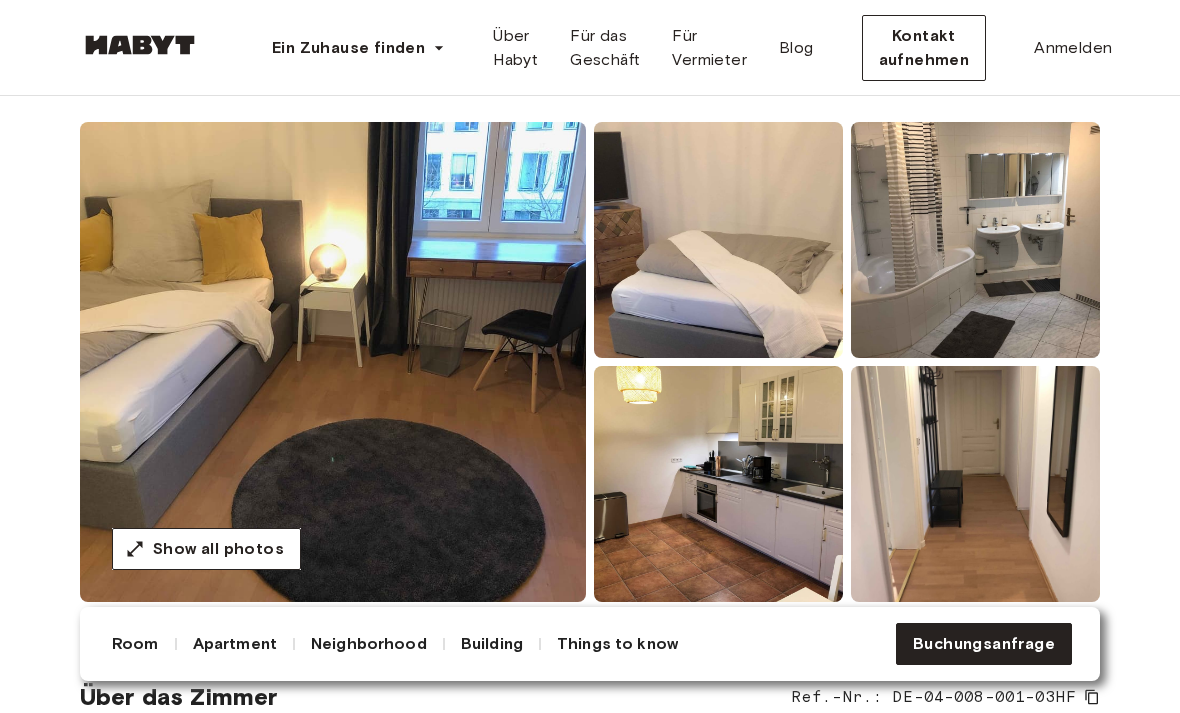 scroll, scrollTop: 151, scrollLeft: 0, axis: vertical 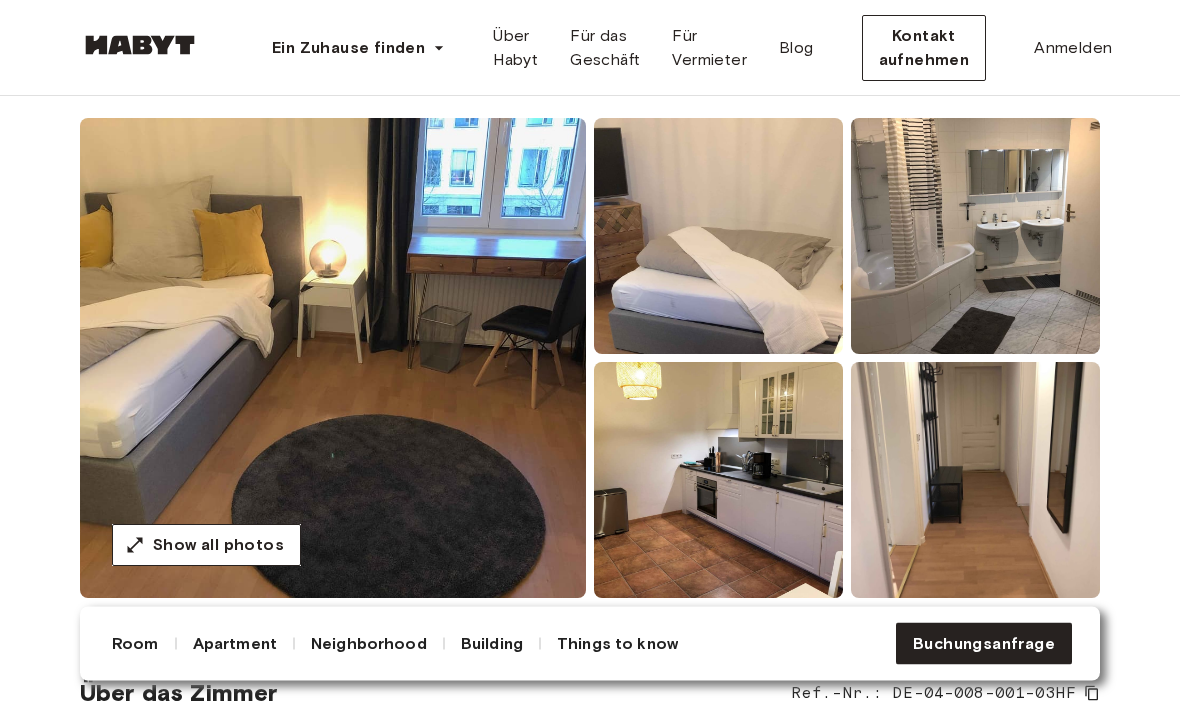 click at bounding box center (975, 481) 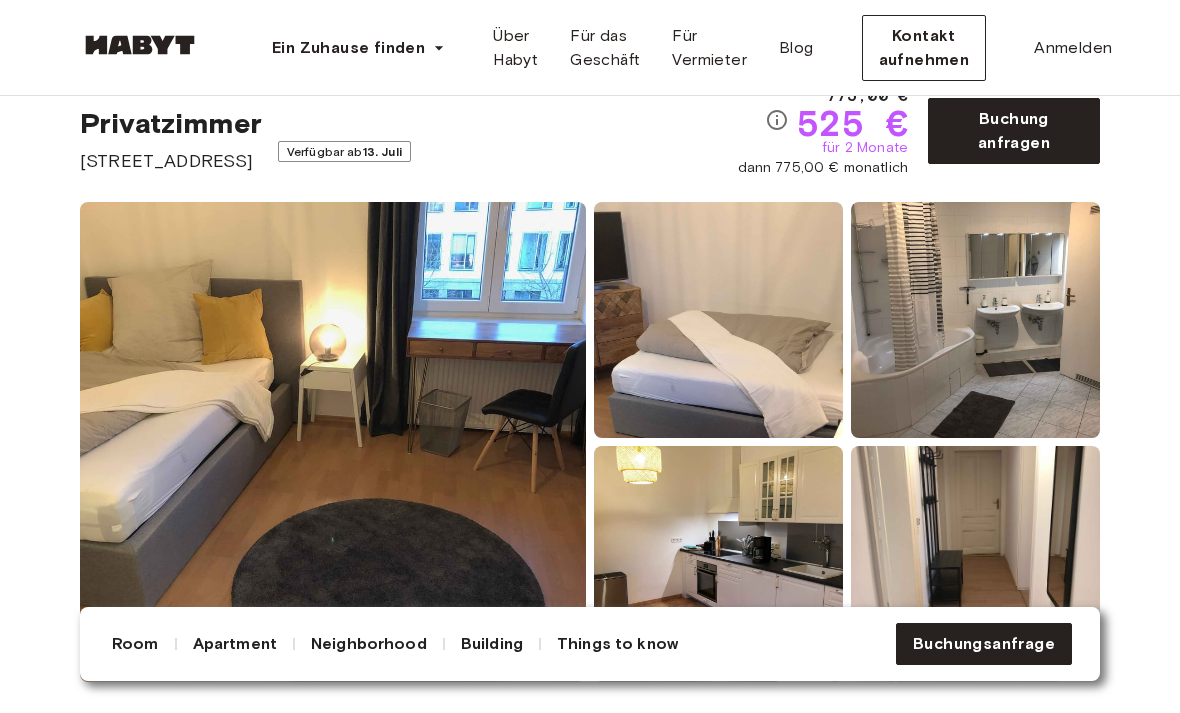 scroll, scrollTop: 0, scrollLeft: 0, axis: both 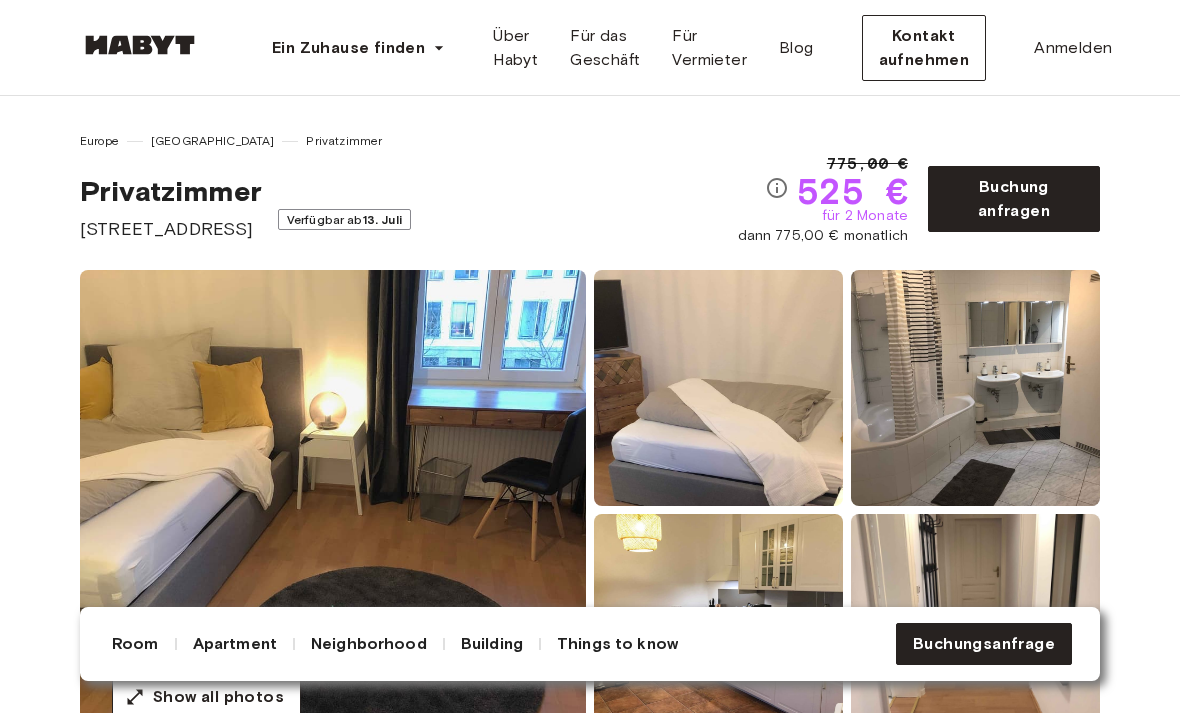 click on "775,00 € 525 € für 2 Monate dann 775,00 € monatlich" at bounding box center [831, 199] 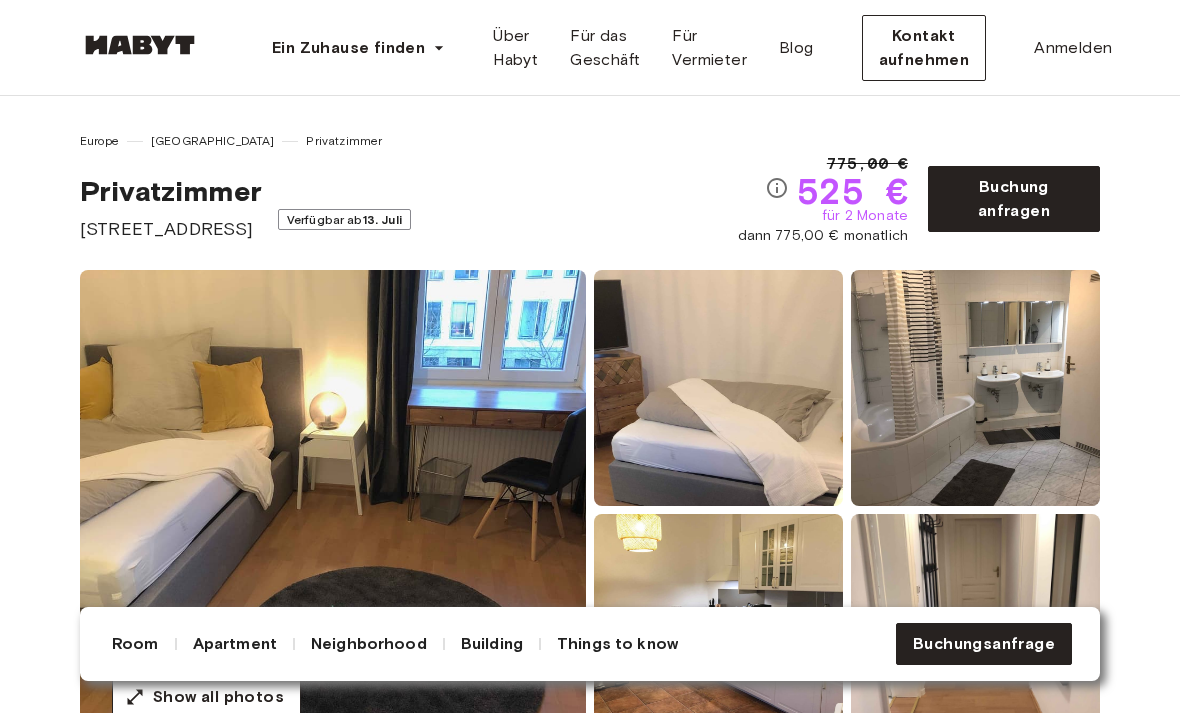 click 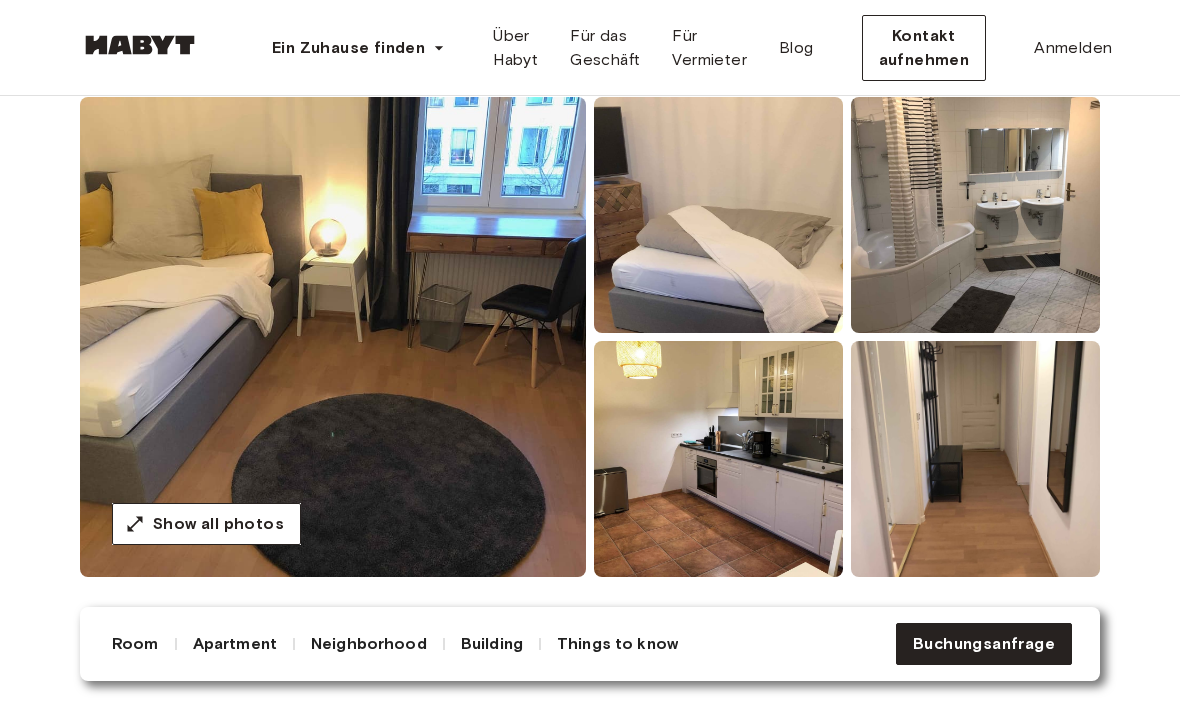 scroll, scrollTop: 0, scrollLeft: 0, axis: both 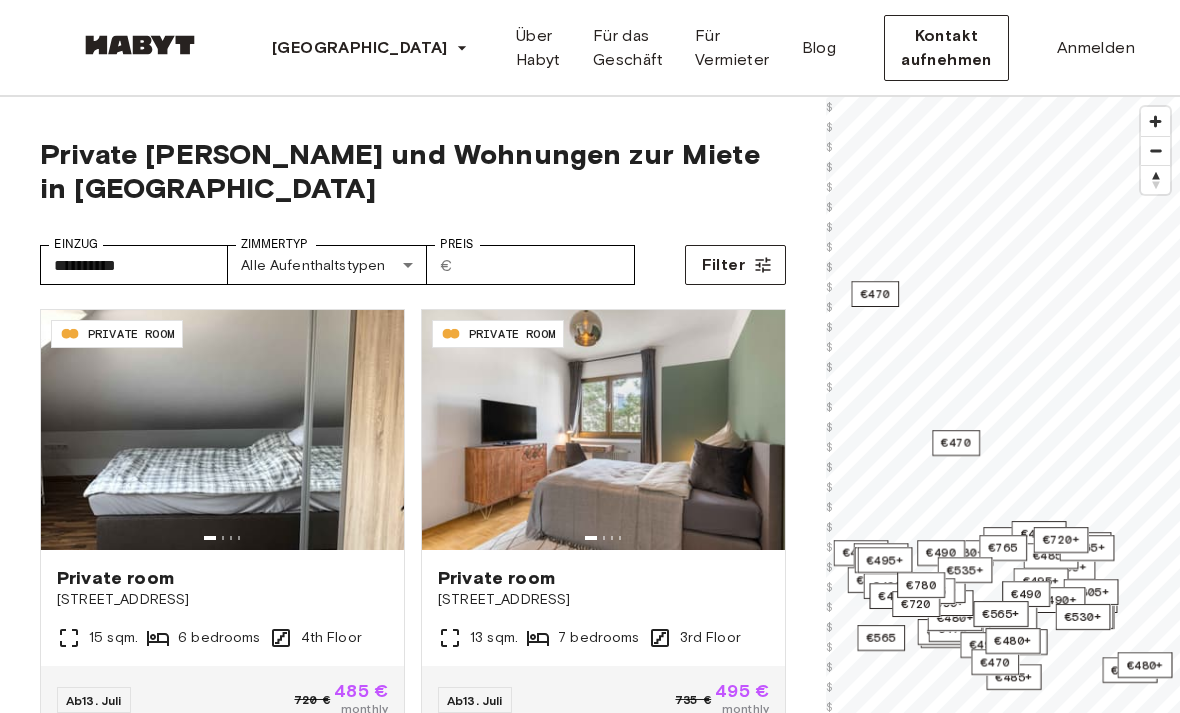 type on "**********" 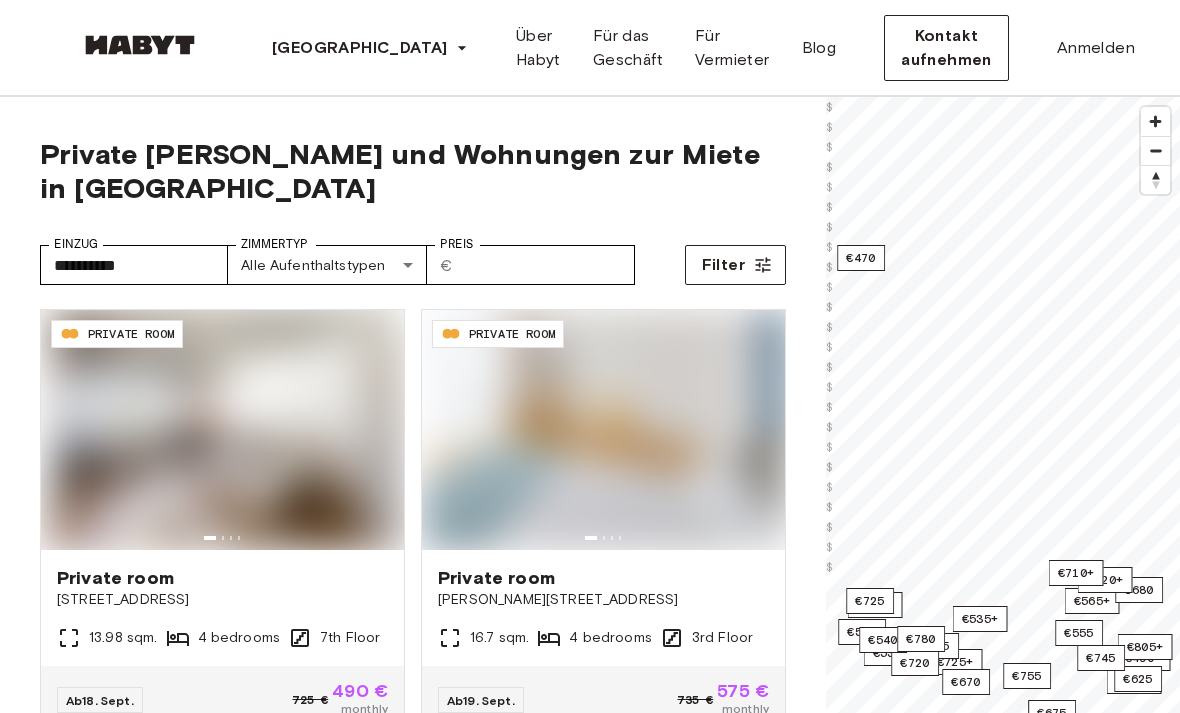 scroll, scrollTop: 0, scrollLeft: 0, axis: both 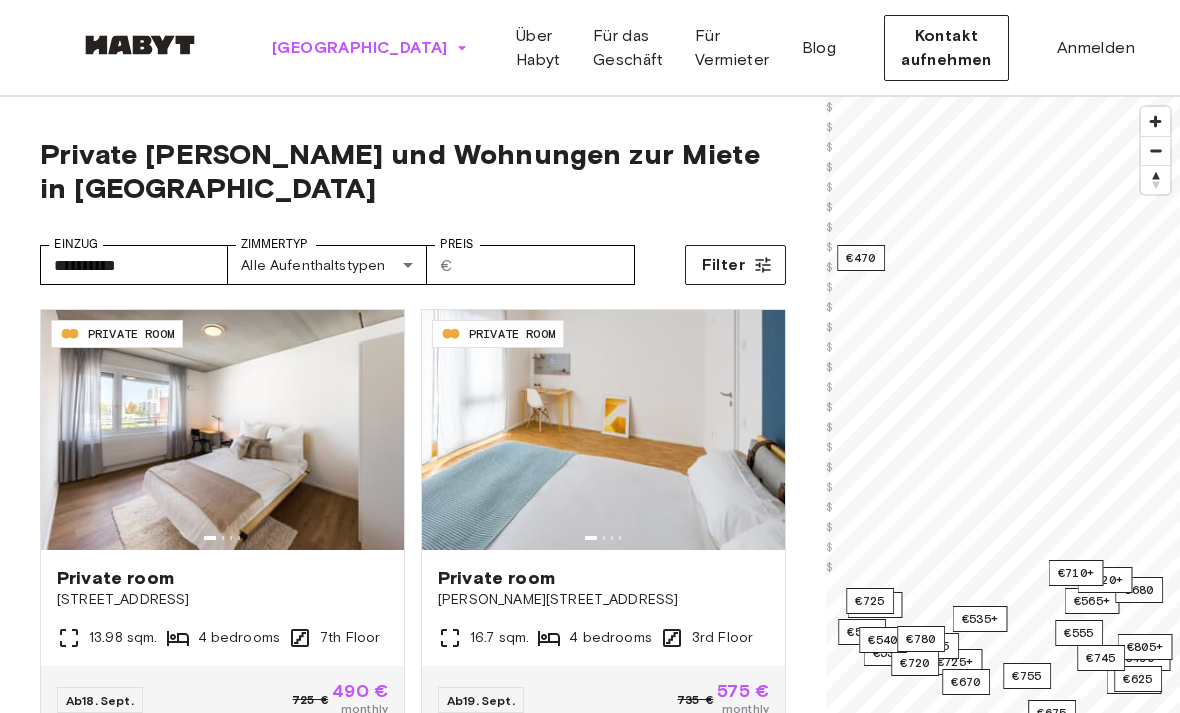 click on "[GEOGRAPHIC_DATA]" at bounding box center [370, 48] 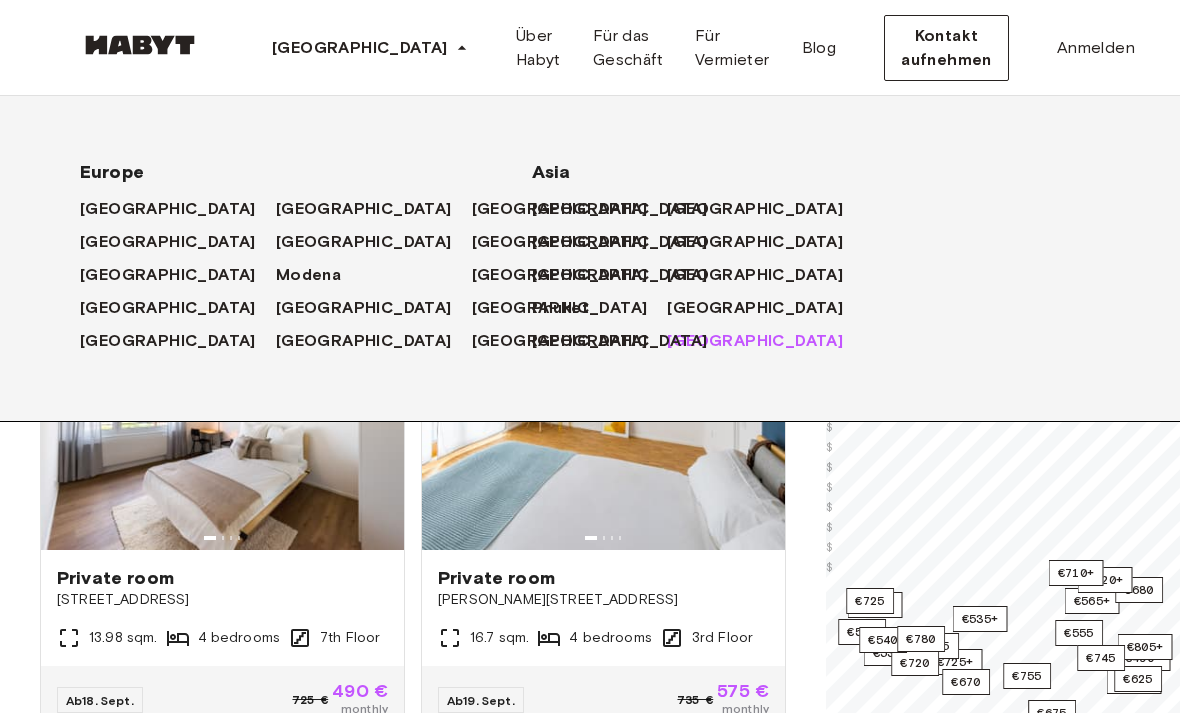 click on "[GEOGRAPHIC_DATA]" at bounding box center [755, 341] 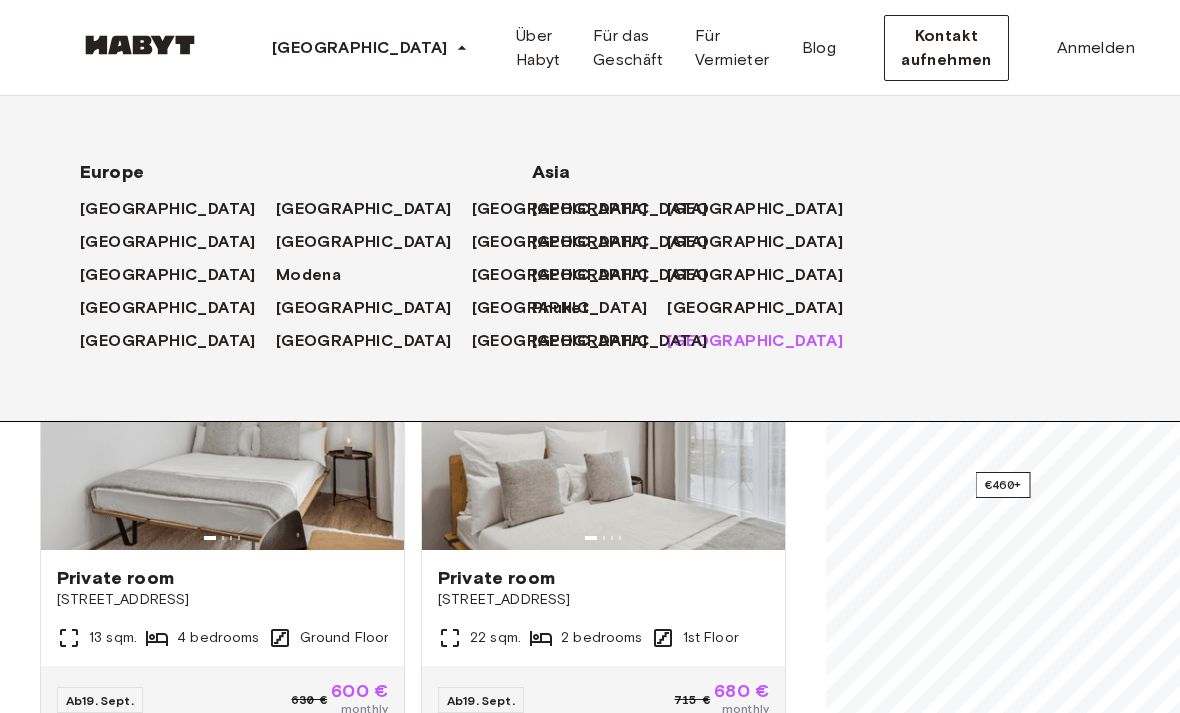click on "[GEOGRAPHIC_DATA]" at bounding box center [755, 341] 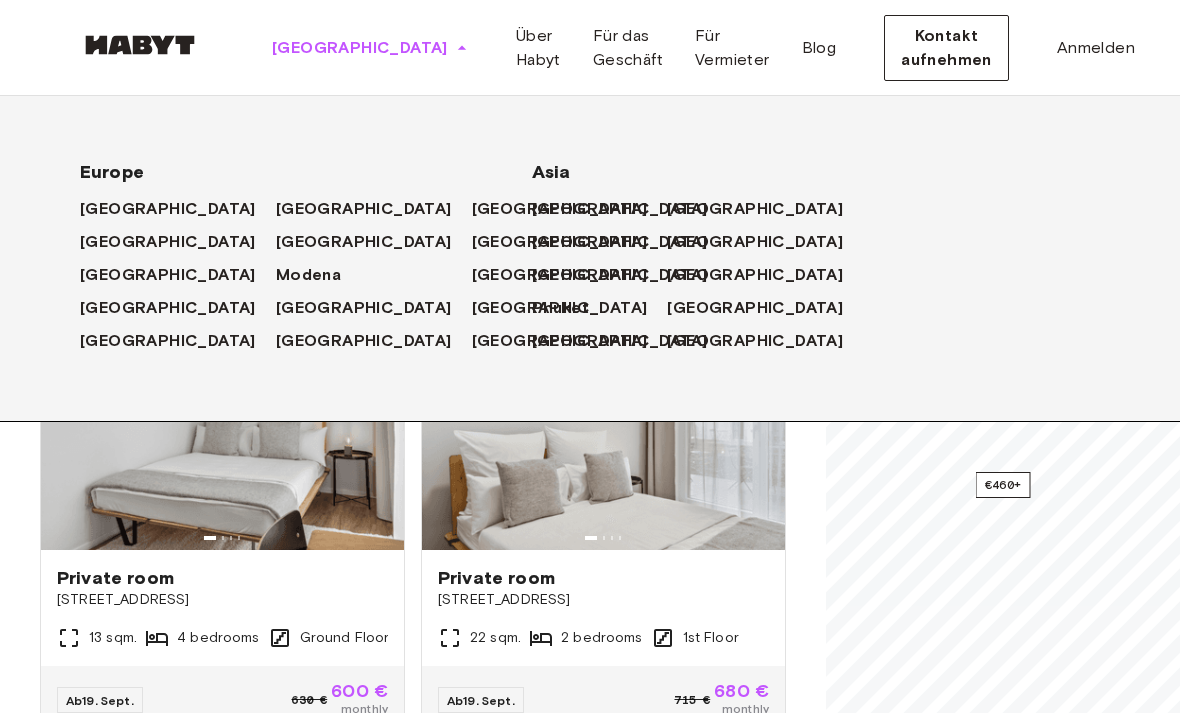 click on "[GEOGRAPHIC_DATA]" at bounding box center (360, 48) 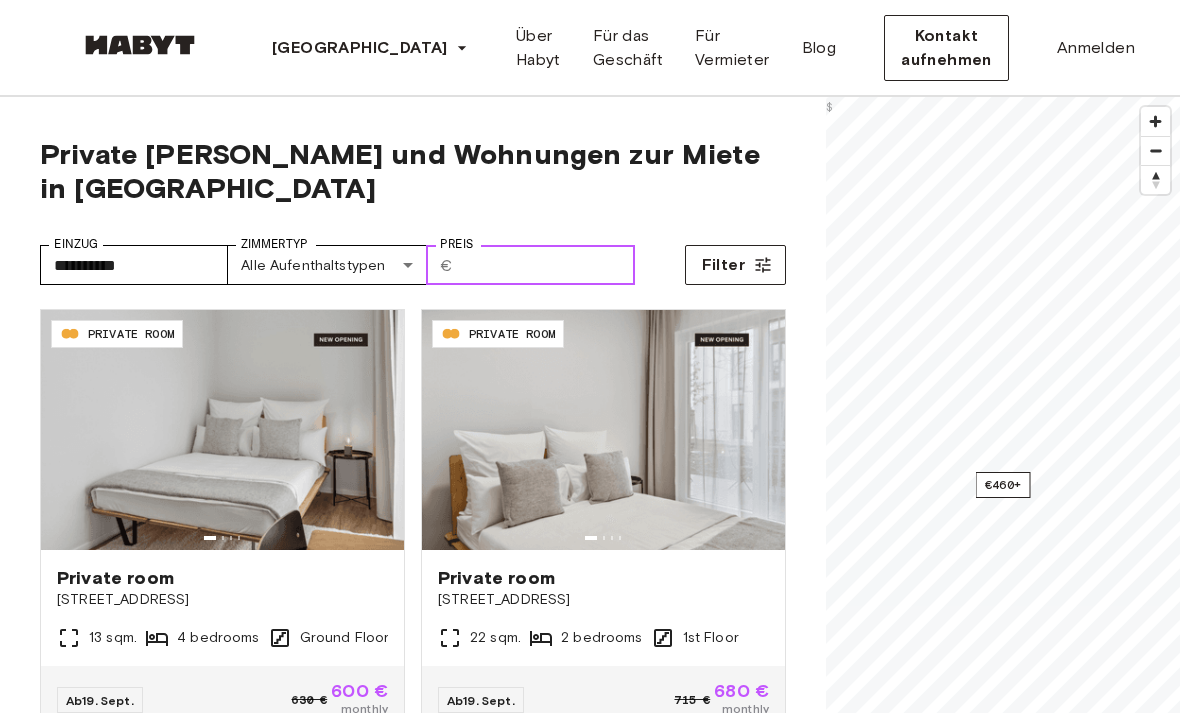 click on "Preis" at bounding box center (548, 265) 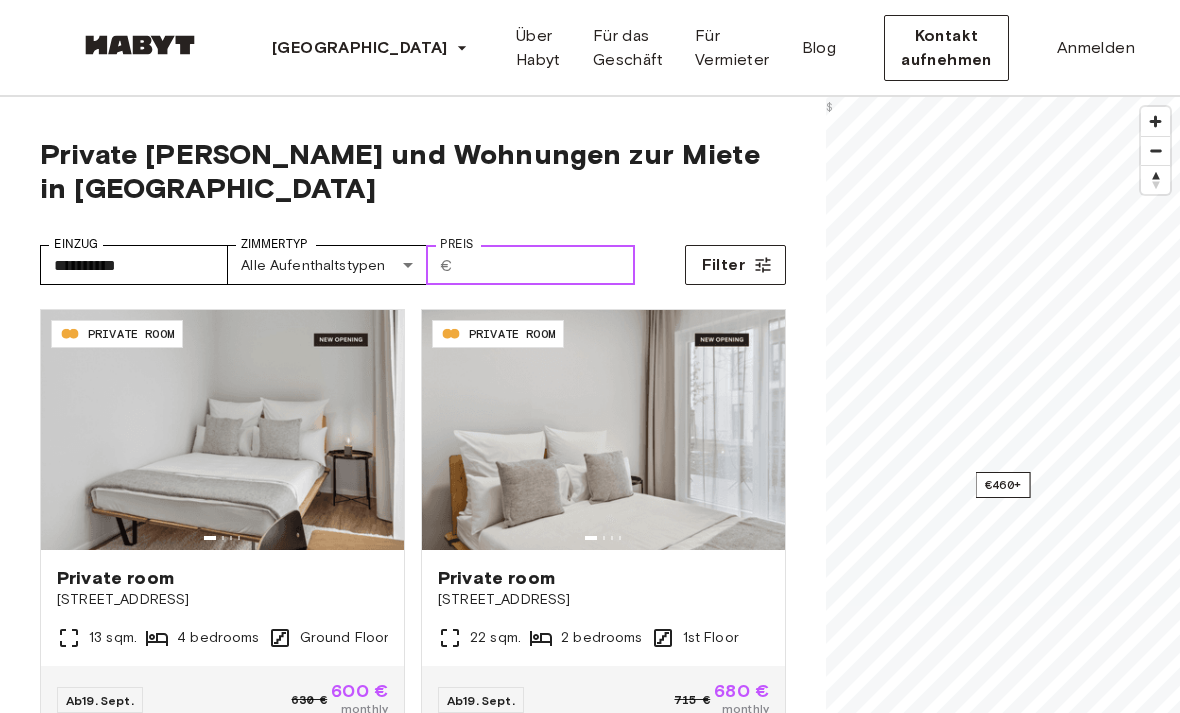type on "***" 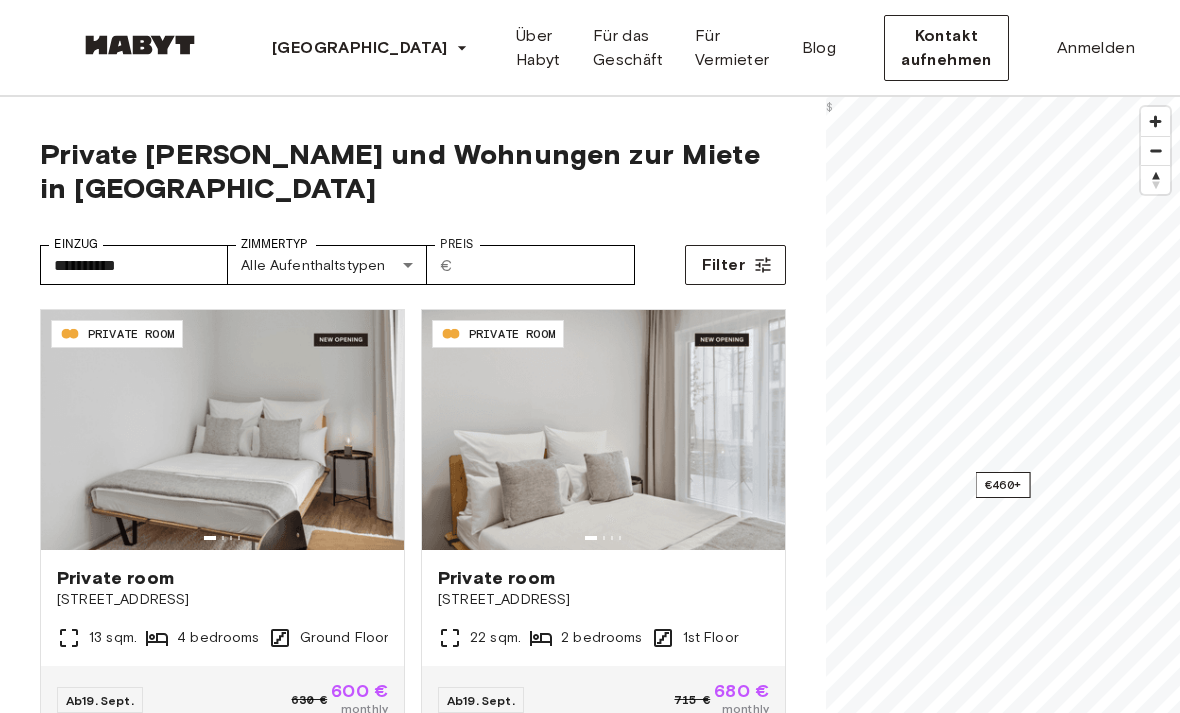 click on "**********" at bounding box center (413, 257) 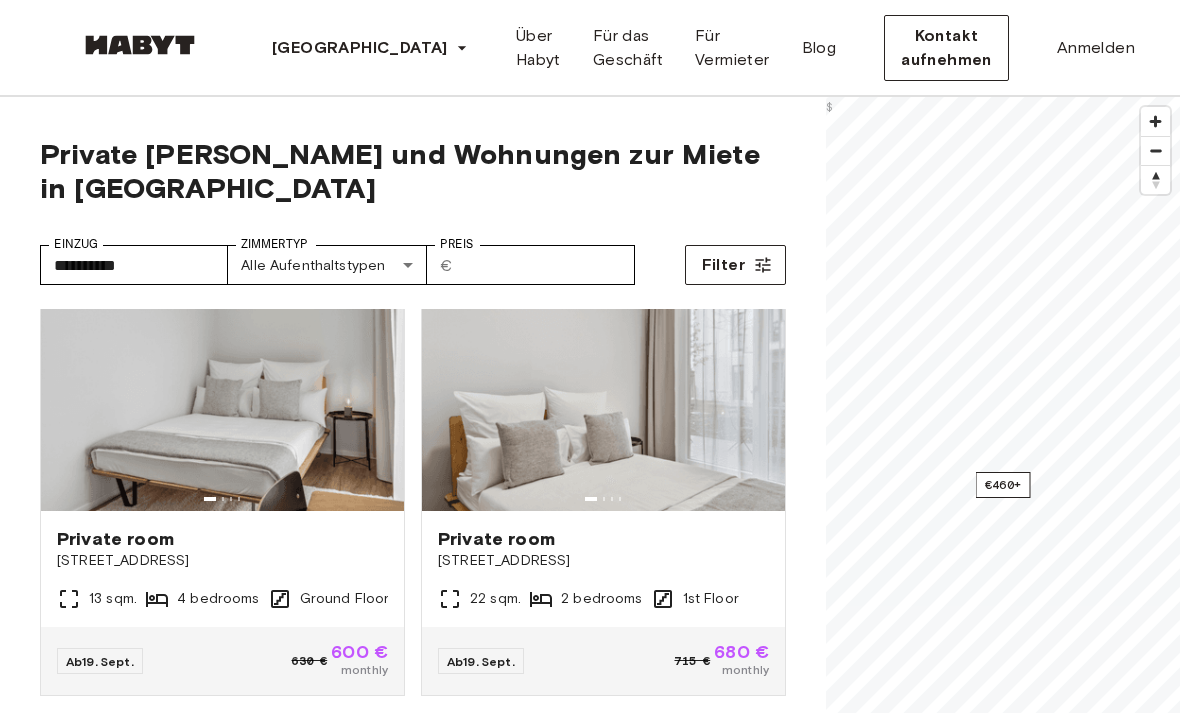 scroll, scrollTop: 60, scrollLeft: 0, axis: vertical 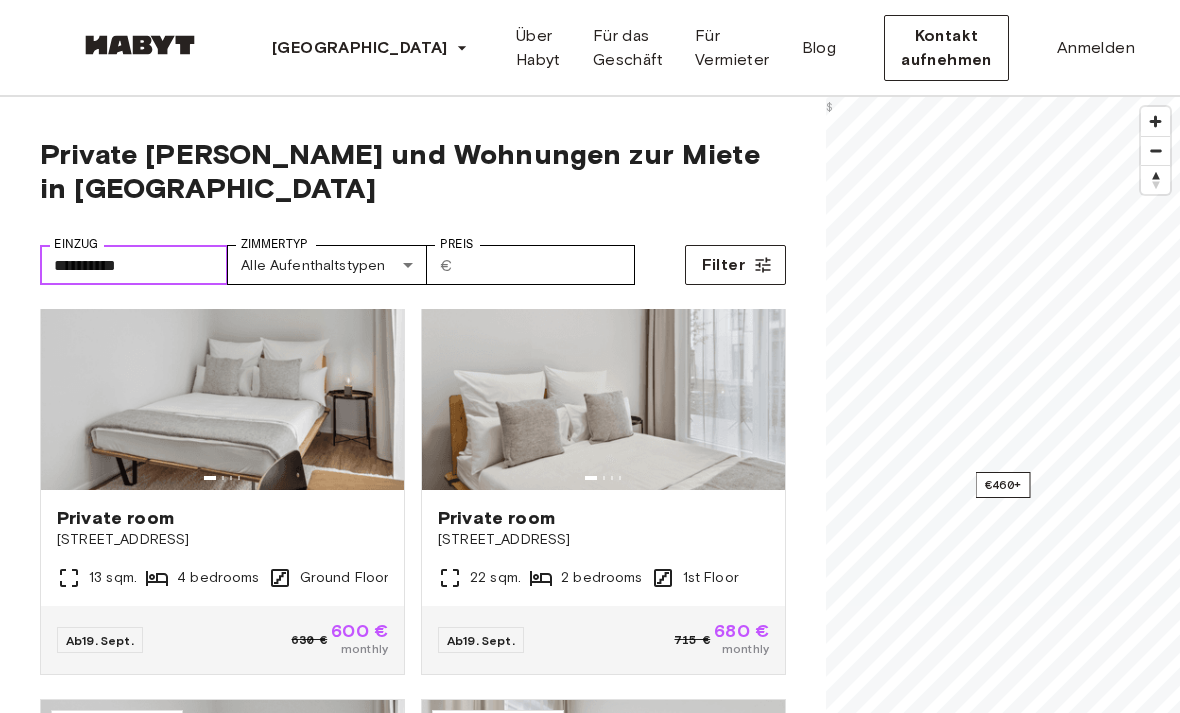 click on "**********" at bounding box center [134, 265] 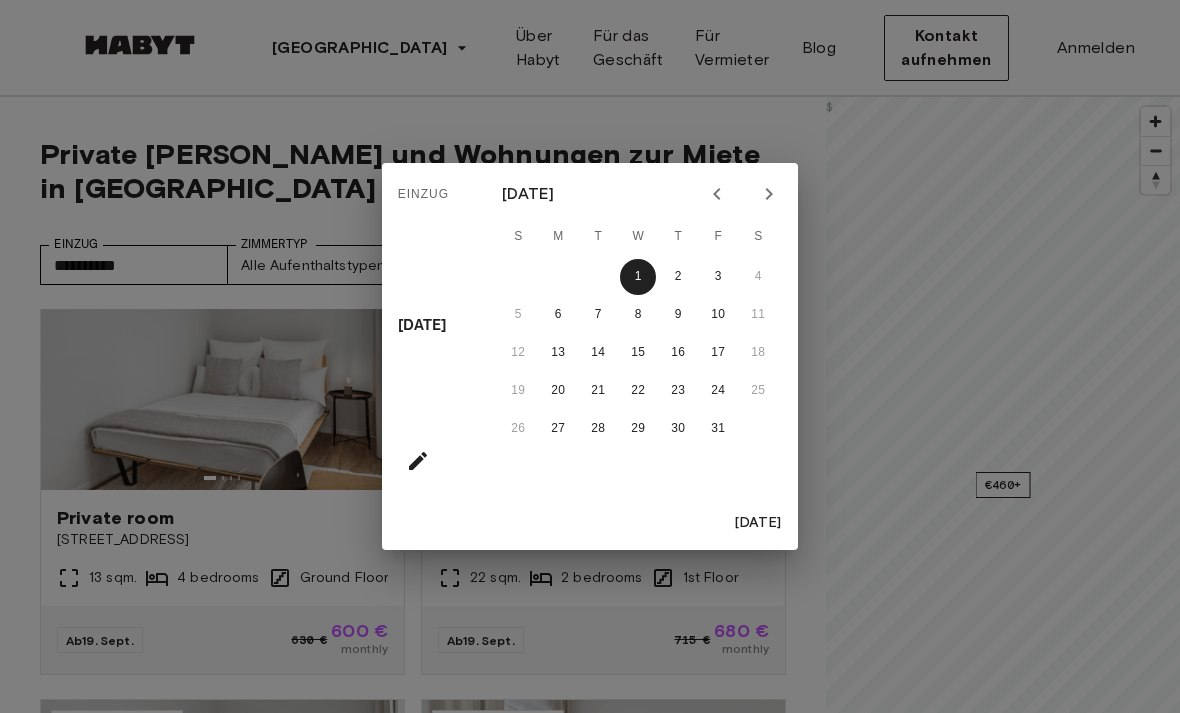 click on "Einzug Wed, Oct [DATE] S M T W T F S 1 2 3 4 5 6 7 8 9 10 11 12 13 14 15 16 17 18 19 20 21 22 23 24 25 26 27 28 29 30 31 [DATE]" at bounding box center (590, 356) 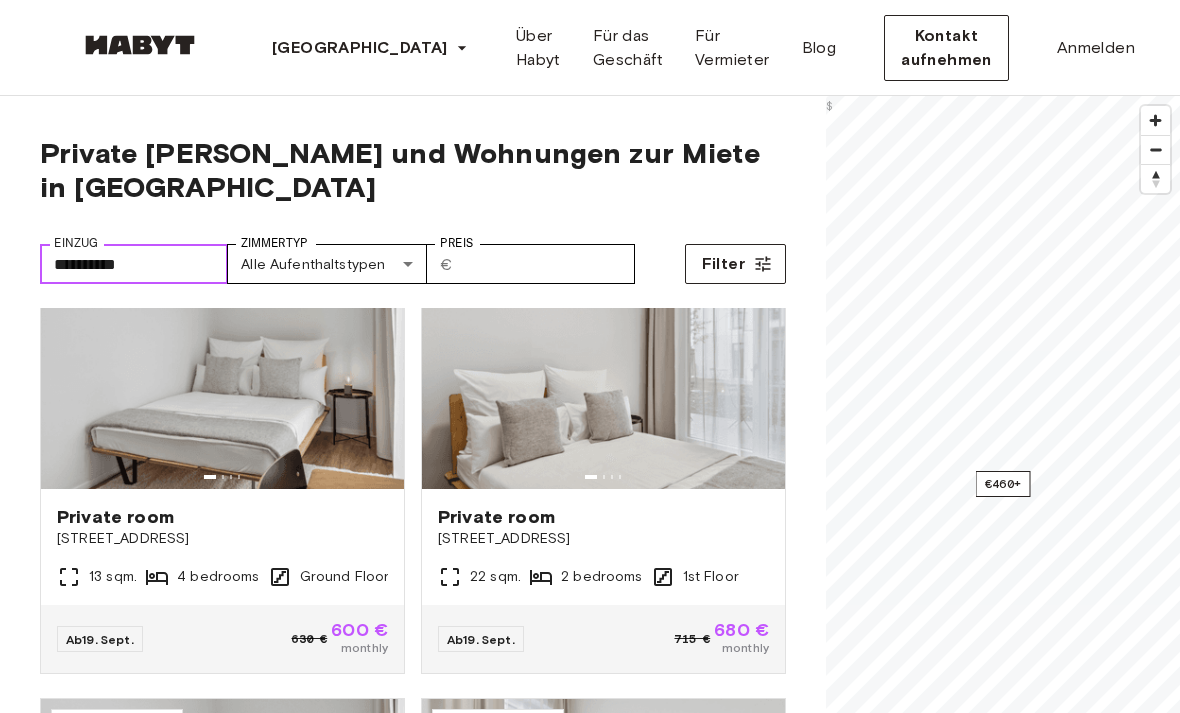 scroll, scrollTop: 0, scrollLeft: 0, axis: both 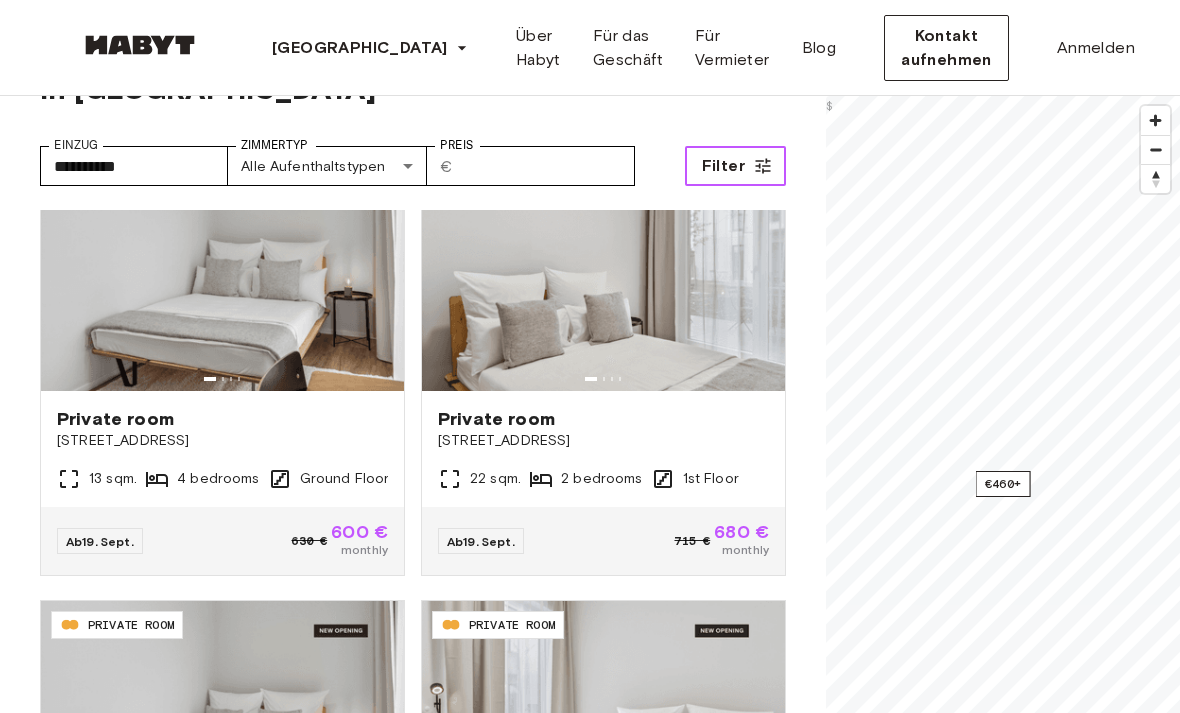click on "Filter" at bounding box center (735, 167) 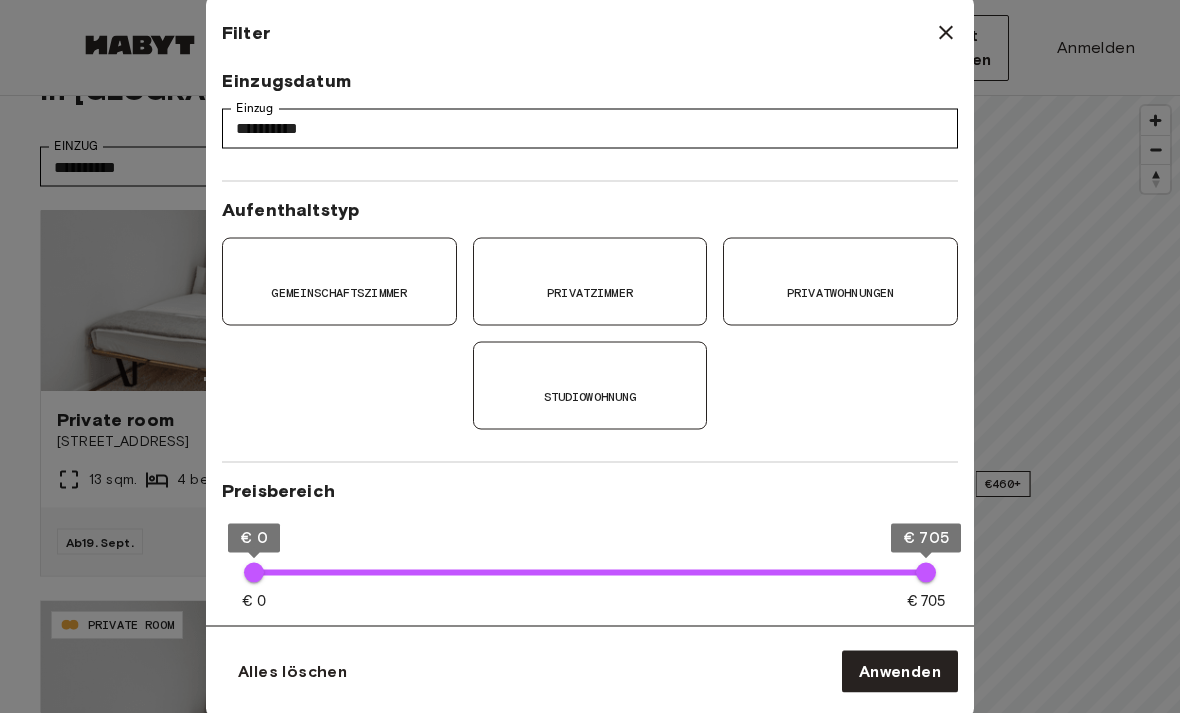 scroll, scrollTop: 99, scrollLeft: 0, axis: vertical 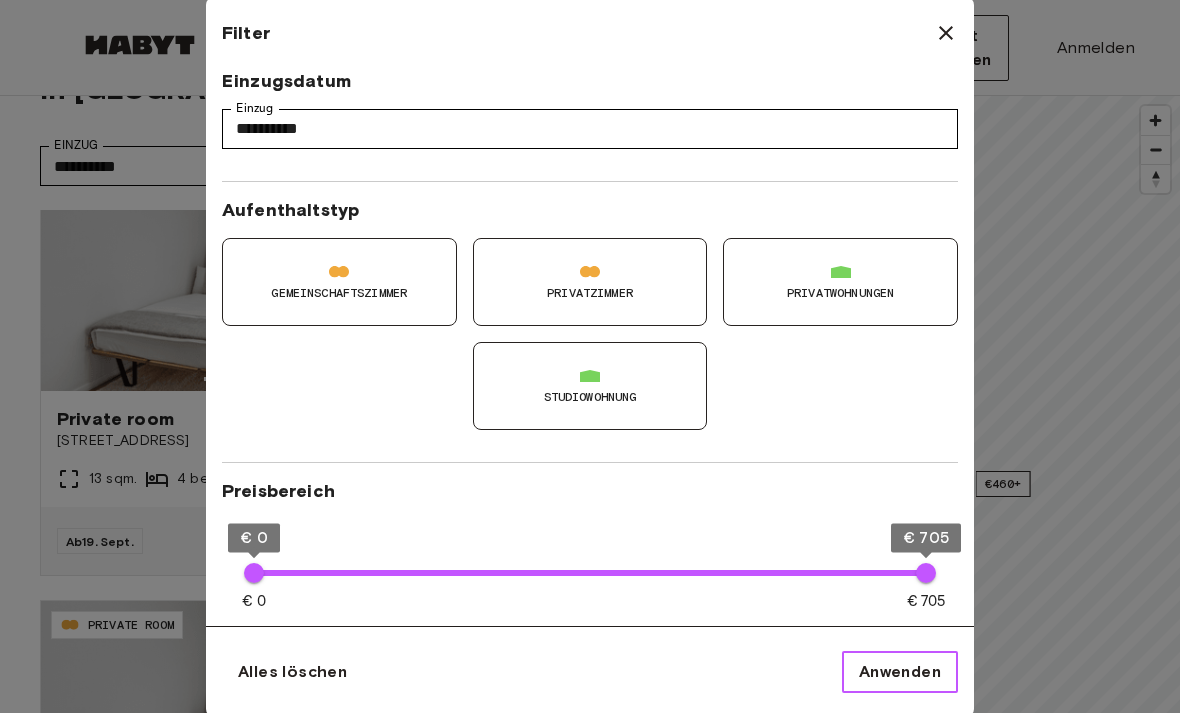 click on "Anwenden" at bounding box center [900, 672] 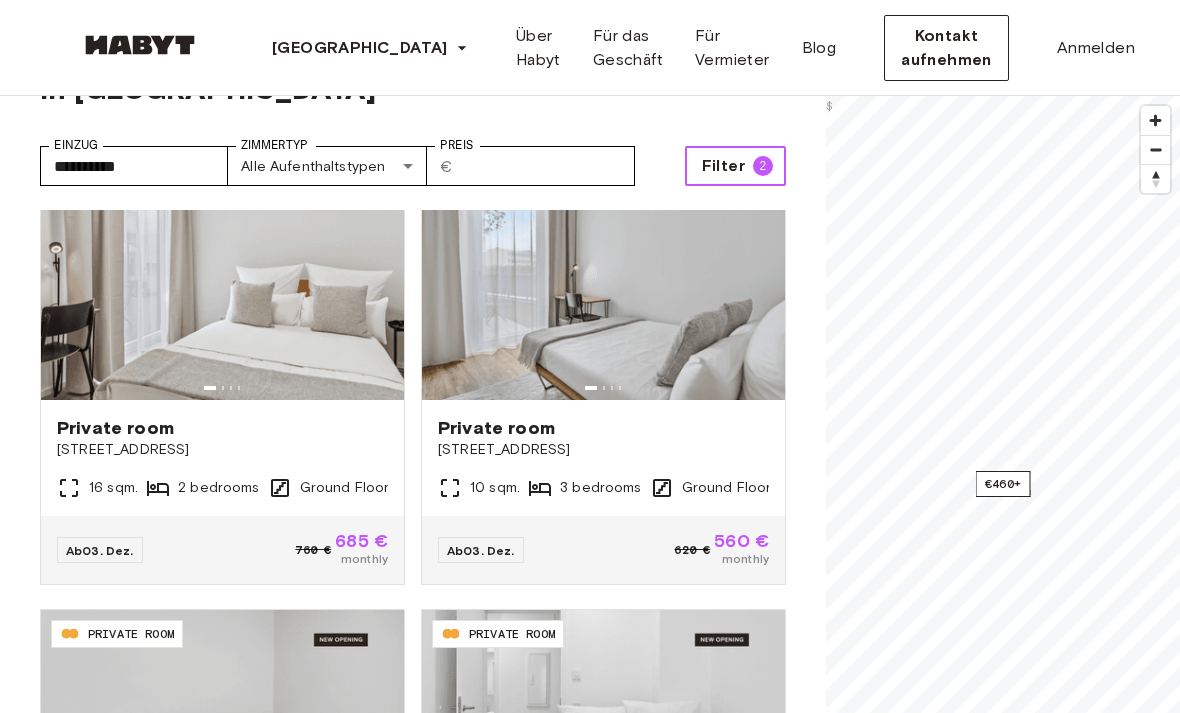 scroll, scrollTop: 2791, scrollLeft: 0, axis: vertical 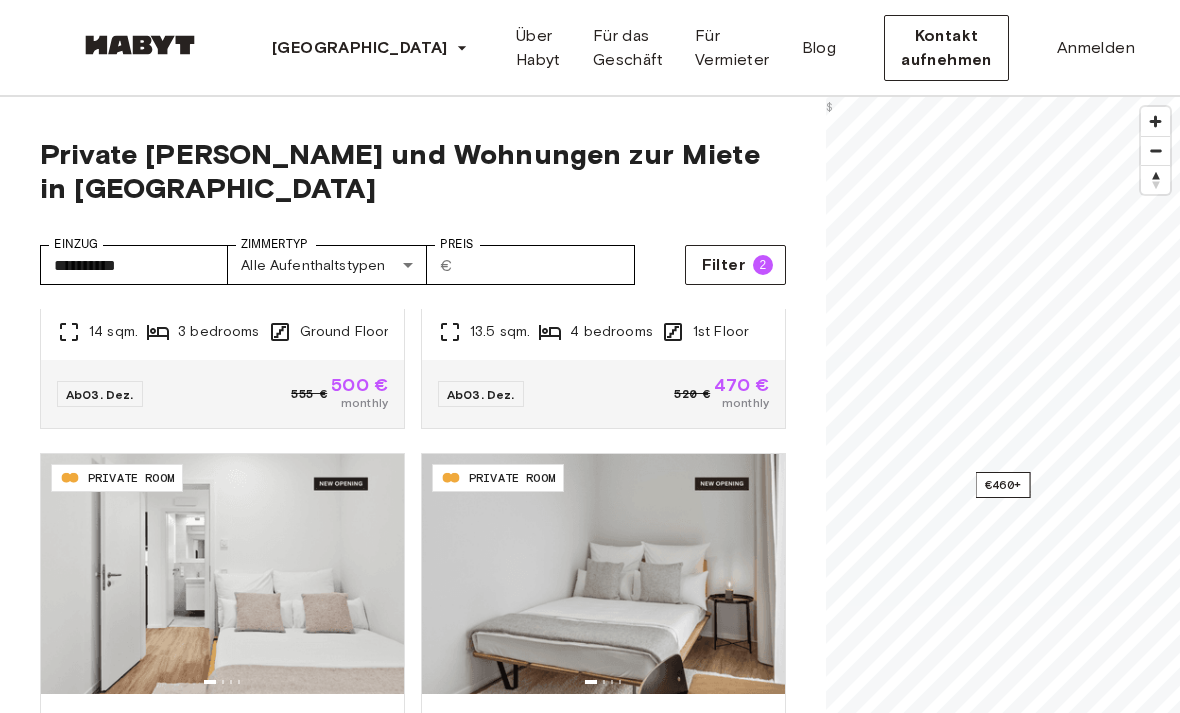 click on "**********" at bounding box center [590, 2641] 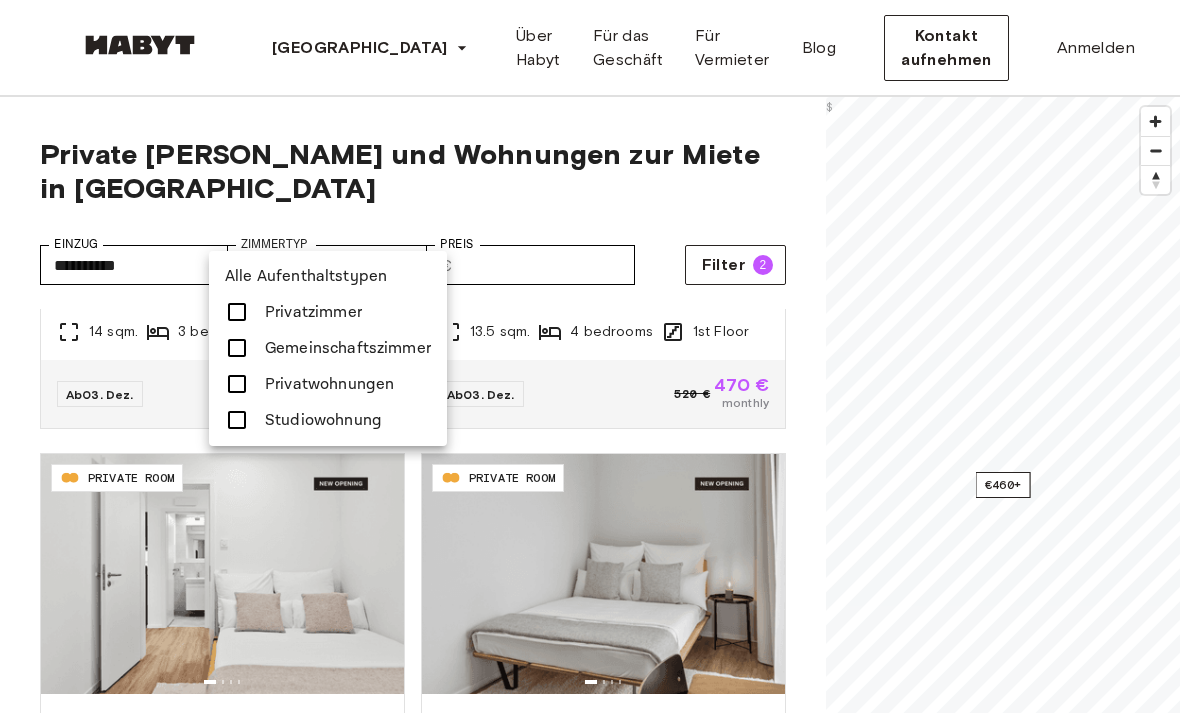 click at bounding box center [237, 420] 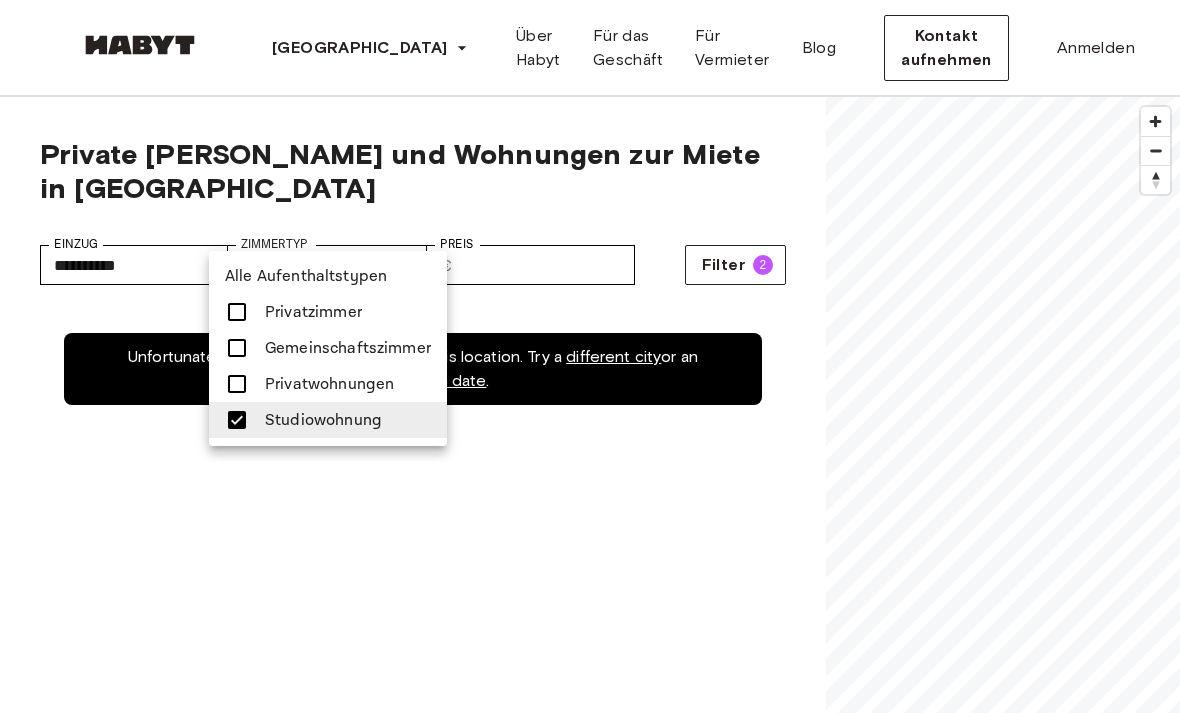 scroll, scrollTop: 0, scrollLeft: 0, axis: both 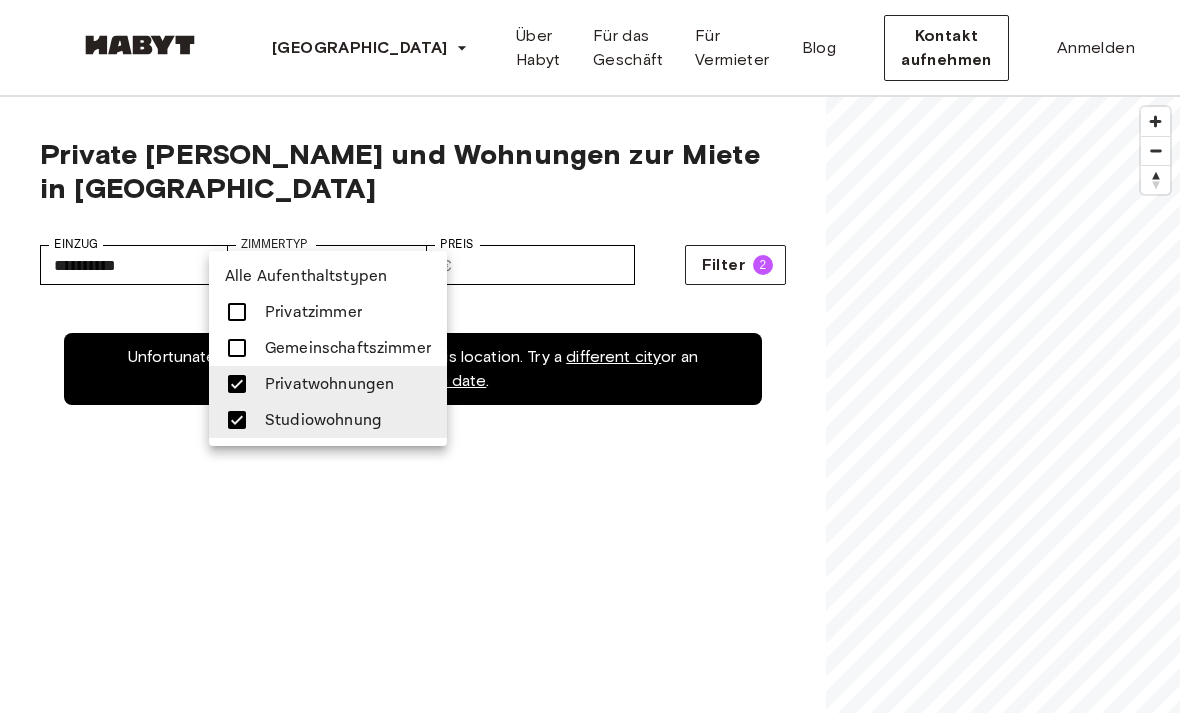 click at bounding box center [590, 356] 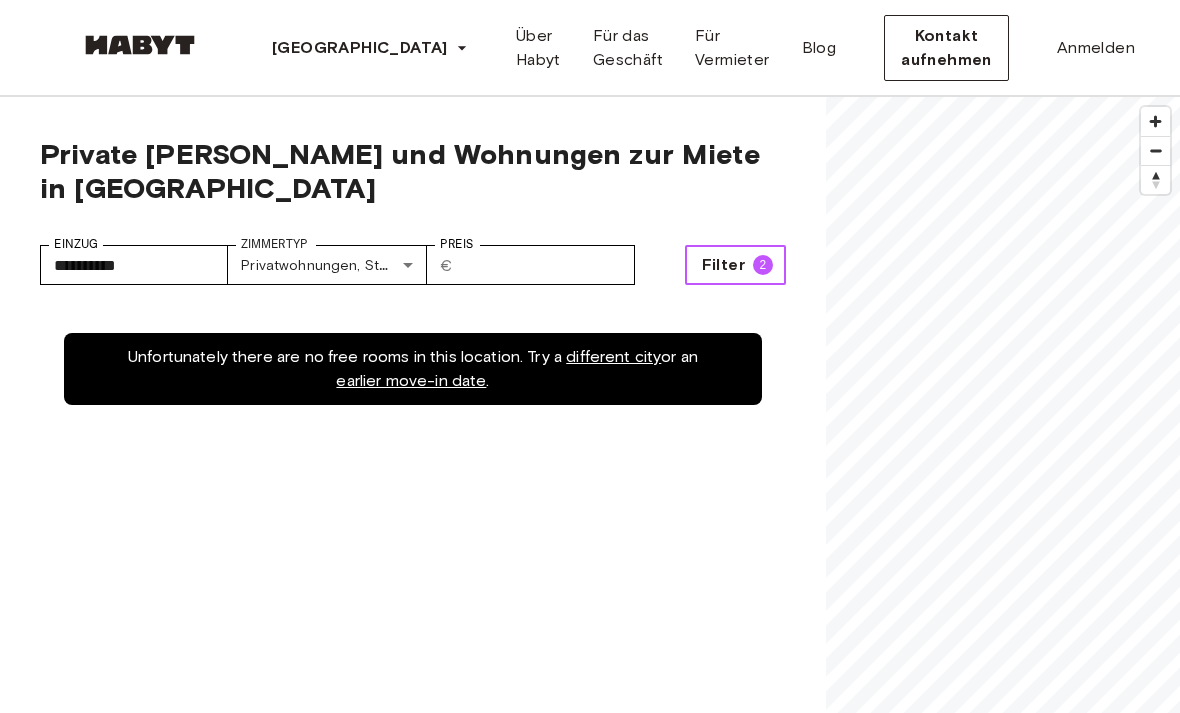 click on "Filter 2" at bounding box center [735, 265] 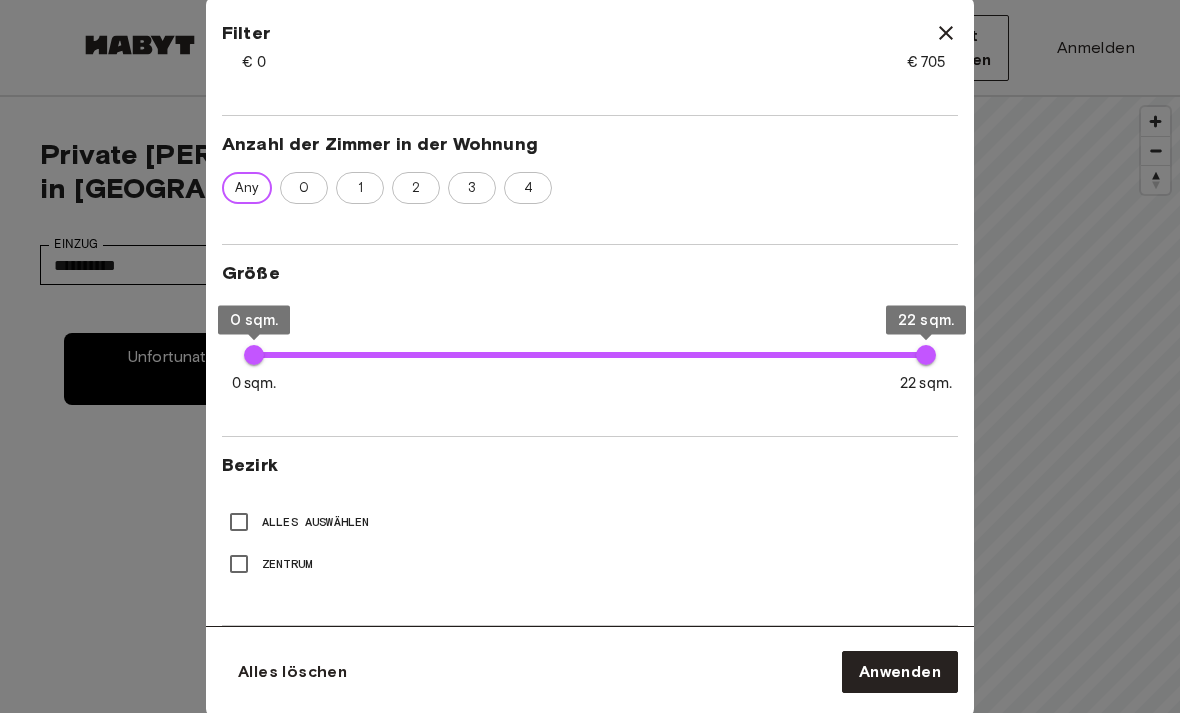 scroll, scrollTop: 539, scrollLeft: 0, axis: vertical 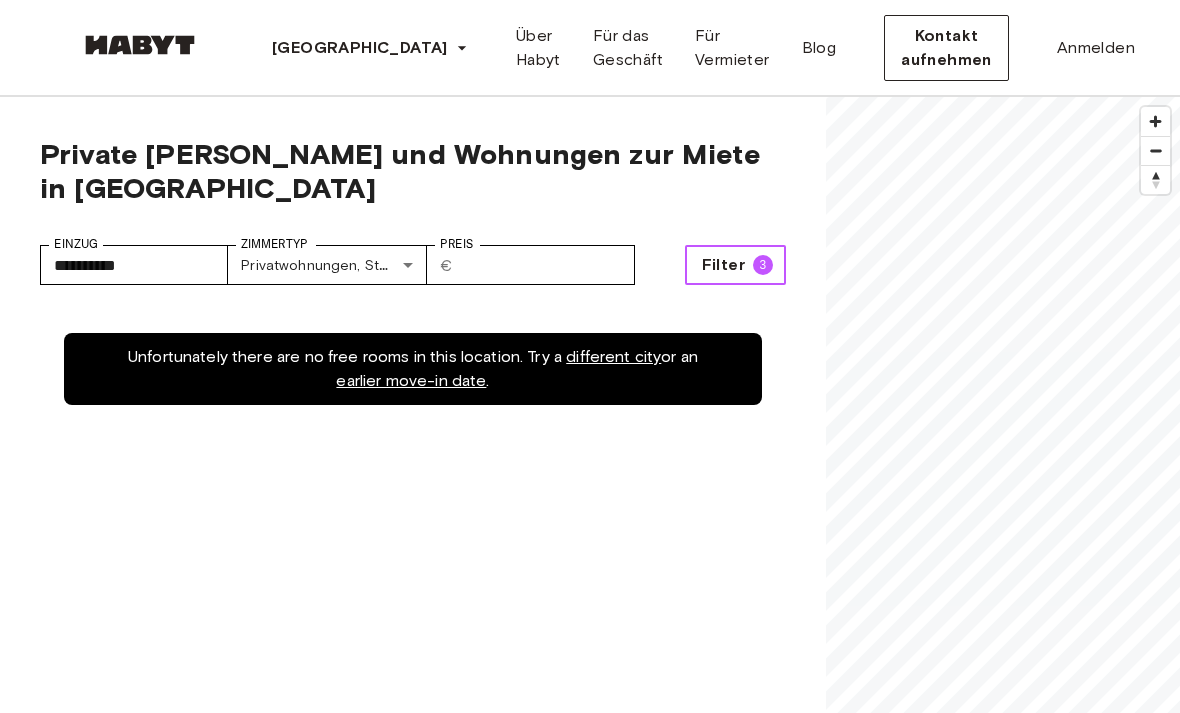 click on "3" at bounding box center (763, 265) 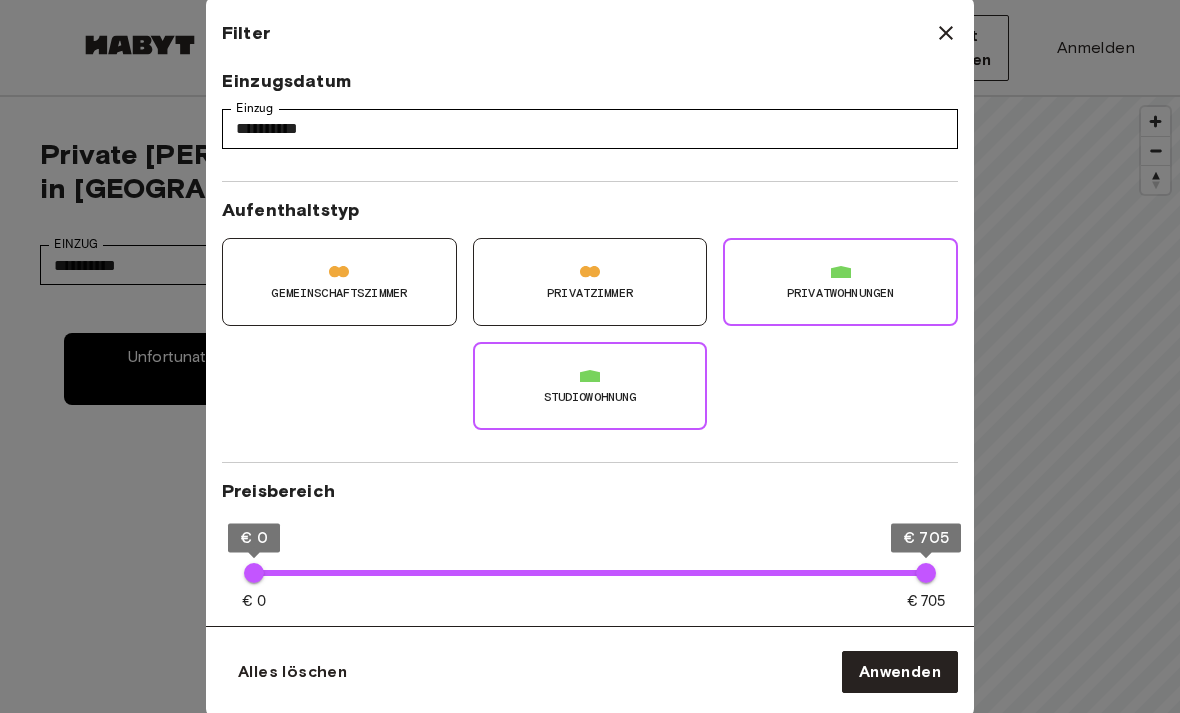 click on "Gemeinschaftszimmer" at bounding box center [339, 293] 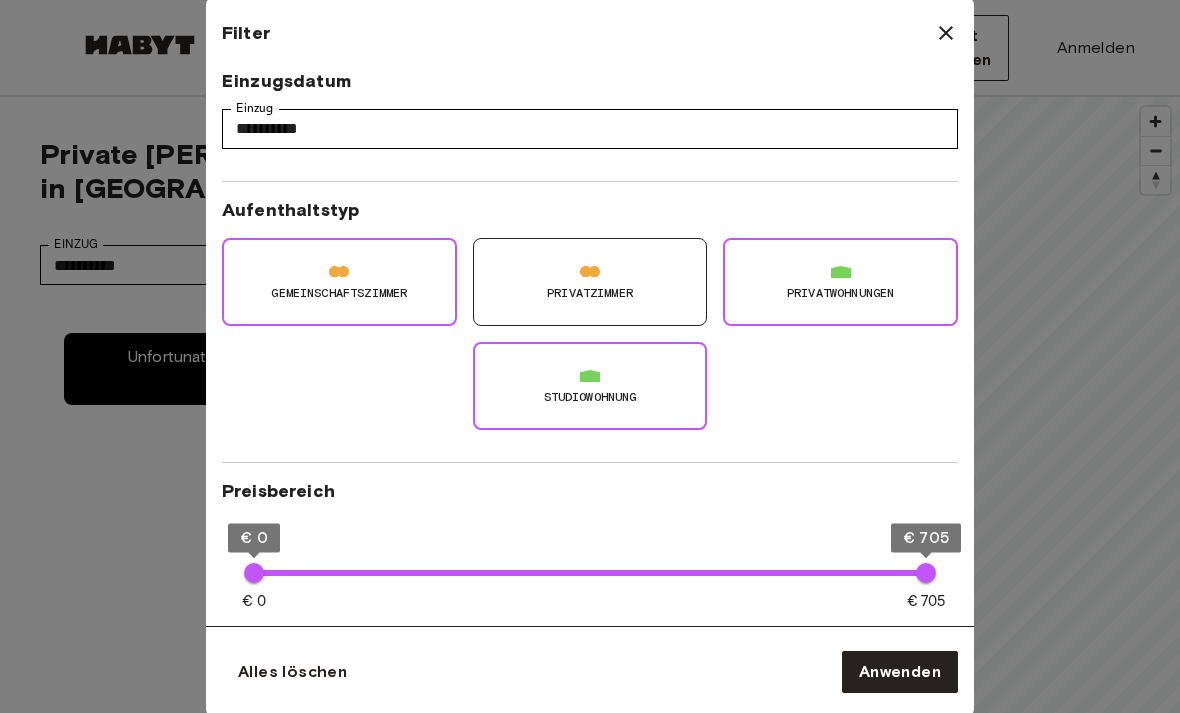 click on "Privatzimmer" at bounding box center (590, 282) 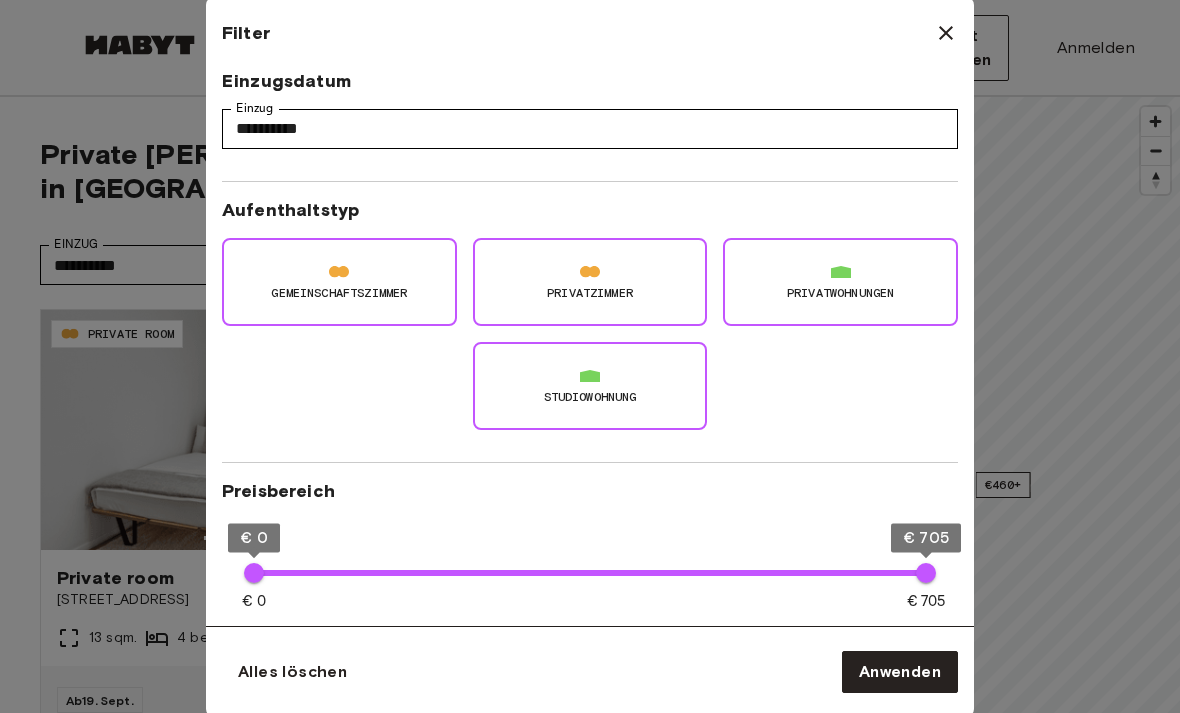 click 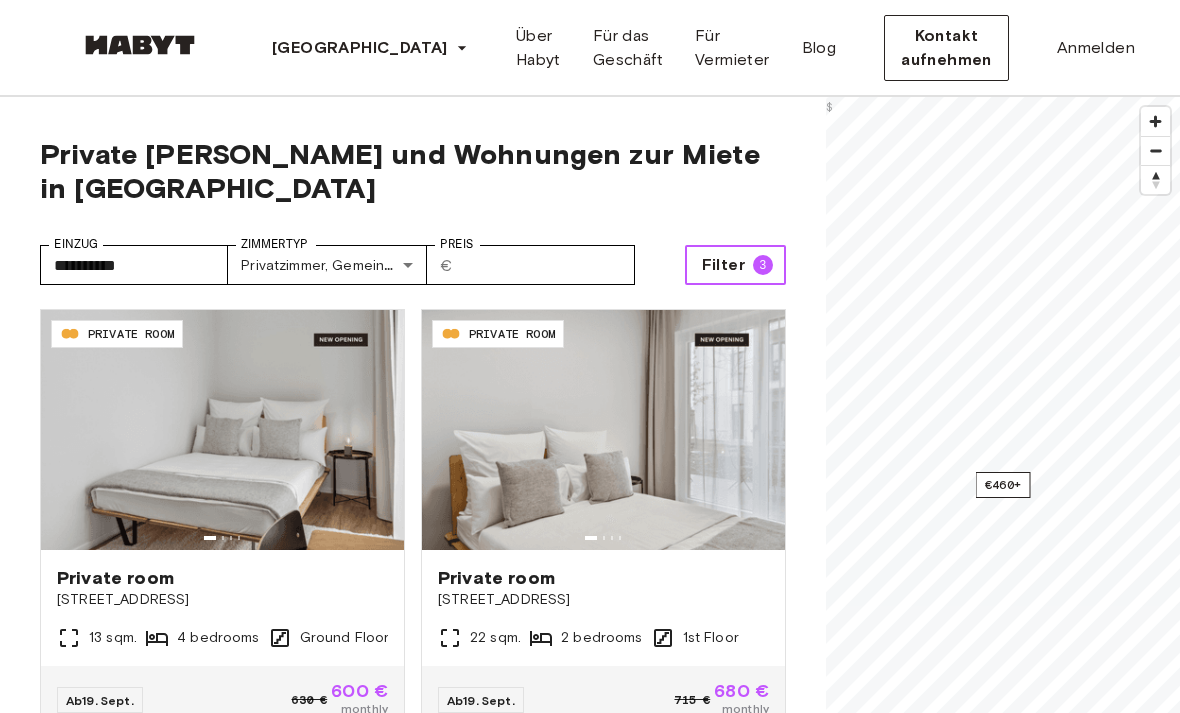 click on "Filter 3" at bounding box center [735, 265] 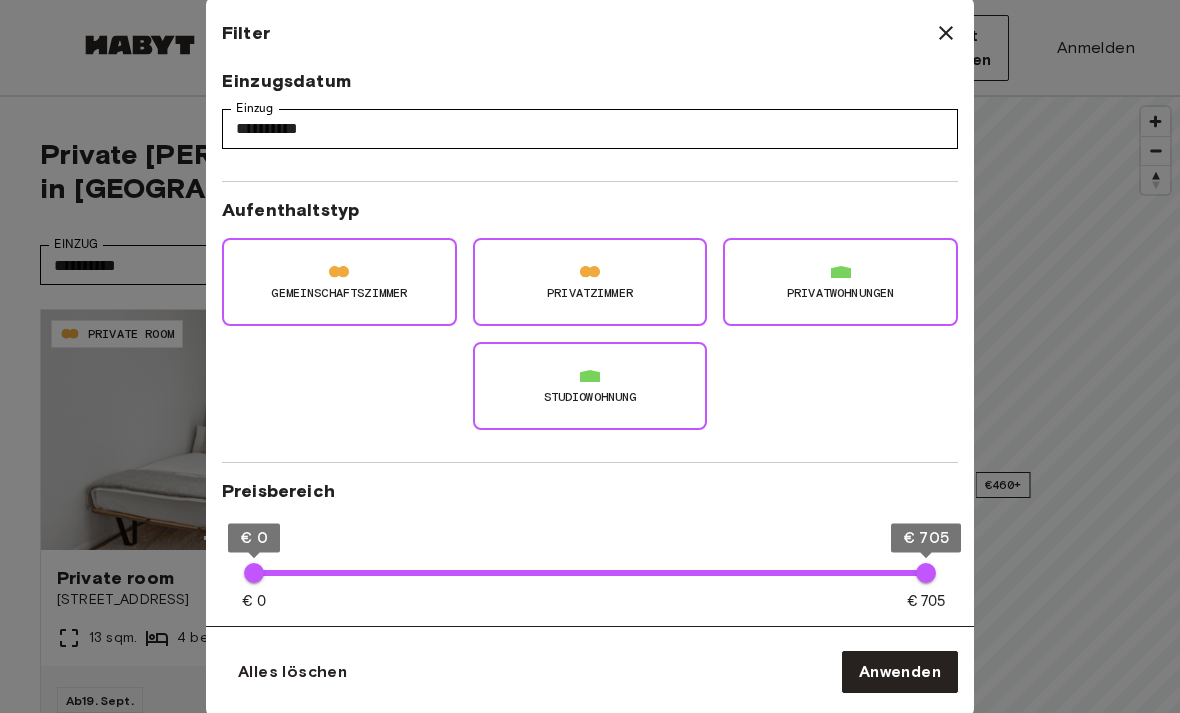 click on "Gemeinschaftszimmer" at bounding box center (339, 282) 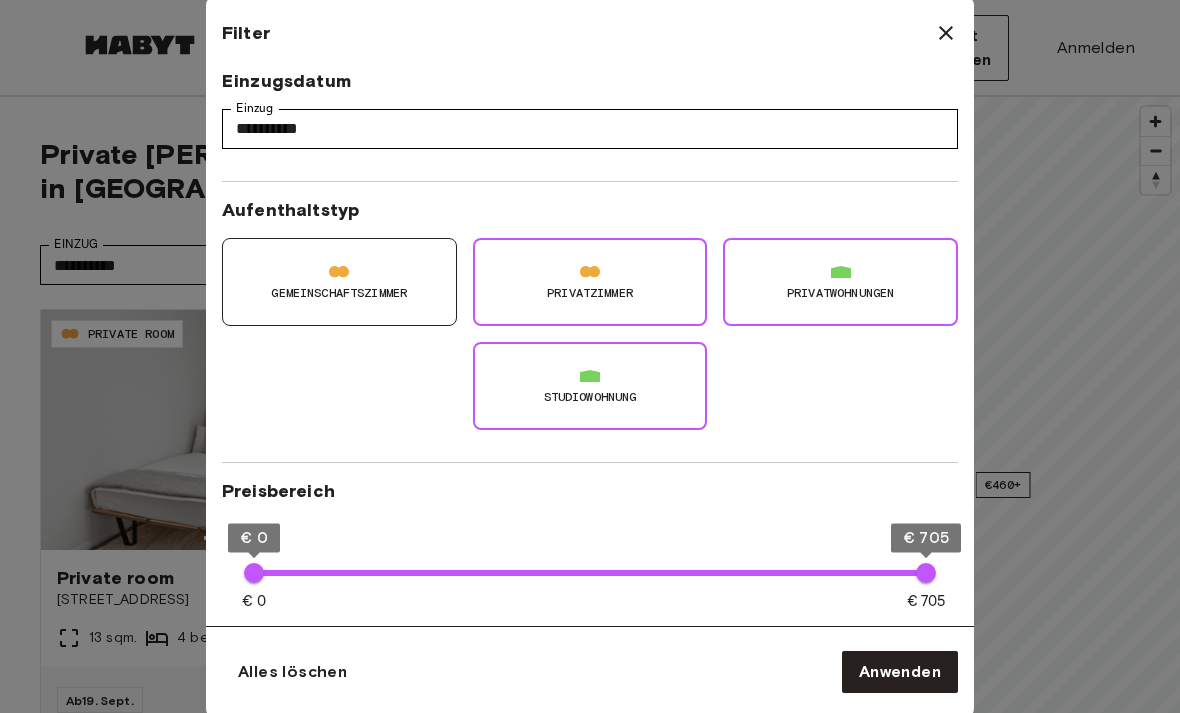 click on "Privatwohnungen" at bounding box center (840, 282) 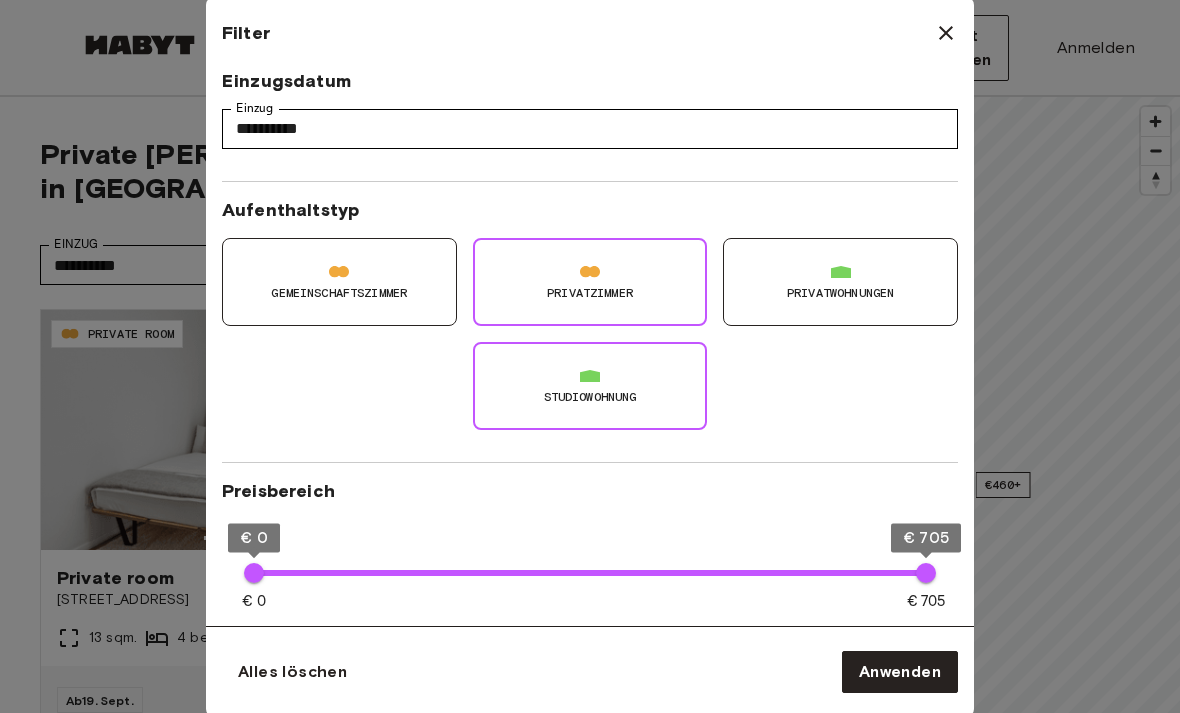 click on "Studiowohnung" at bounding box center (590, 397) 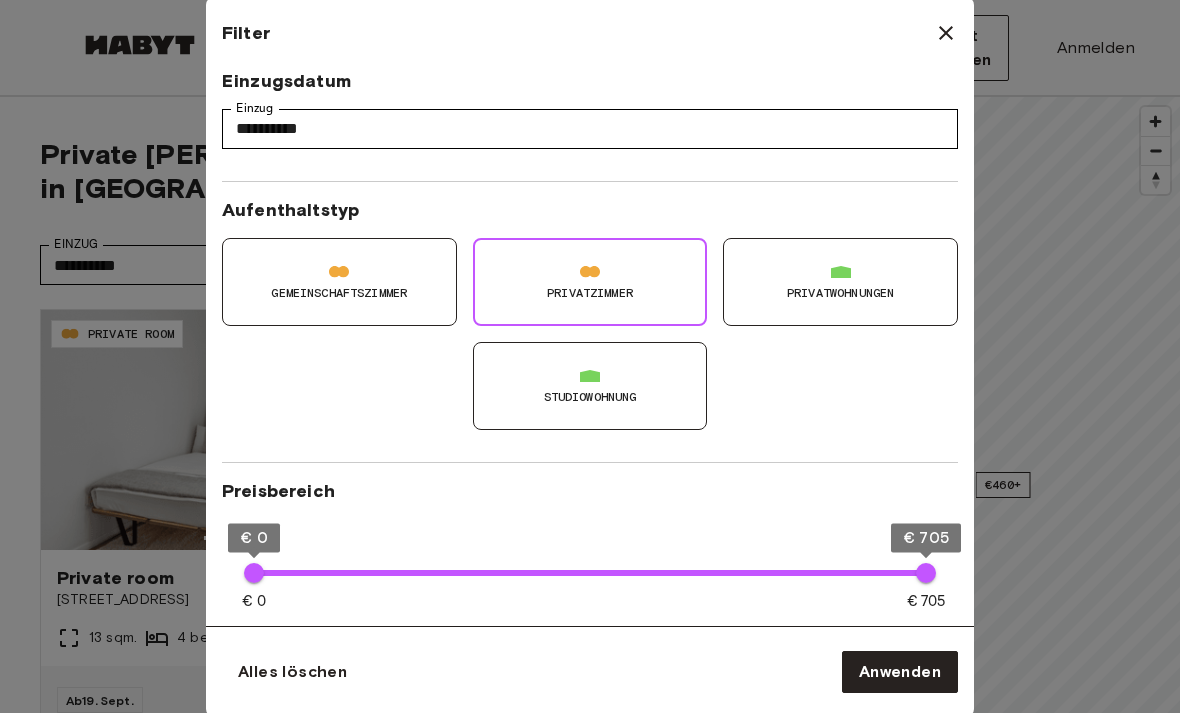 click on "Privatzimmer" at bounding box center [590, 293] 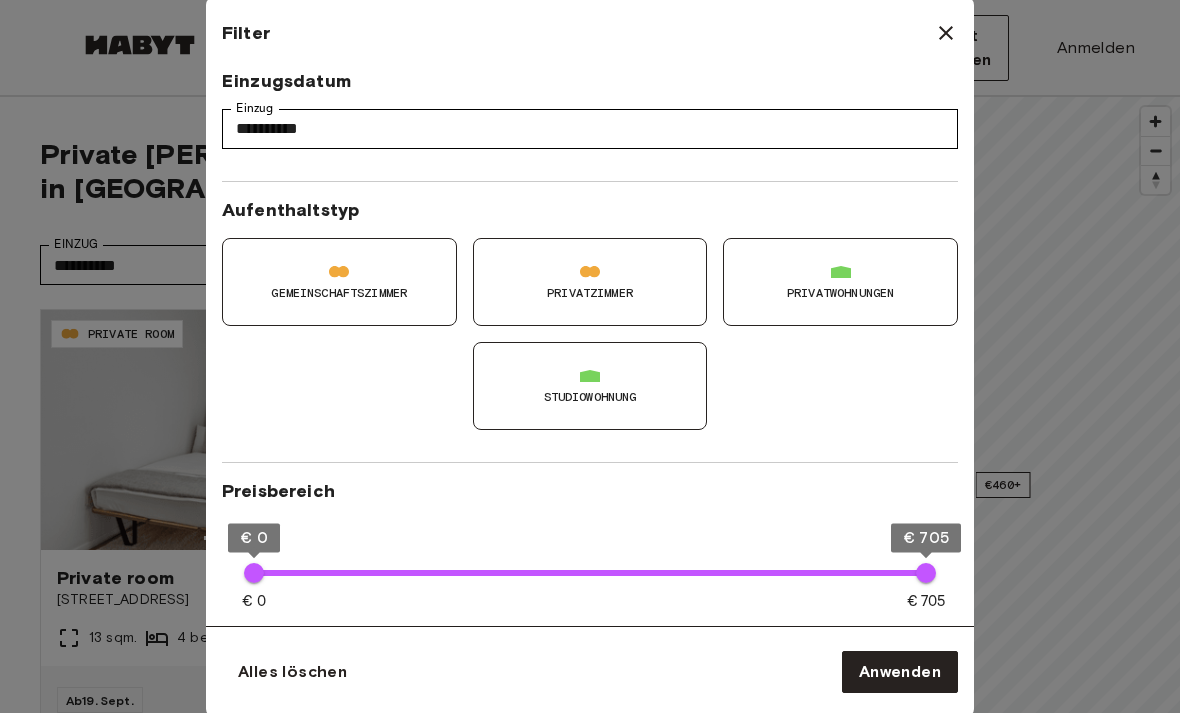 click at bounding box center [590, 356] 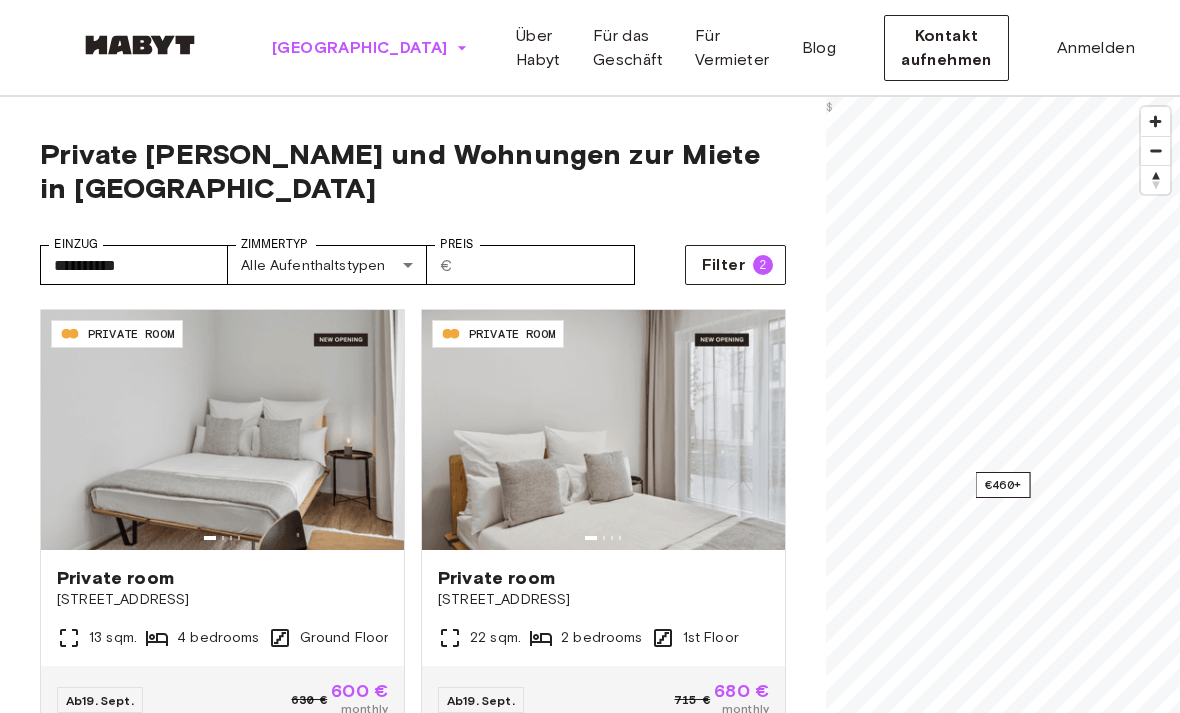 click on "[GEOGRAPHIC_DATA]" at bounding box center (360, 48) 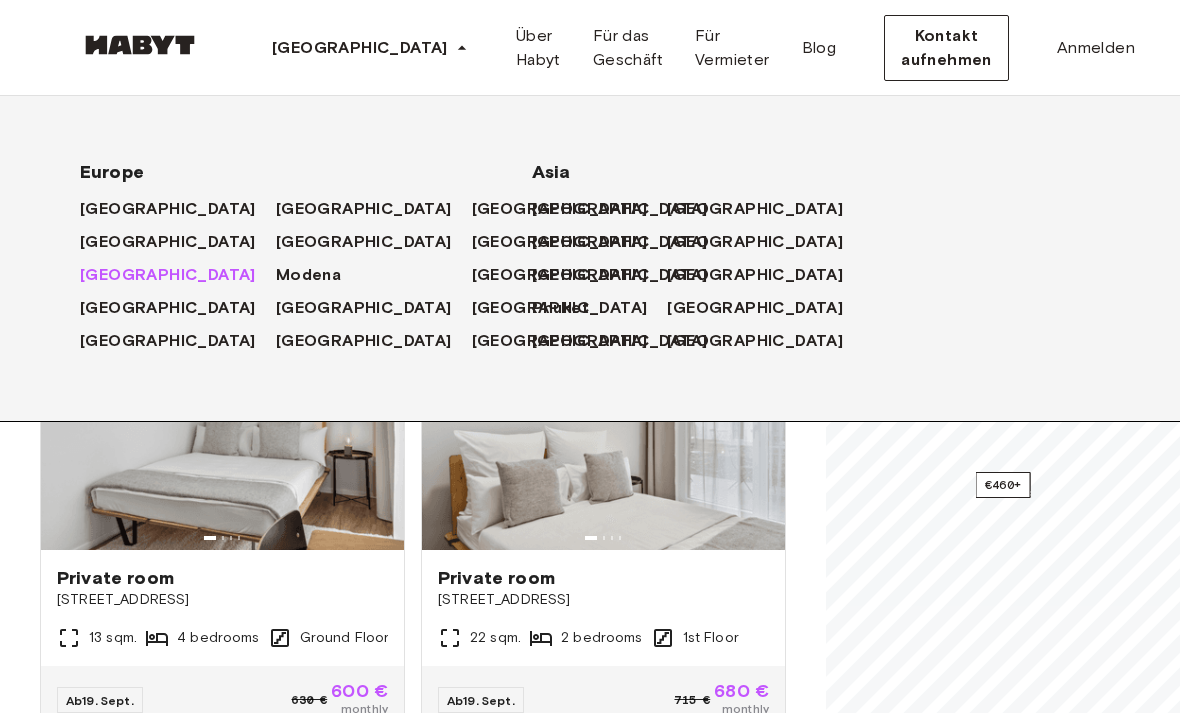 click on "[GEOGRAPHIC_DATA]" at bounding box center (168, 275) 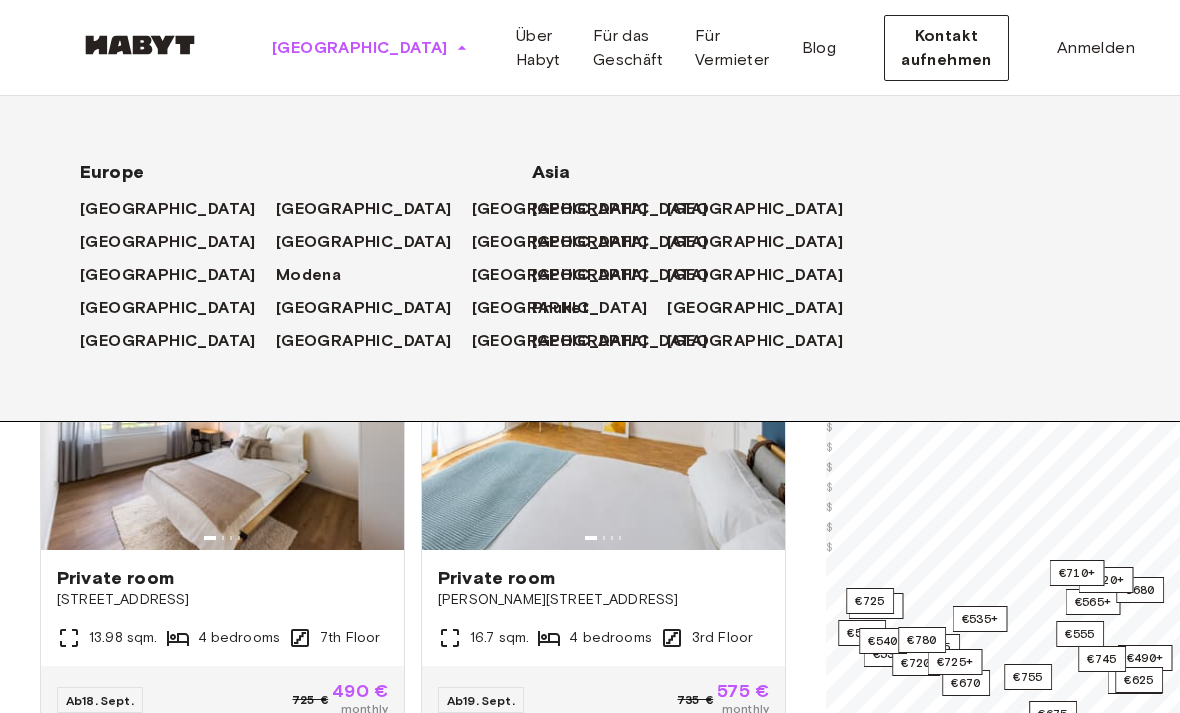 click on "[GEOGRAPHIC_DATA]" at bounding box center (370, 48) 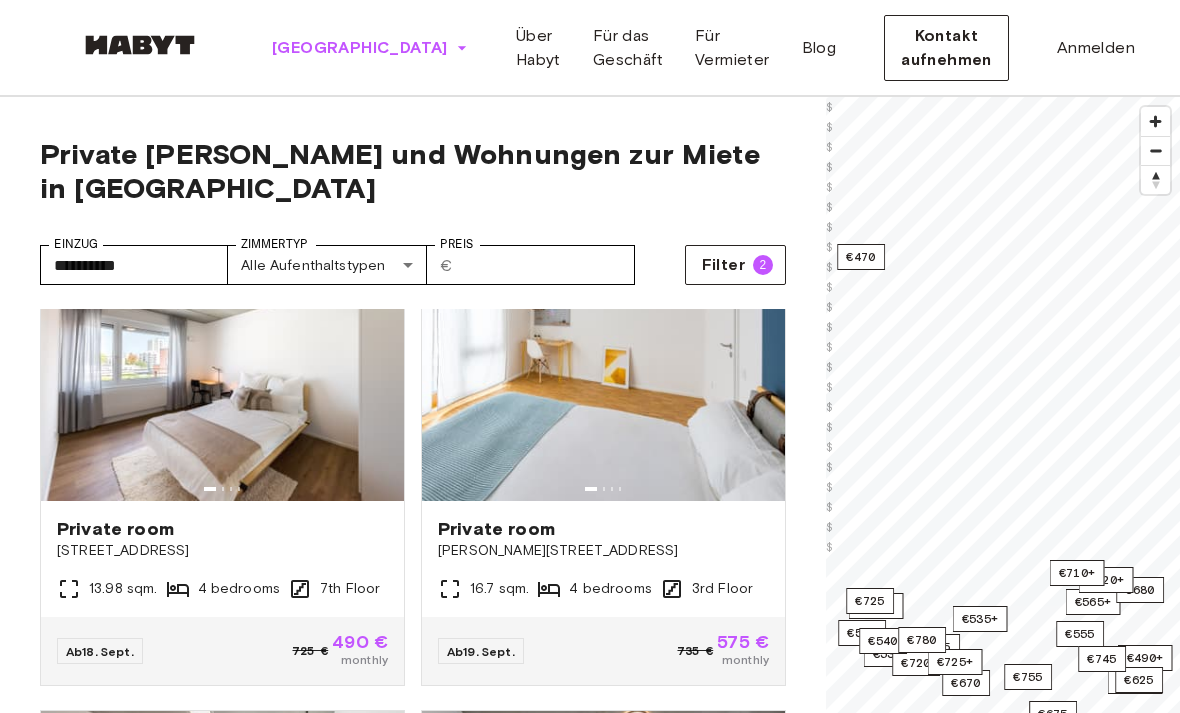 scroll, scrollTop: 28, scrollLeft: 0, axis: vertical 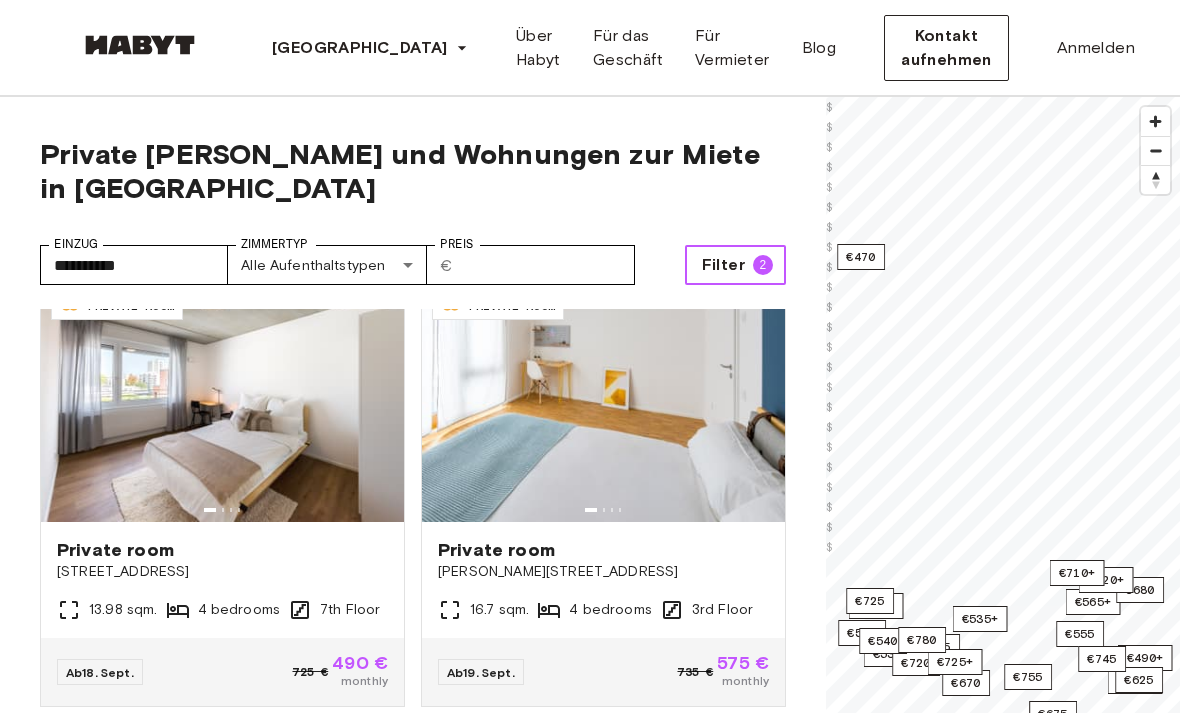 click on "Filter 2" at bounding box center (735, 265) 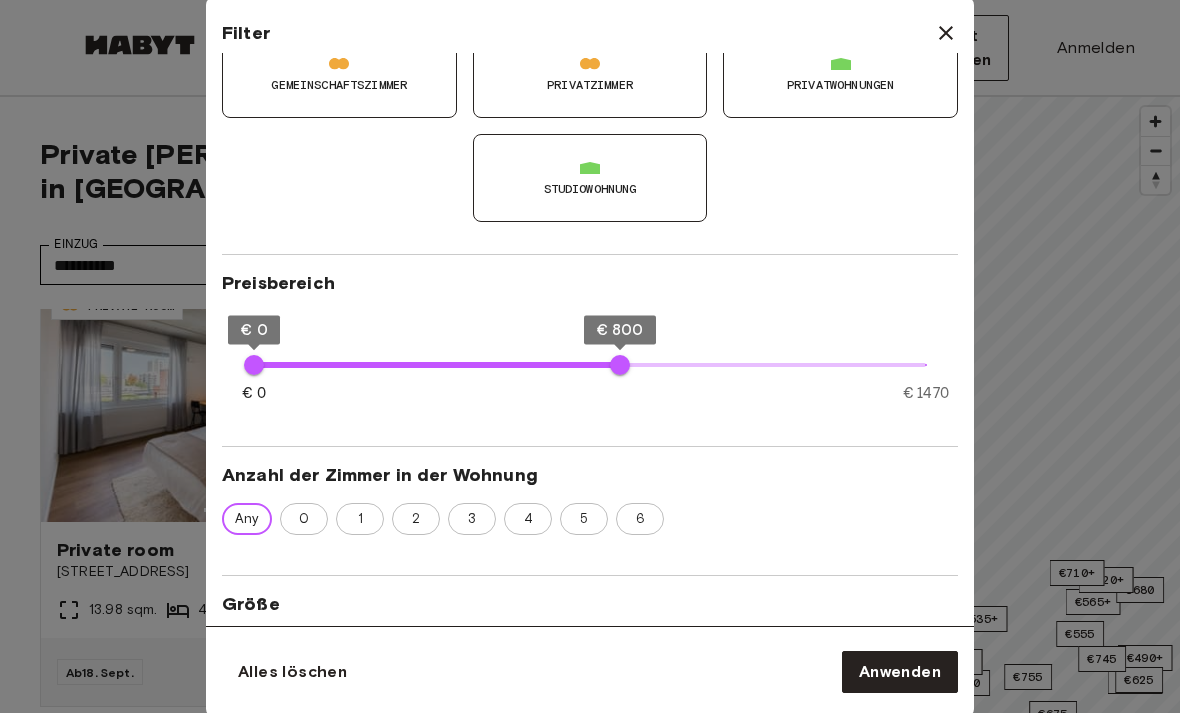 scroll, scrollTop: 349, scrollLeft: 0, axis: vertical 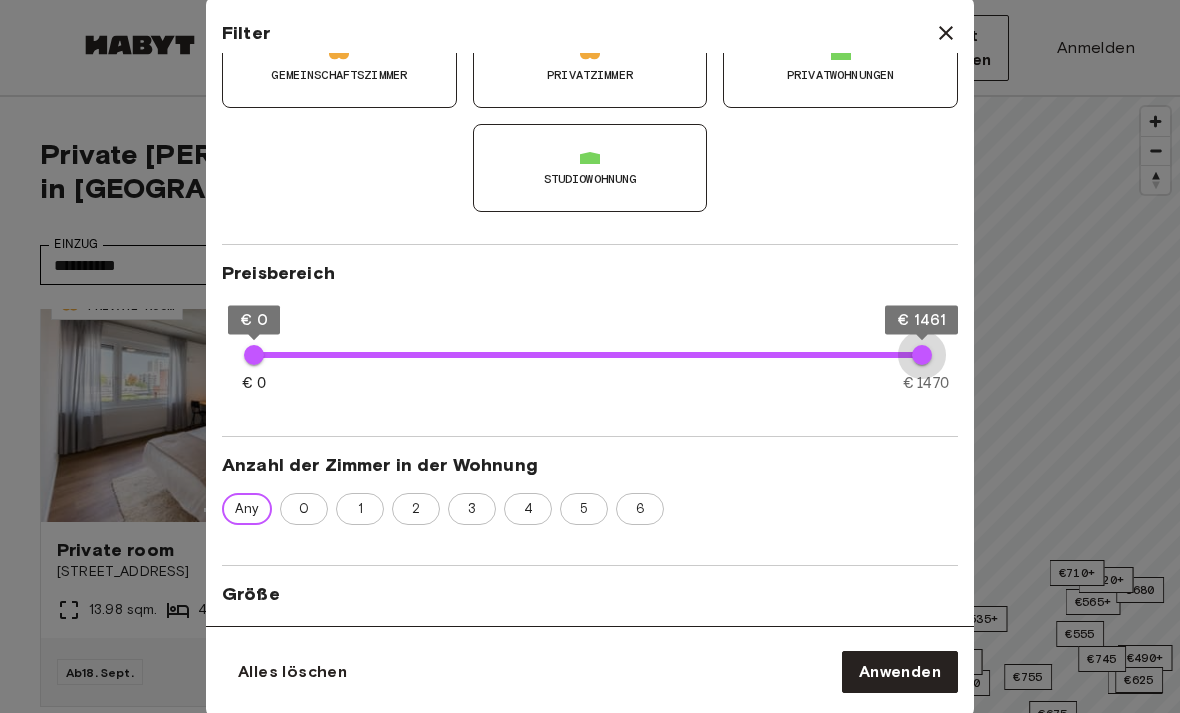 type on "****" 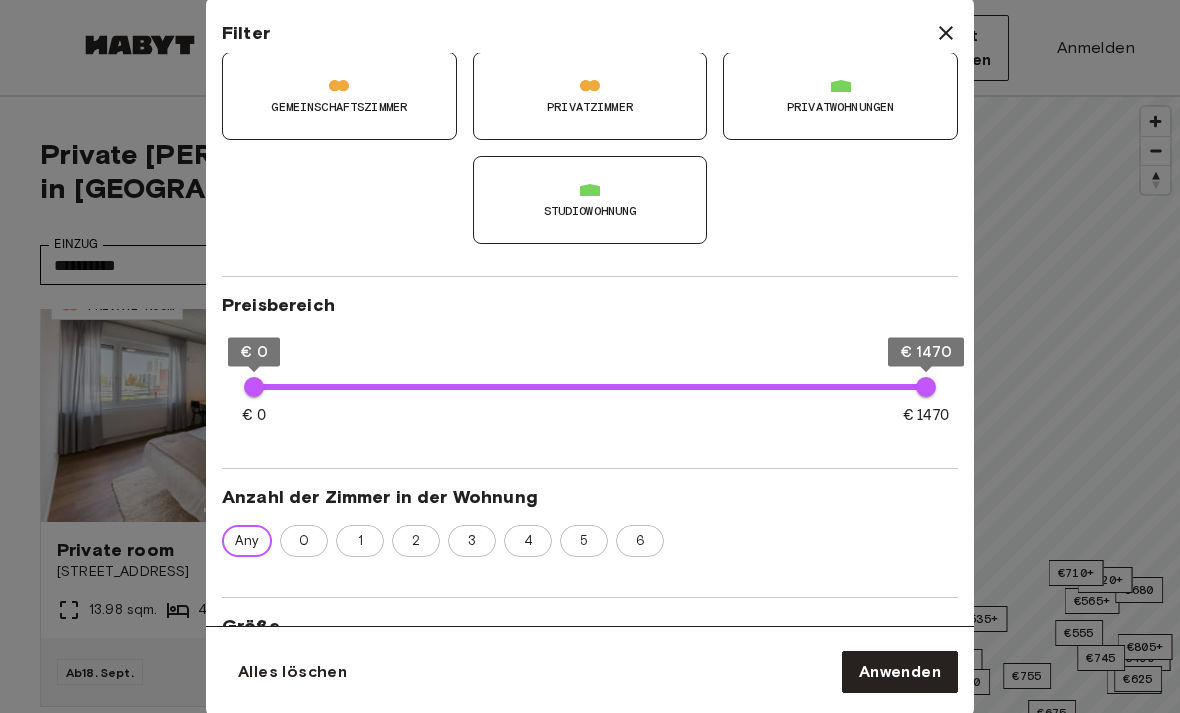 scroll, scrollTop: 310, scrollLeft: 0, axis: vertical 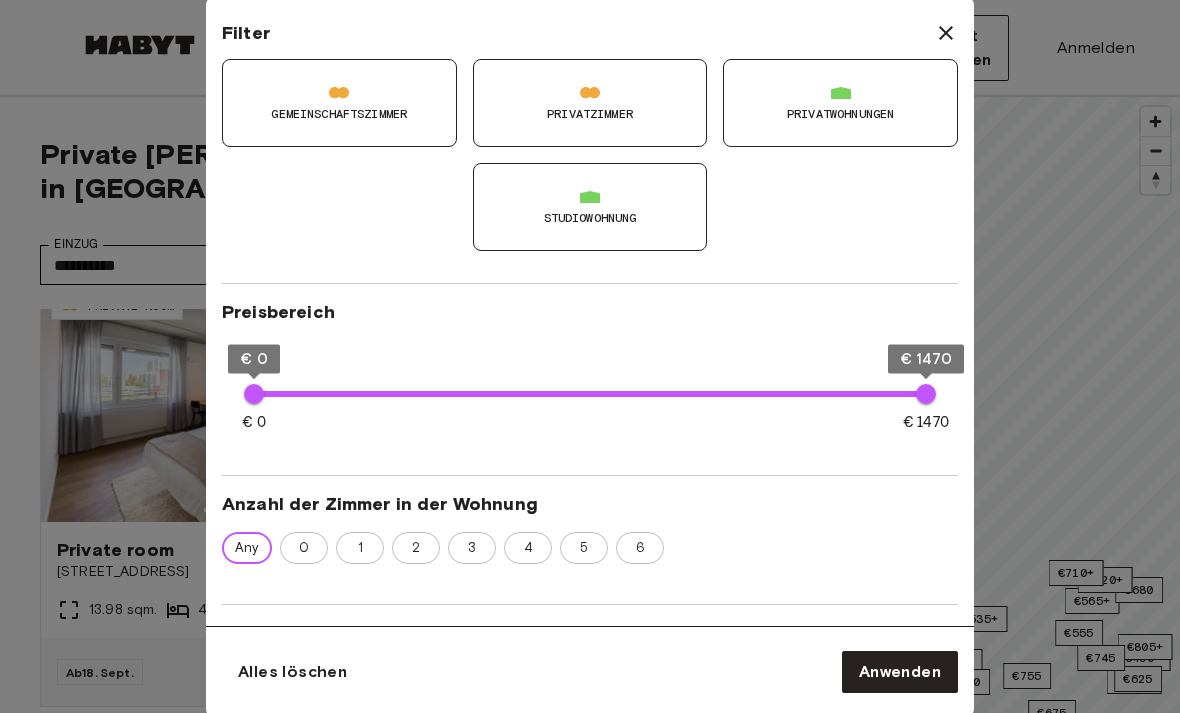 click on "Privatwohnungen" at bounding box center [840, 114] 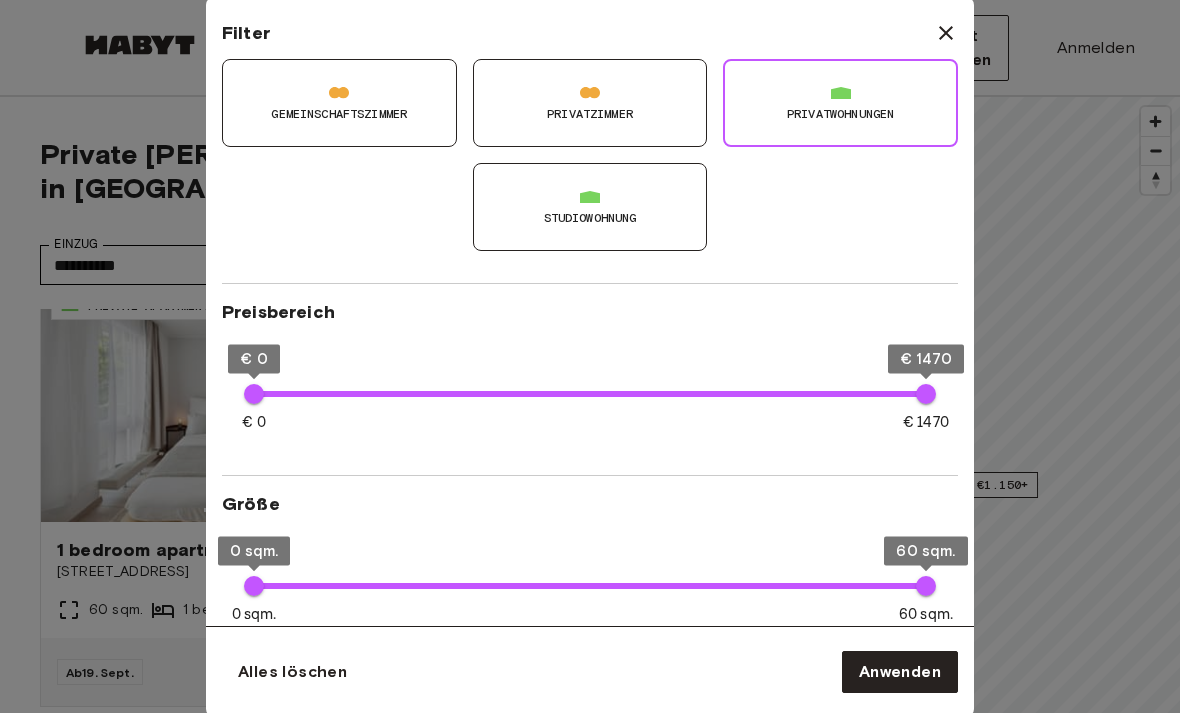 click at bounding box center (590, 356) 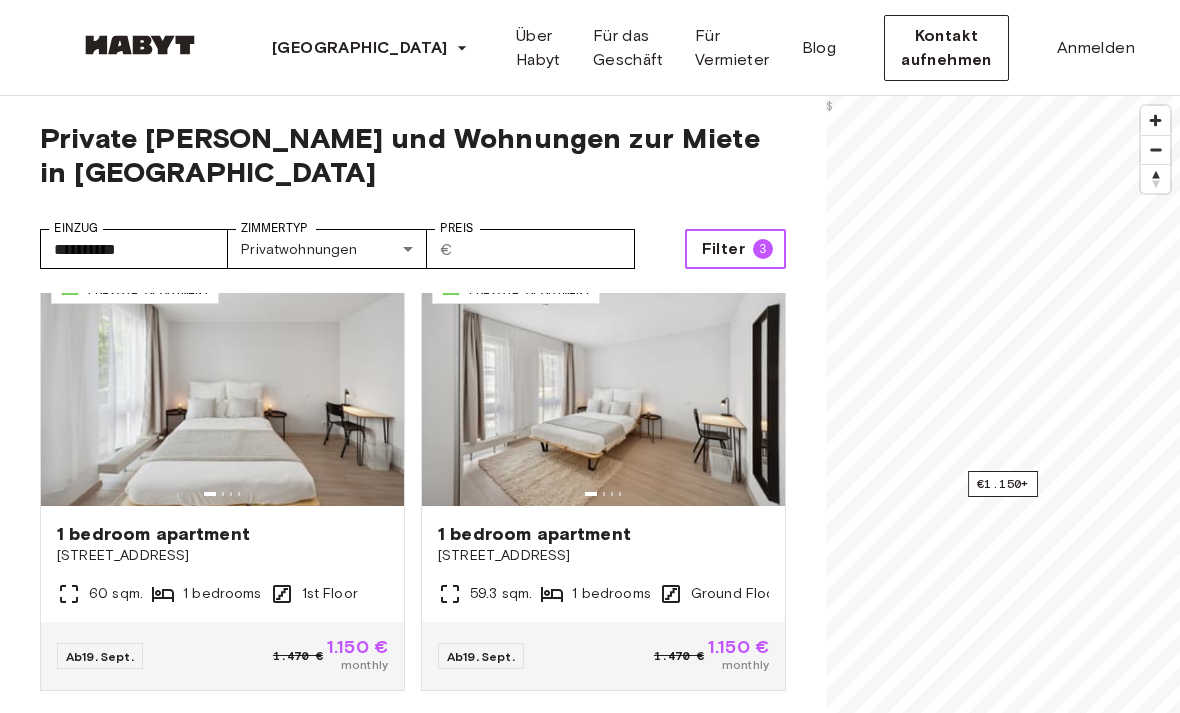 scroll, scrollTop: 39, scrollLeft: 0, axis: vertical 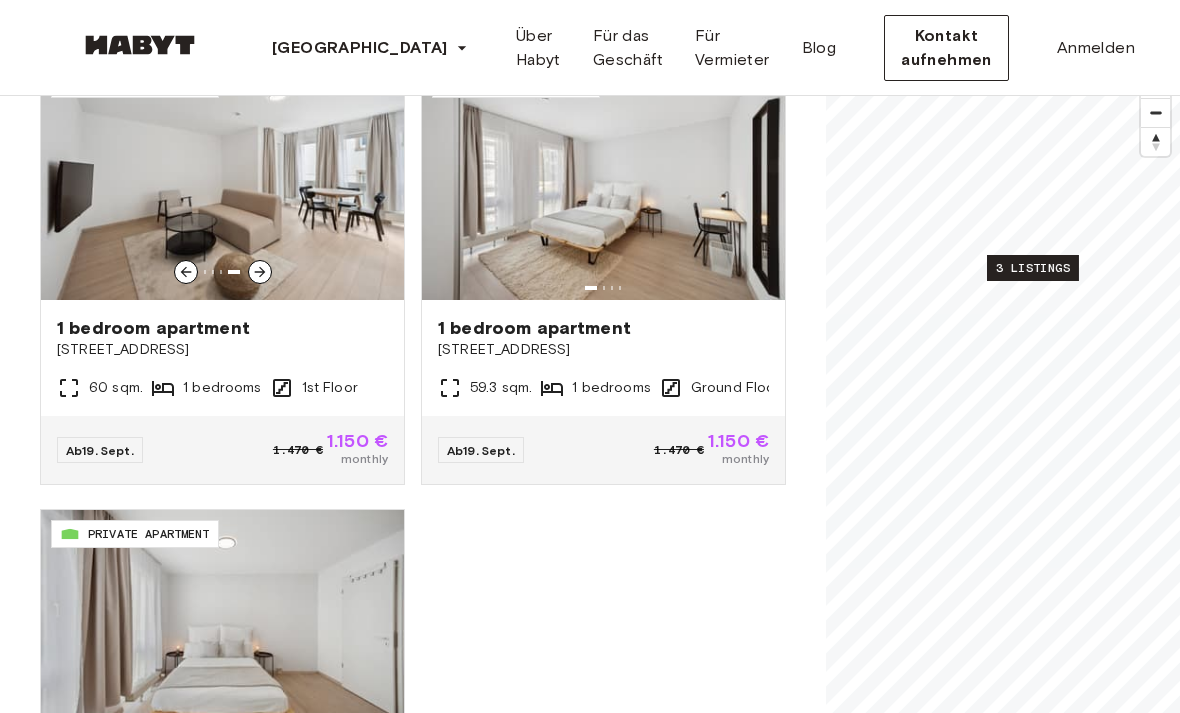 click at bounding box center (222, 180) 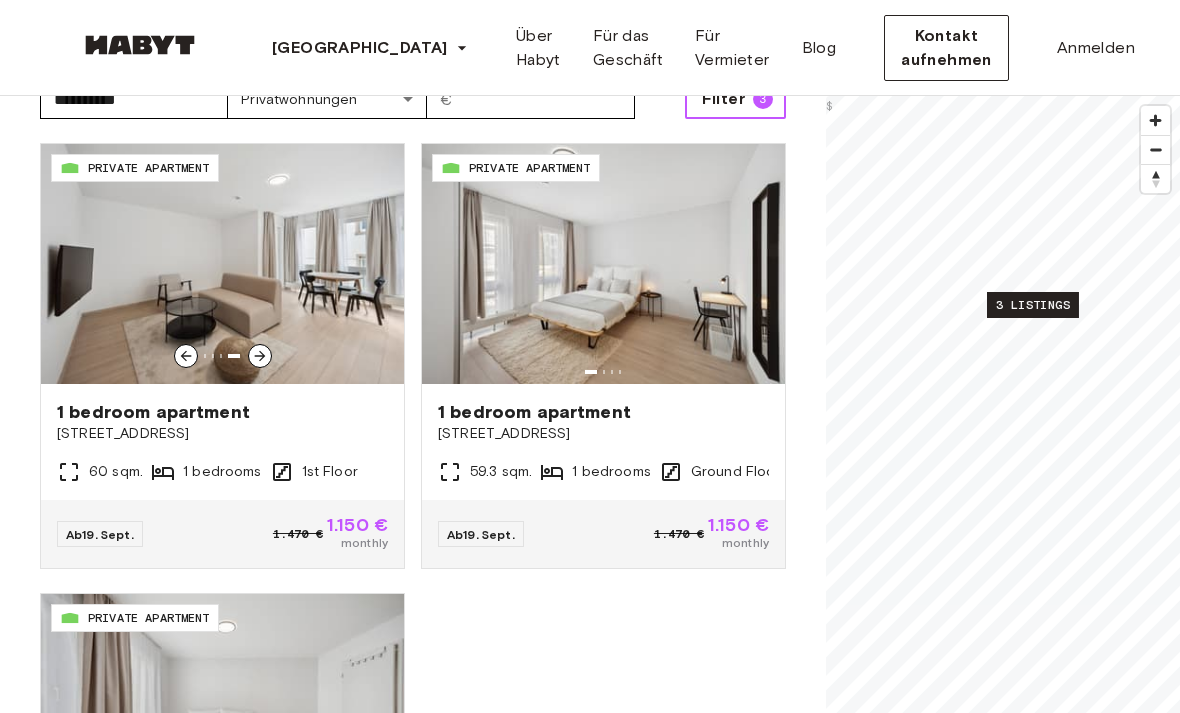scroll, scrollTop: 161, scrollLeft: 0, axis: vertical 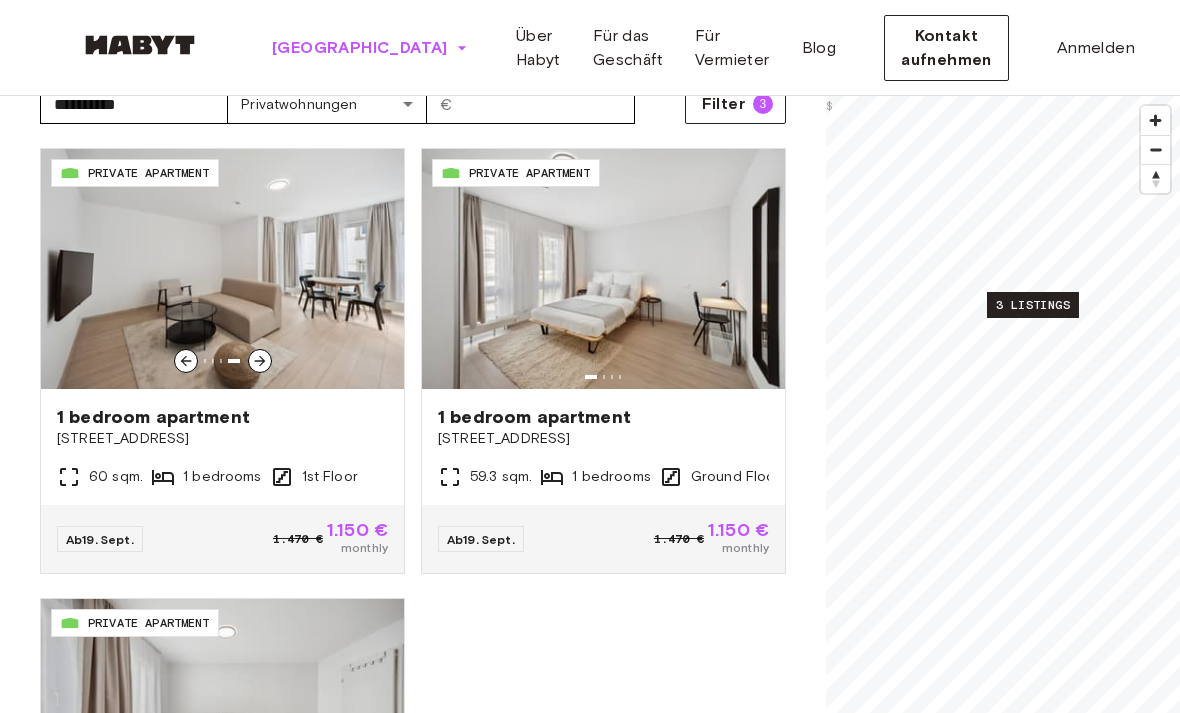 click on "[GEOGRAPHIC_DATA]" at bounding box center (370, 48) 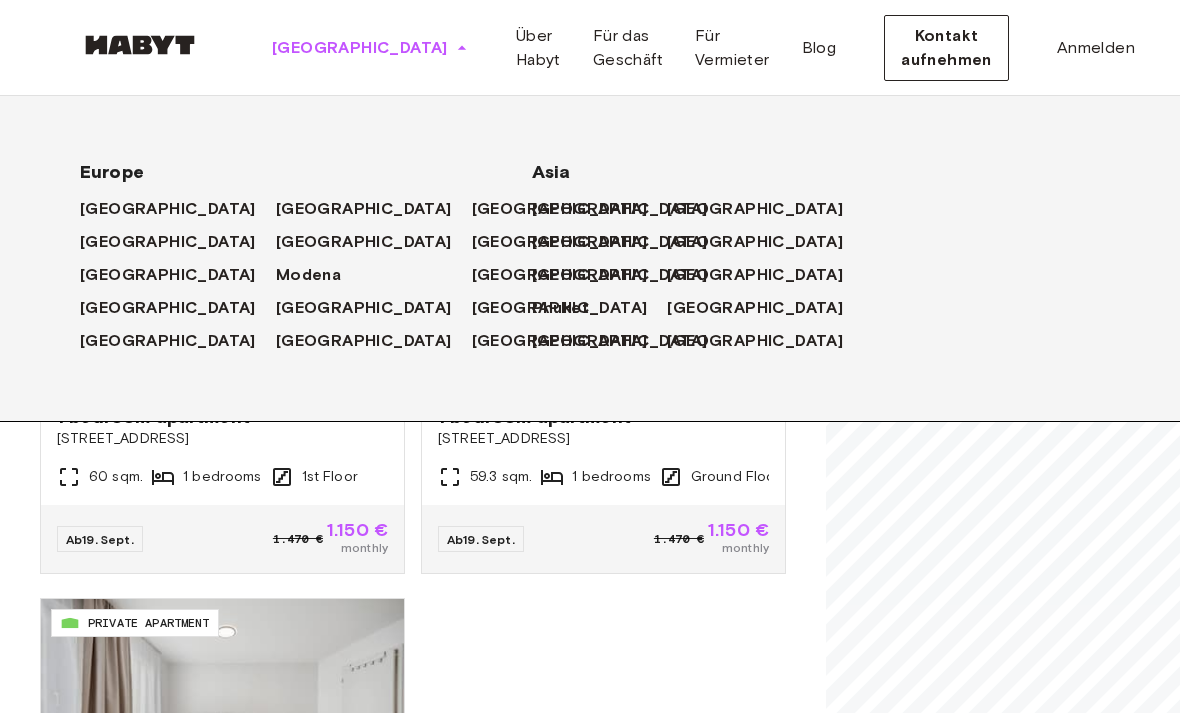 click on "[GEOGRAPHIC_DATA]" at bounding box center [360, 48] 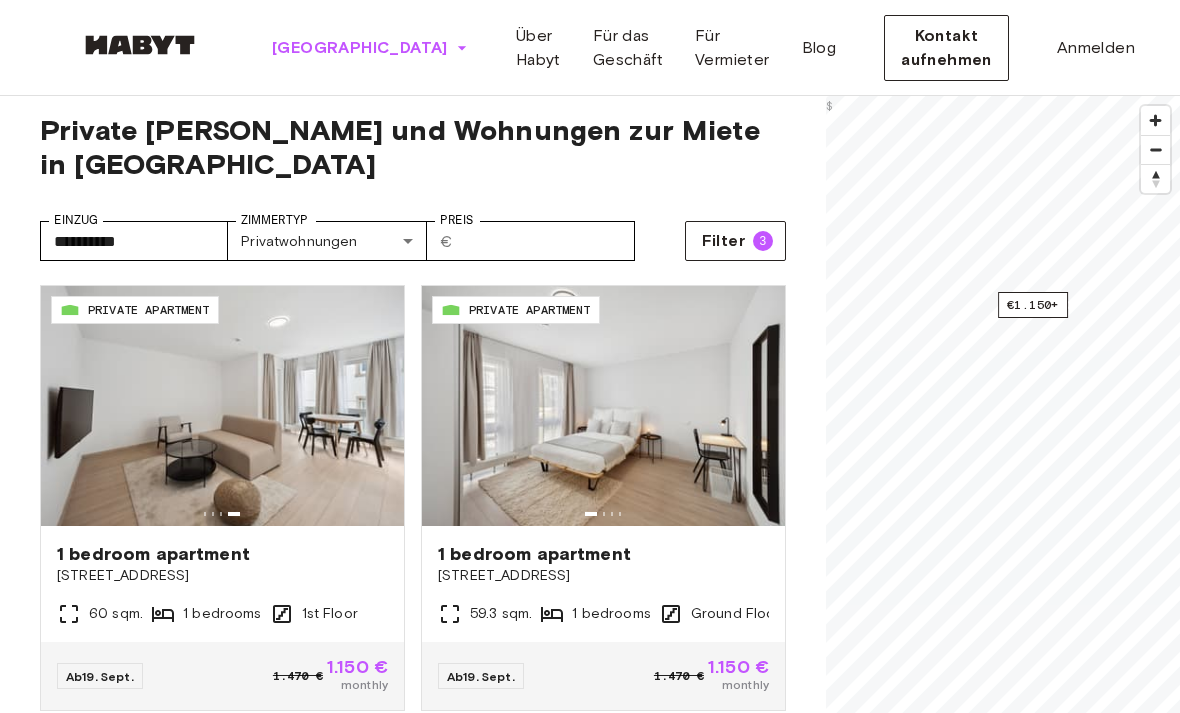 scroll, scrollTop: 0, scrollLeft: 0, axis: both 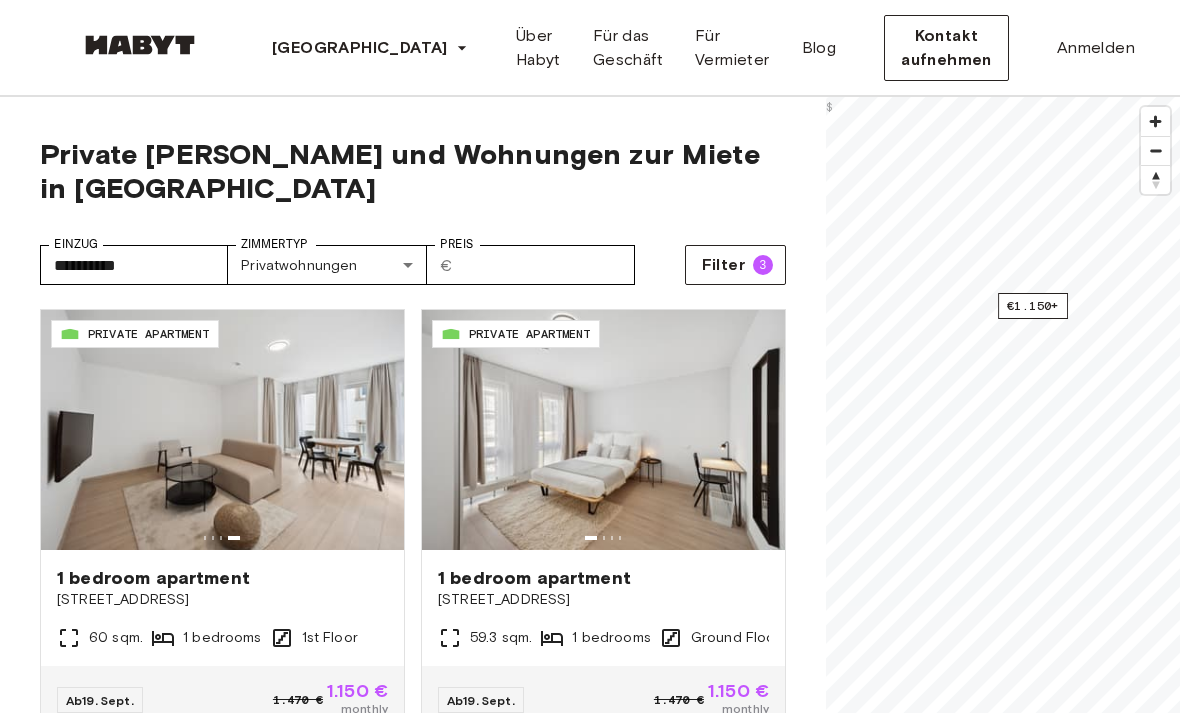 click on "Zimmertyp" at bounding box center (274, 244) 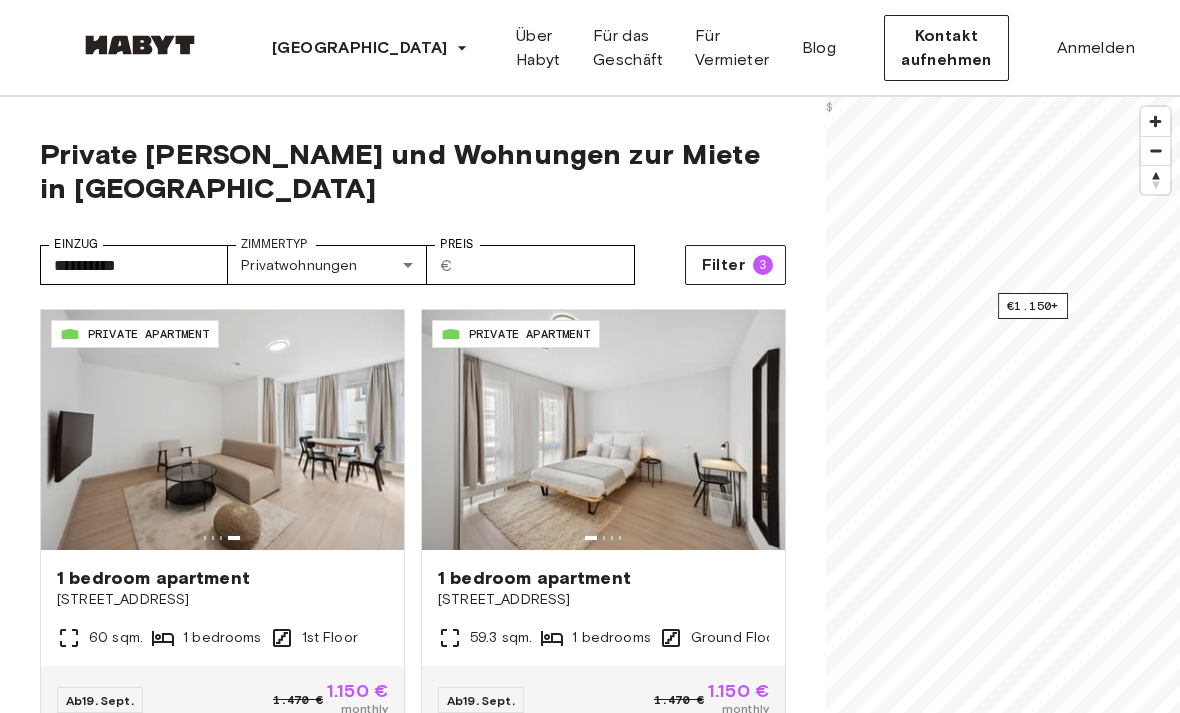 click on "**********" at bounding box center (590, 2548) 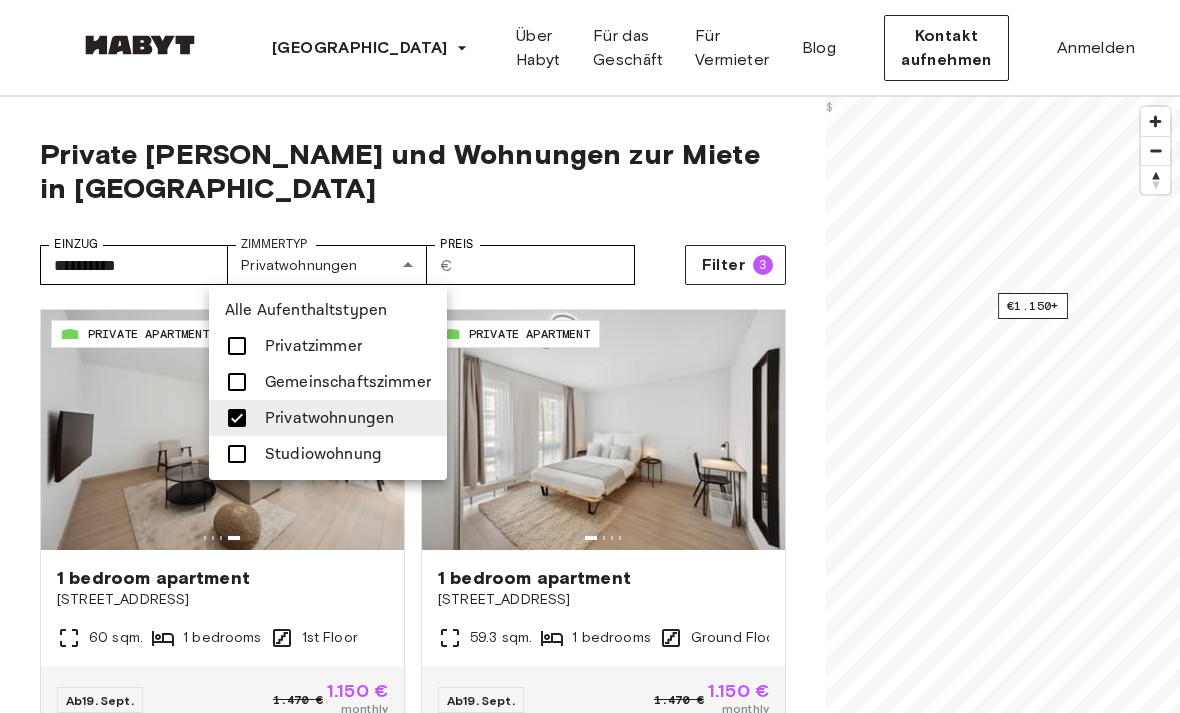 click at bounding box center (237, 418) 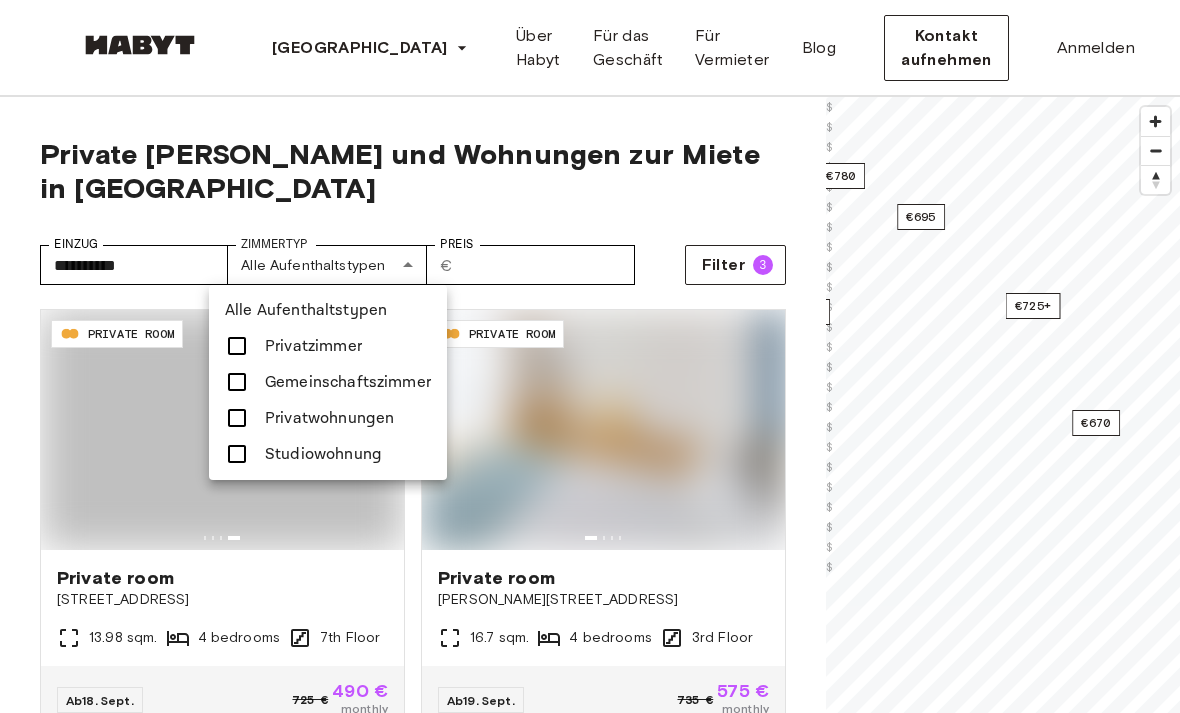 click at bounding box center (237, 418) 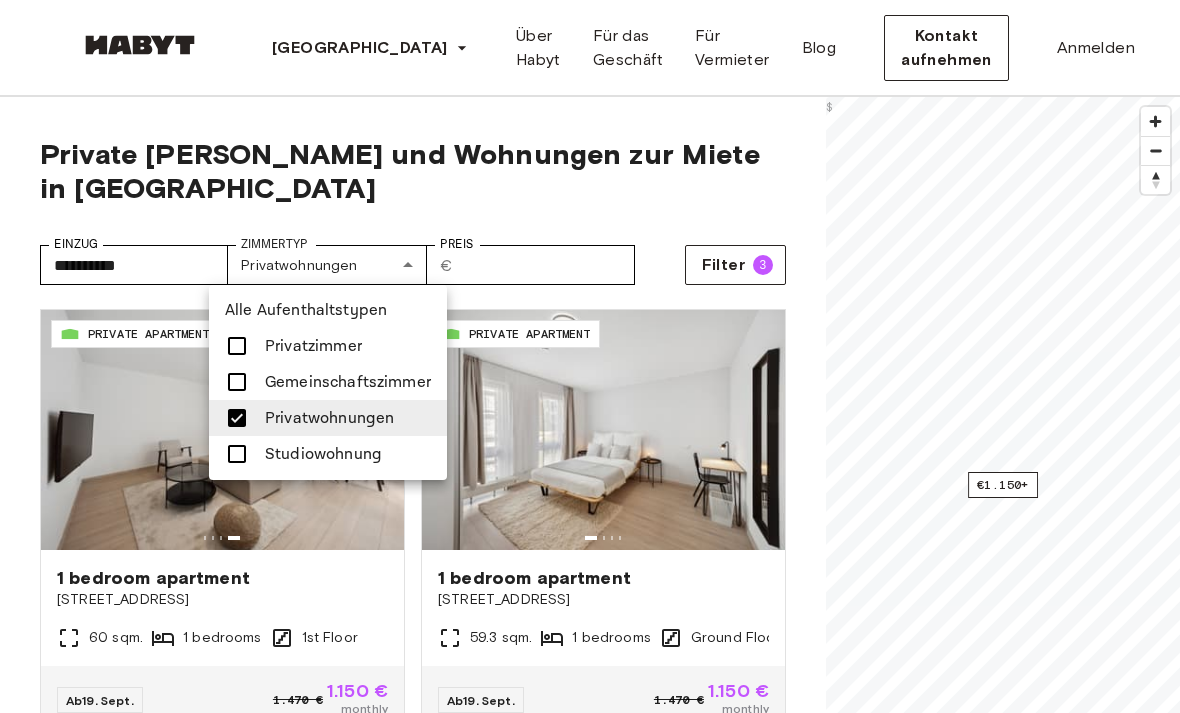 click at bounding box center (237, 382) 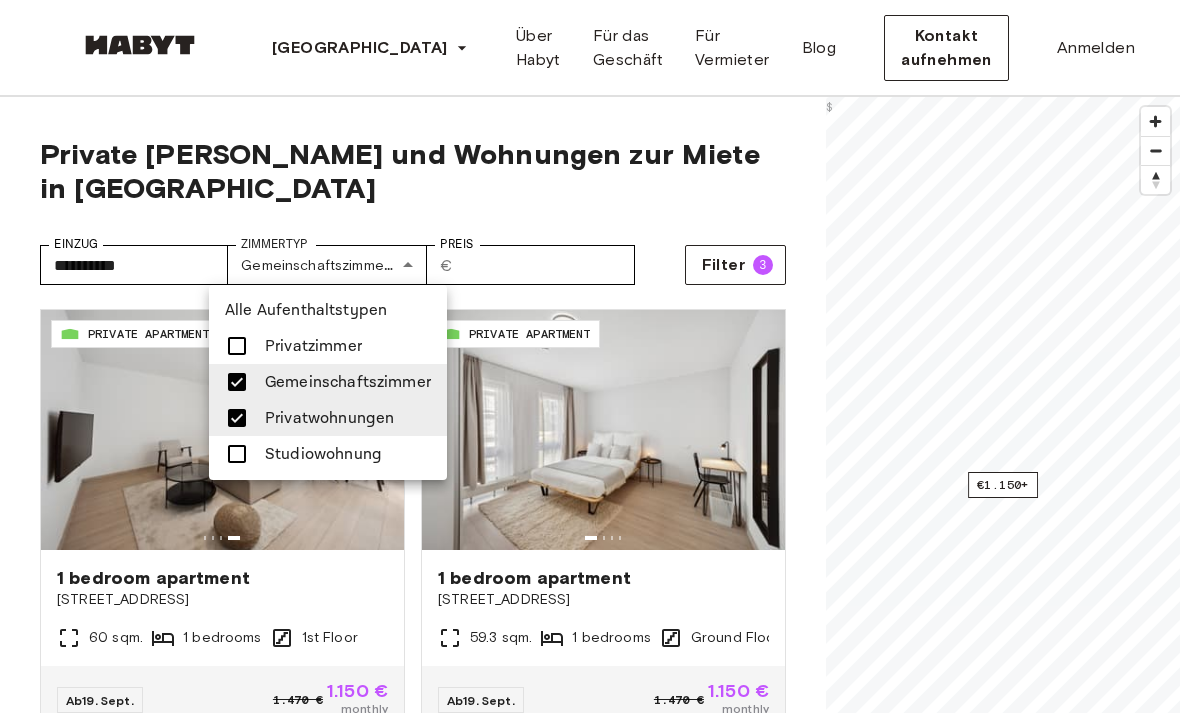 click at bounding box center (237, 418) 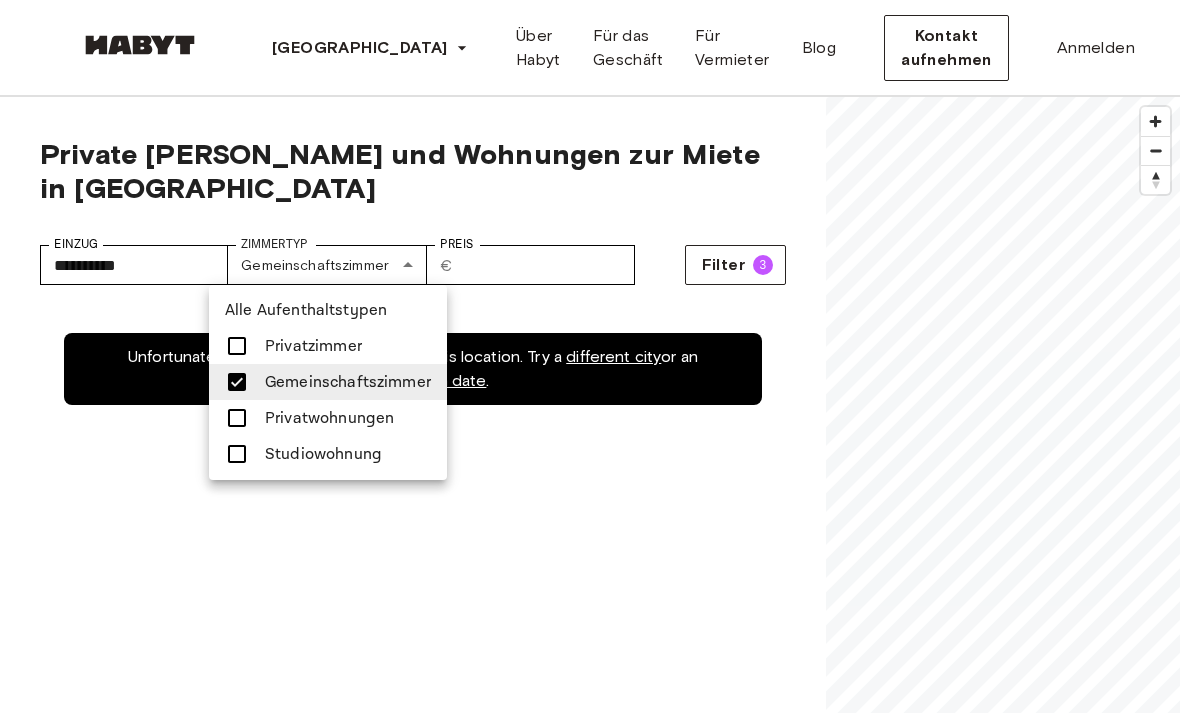 click at bounding box center [237, 346] 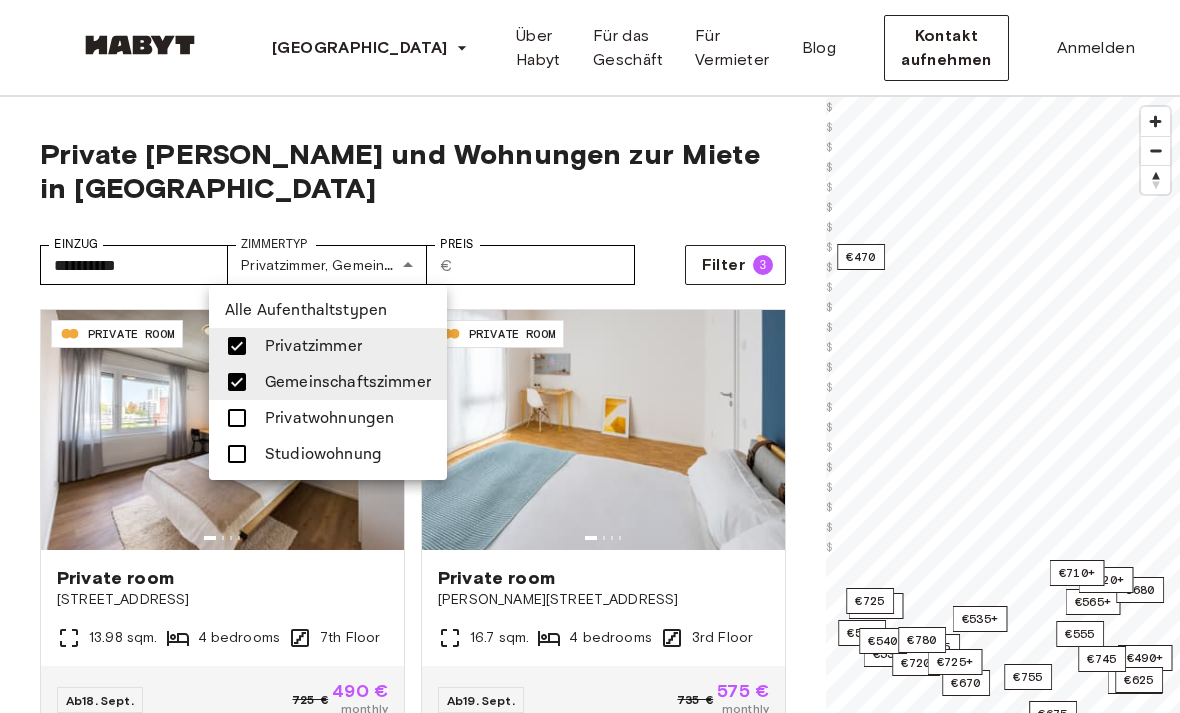 click at bounding box center [590, 356] 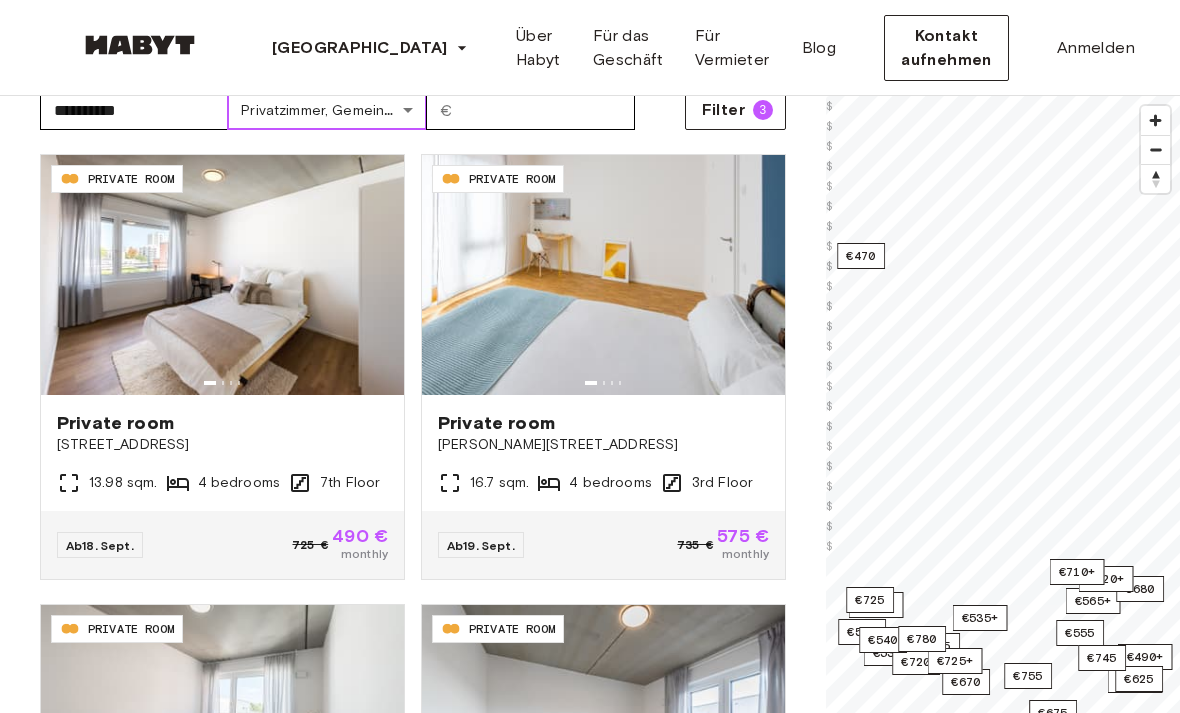 scroll, scrollTop: 157, scrollLeft: 0, axis: vertical 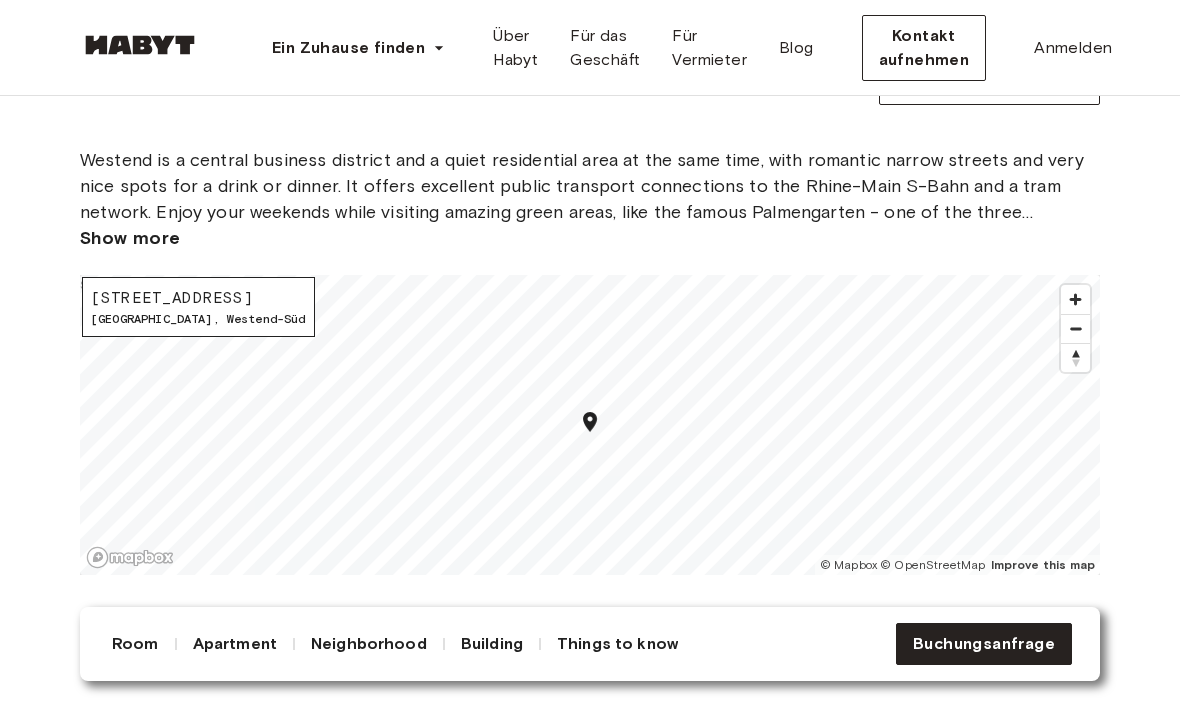 click at bounding box center (1075, 329) 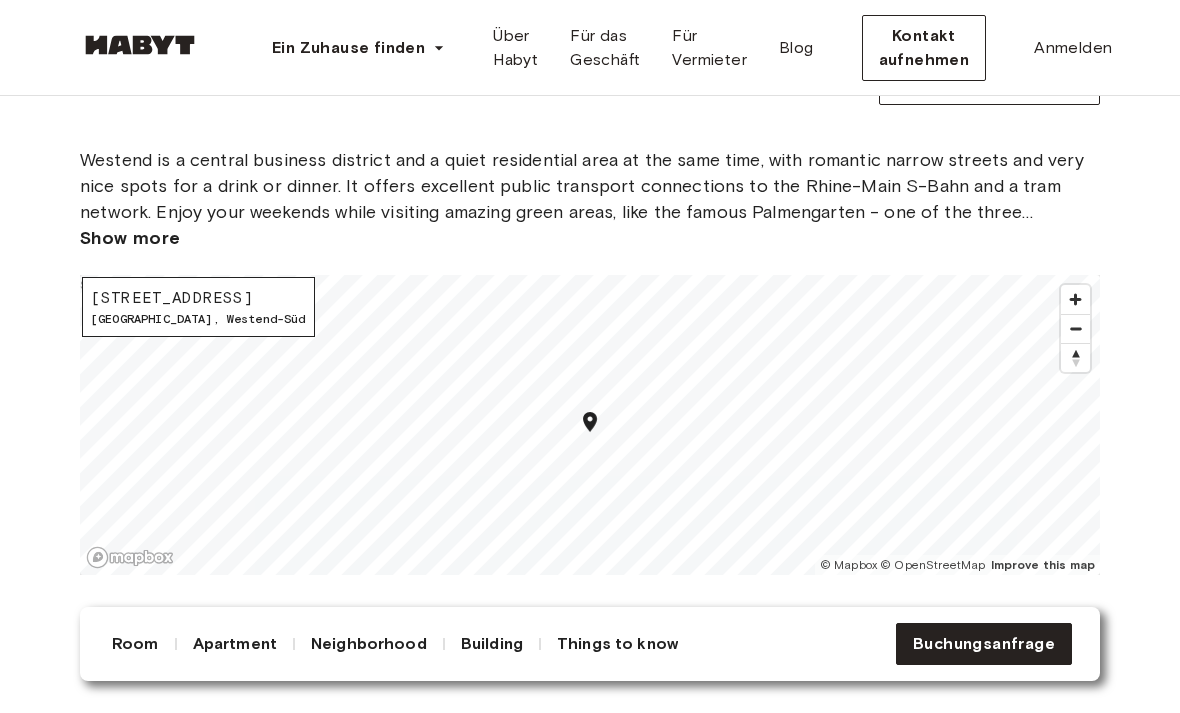 click at bounding box center (1075, 299) 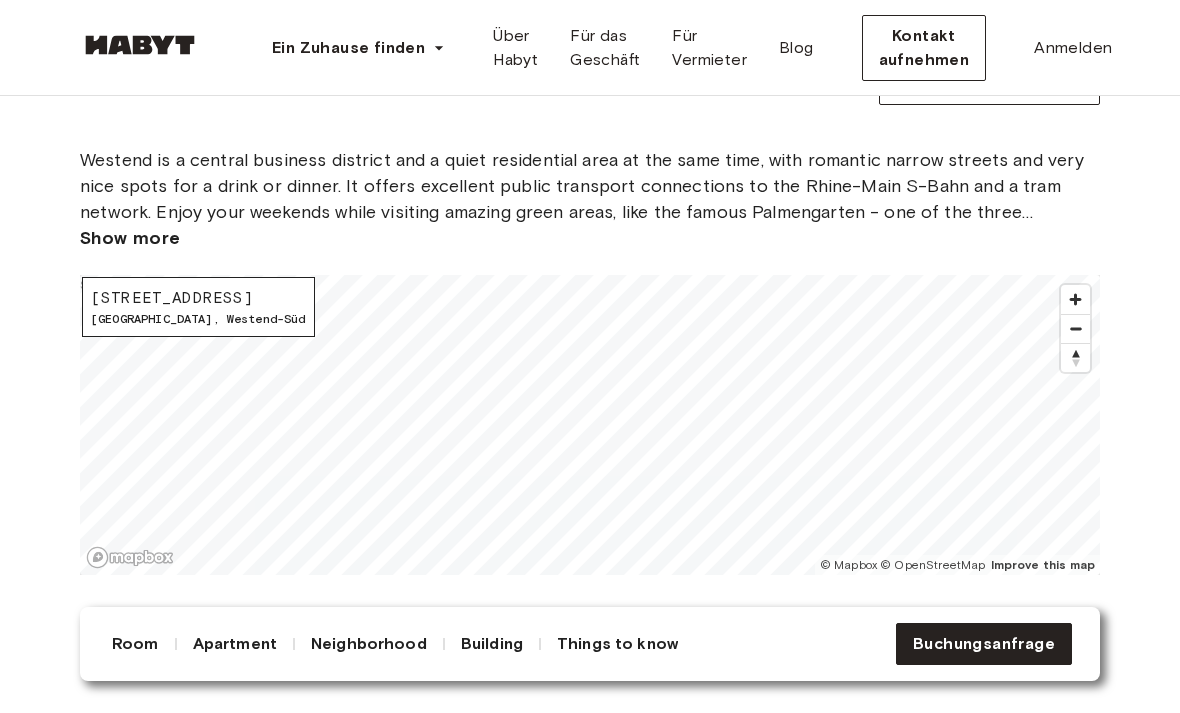 click at bounding box center [1075, 329] 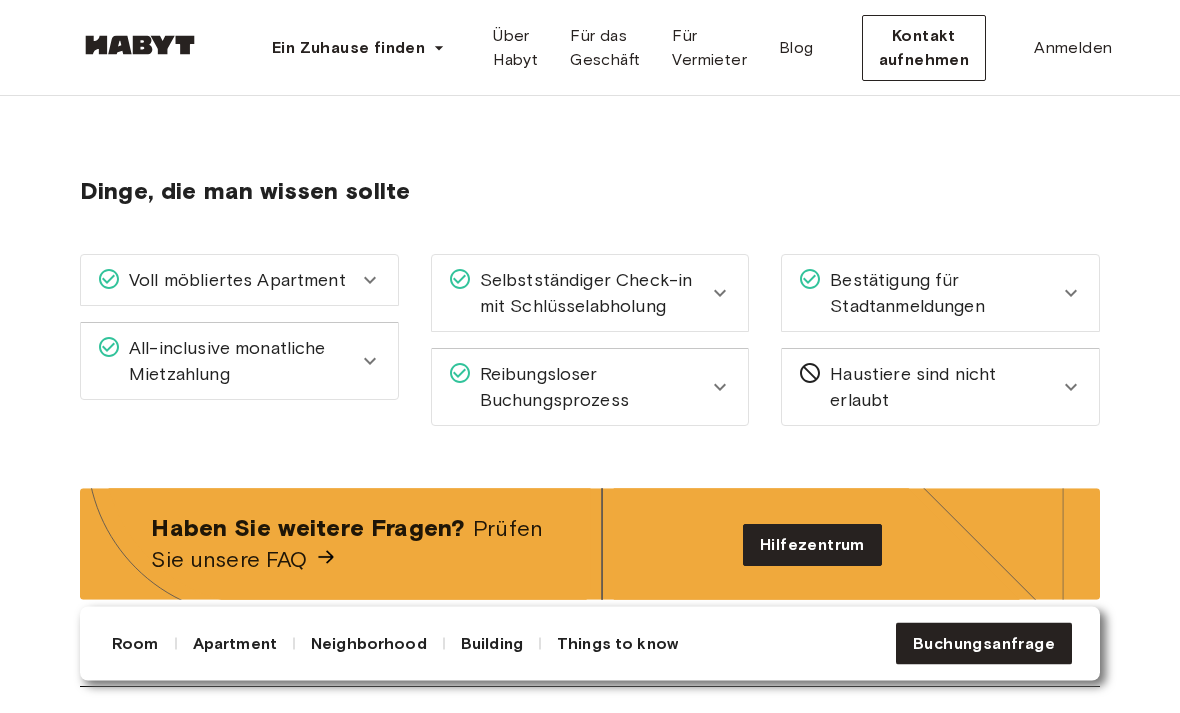 click 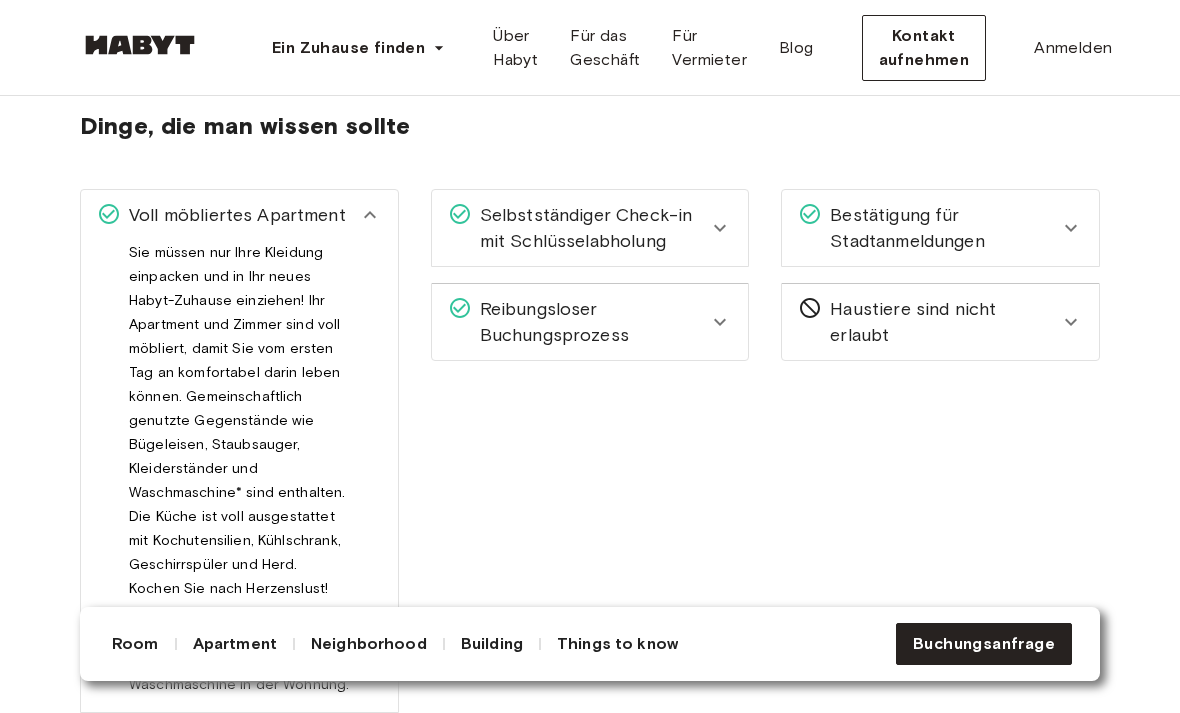 scroll, scrollTop: 2431, scrollLeft: 0, axis: vertical 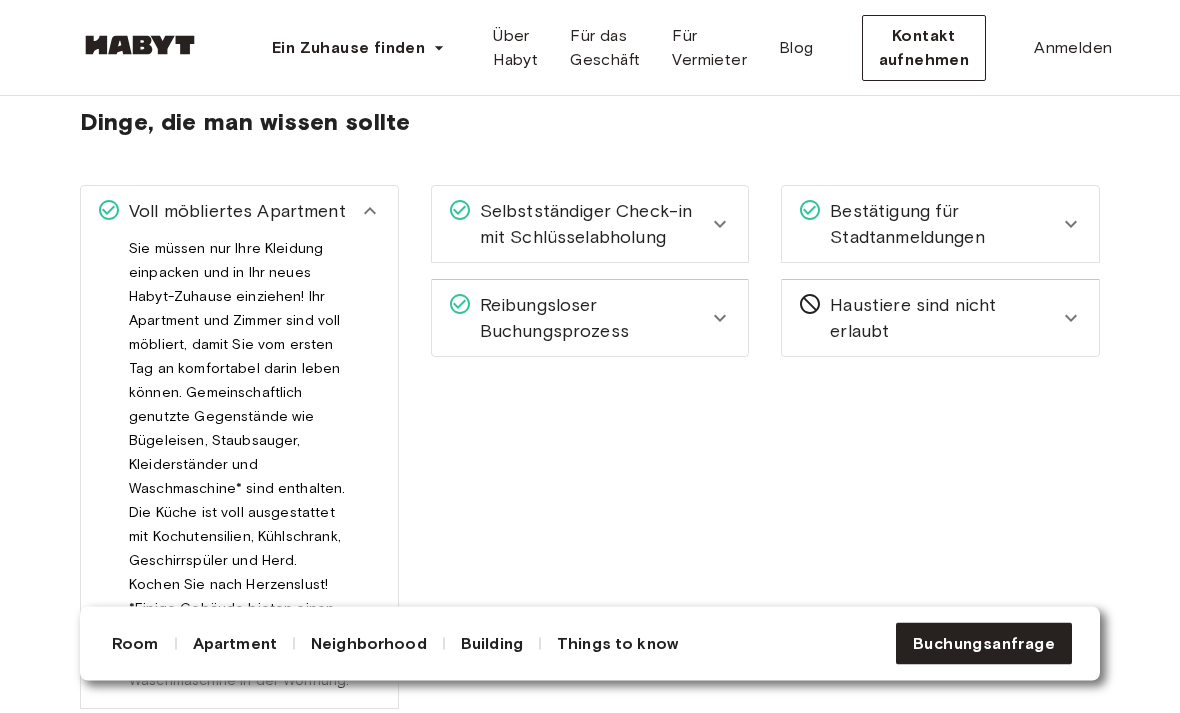 click on "Voll möbliertes Apartment Sie müssen nur Ihre Kleidung einpacken und in Ihr neues Habyt-Zuhause einziehen! Ihr Apartment und Zimmer sind voll möbliert, damit Sie vom ersten Tag an komfortabel darin leben können. Gemeinschaftlich genutzte Gegenstände wie Bügeleisen, Staubsauger, Kleiderständer und Waschmaschine* sind enthalten. Die Küche ist voll ausgestattet mit Kochutensilien, Kühlschrank, Geschirrspüler und Herd. Kochen Sie nach Herzenslust! *Einige Gebäude bieten einen gemeinschaftlichen Waschraum und andere eine Waschmaschine in der Wohnung. All-inclusive monatliche Mietzahlung Die monatliche Mietzahlung beinhaltet alle Rechnungen, Internetkosten, eine voll möblierte Wohnung, Wartung, Zugang zu Ihren digitalen Habyt-Konten (Habyt-Mitgliederportal) zur Verwaltung all Ihrer Zahlungen und Anfragen, unser Support-Team und vieles mehr! Schauen Sie sich die Ausnahmen  hier  an." at bounding box center [223, 483] 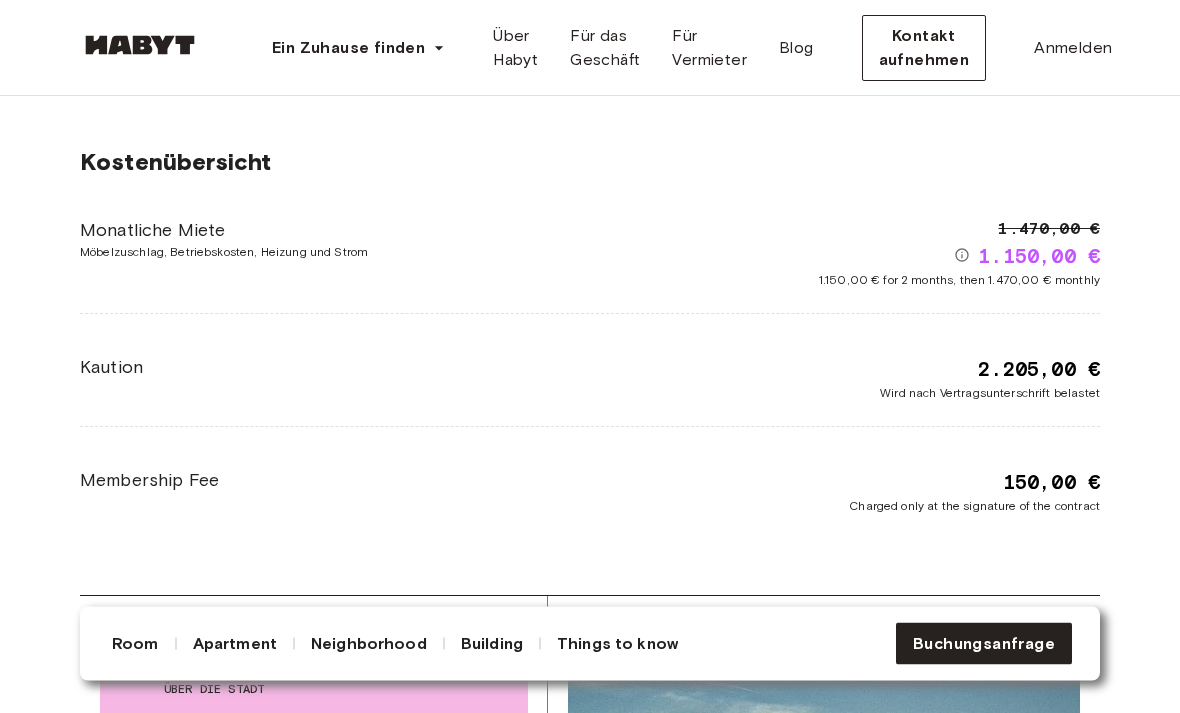 scroll, scrollTop: 2984, scrollLeft: 0, axis: vertical 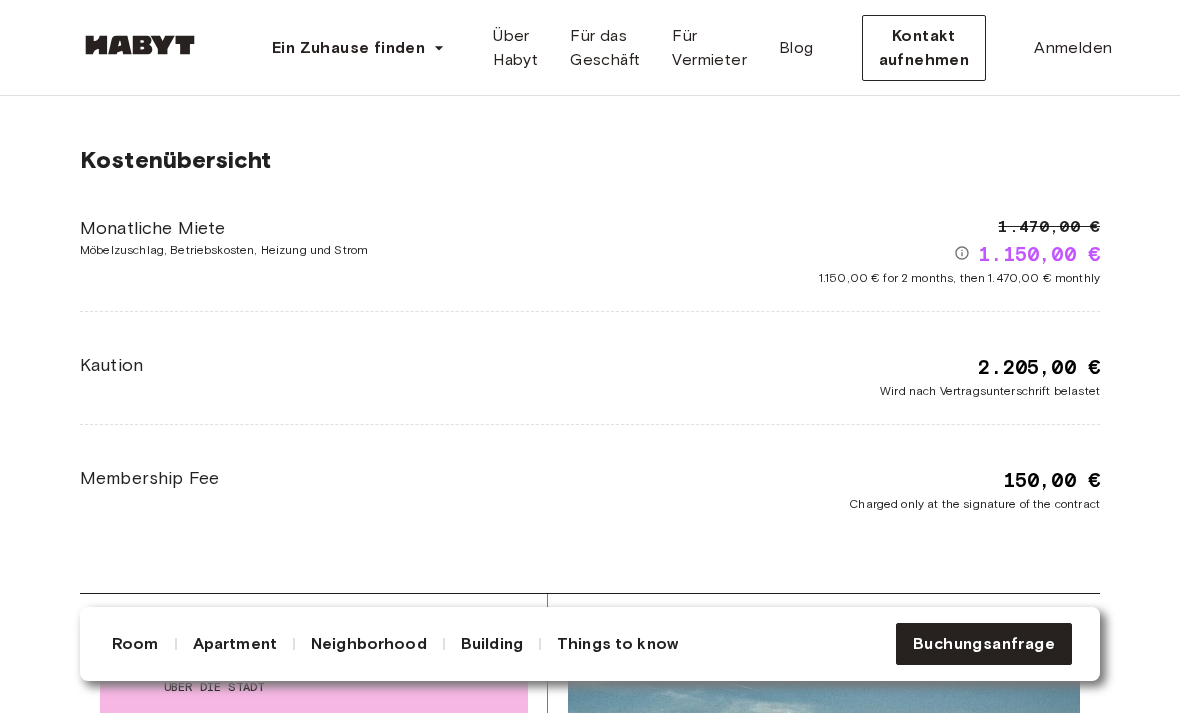 click on "Kostenübersicht Monatliche Miete Möbelzuschlag, Betriebskosten, Heizung und Strom 1.470,00 € 1.150,00 € 1.150,00 € for 2 months, then 1.470,00 € monthly Kaution 2.205,00 € Wird nach Vertragsunterschrift belastet Membership Fee 150,00 € Charged only at the signature of the contract" at bounding box center (590, 329) 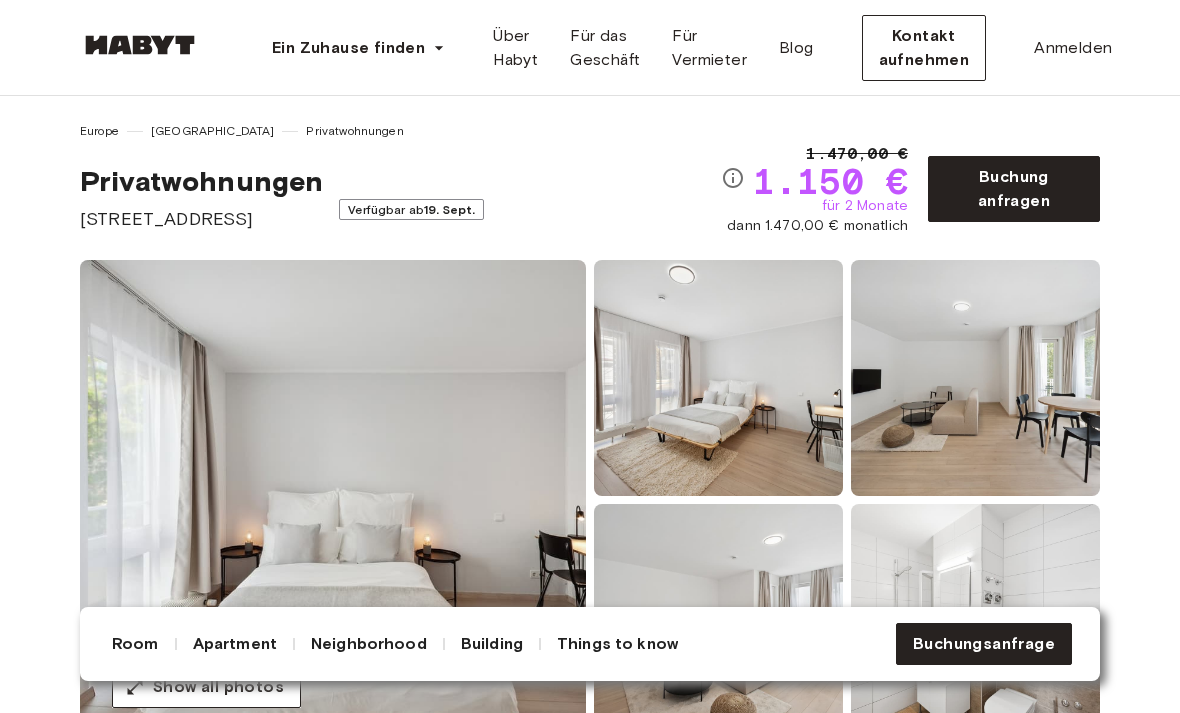 scroll, scrollTop: 0, scrollLeft: 0, axis: both 